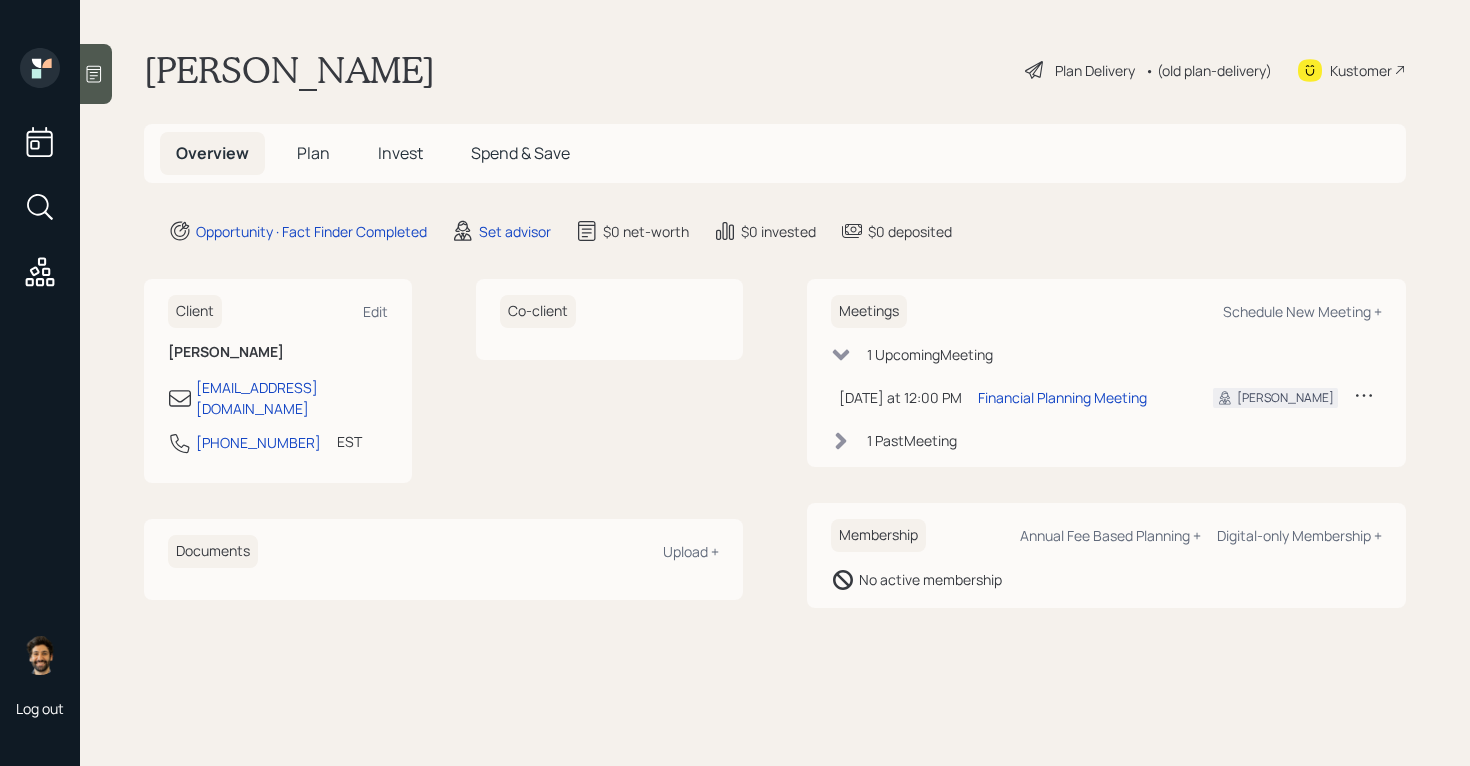 scroll, scrollTop: 0, scrollLeft: 0, axis: both 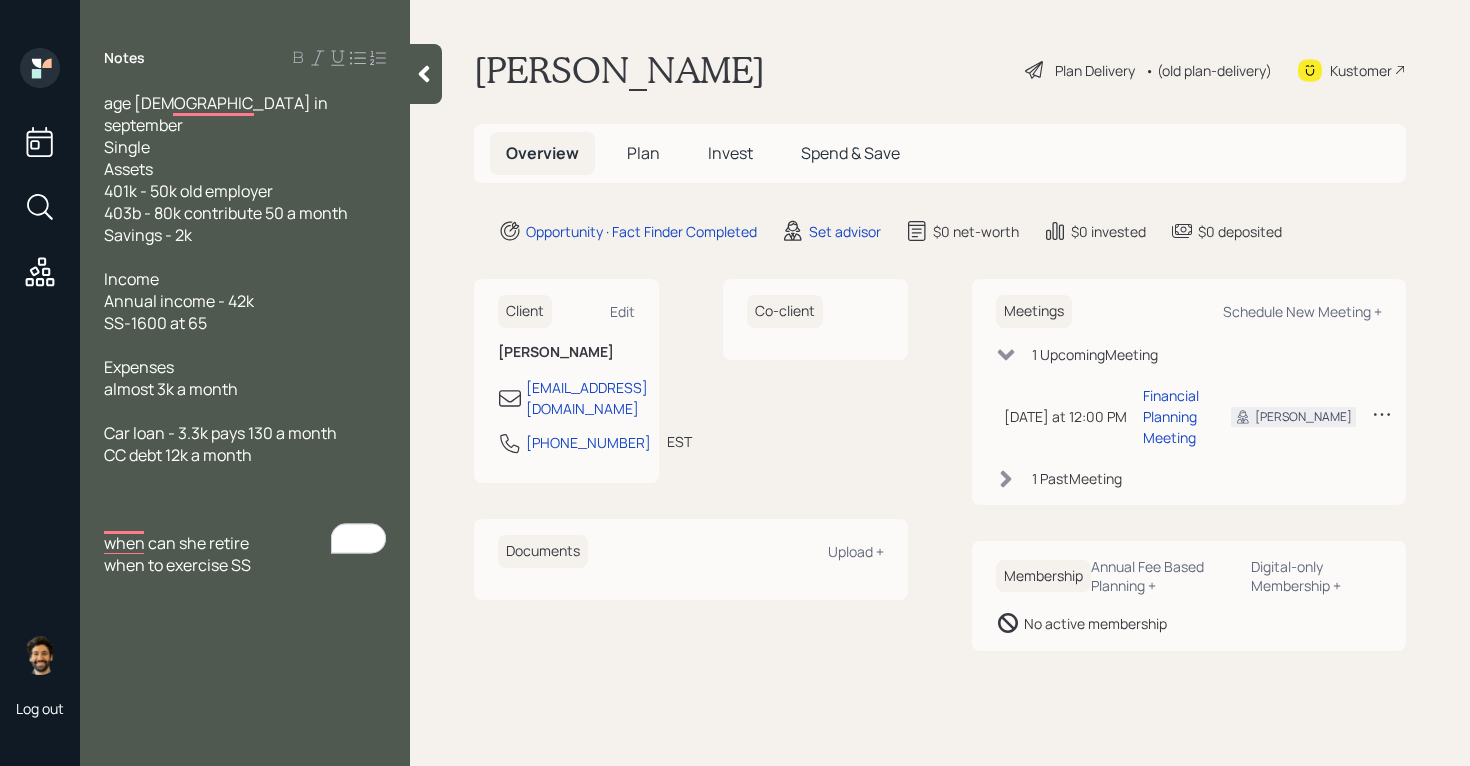 click on "Set advisor" at bounding box center (831, 231) 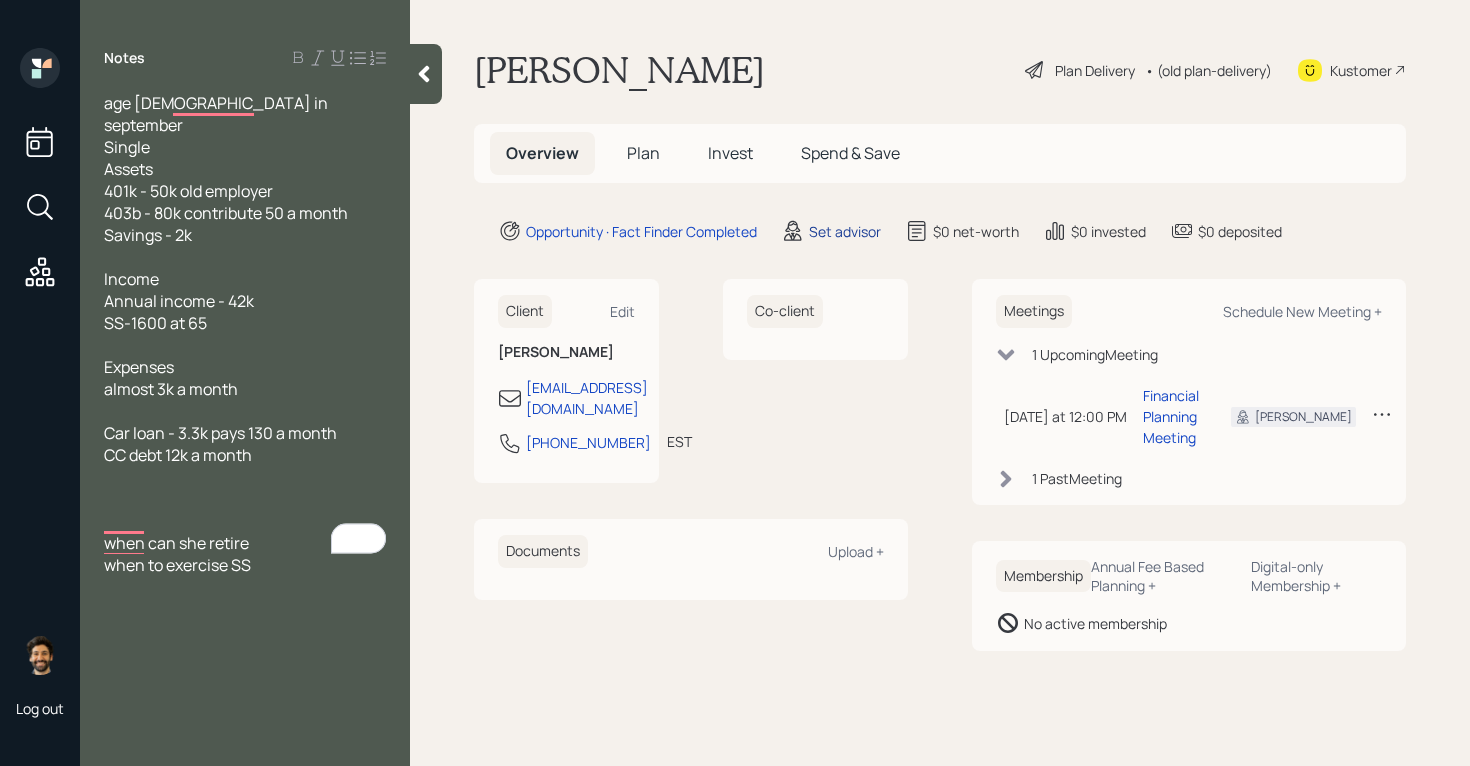 click on "Set advisor" at bounding box center (845, 231) 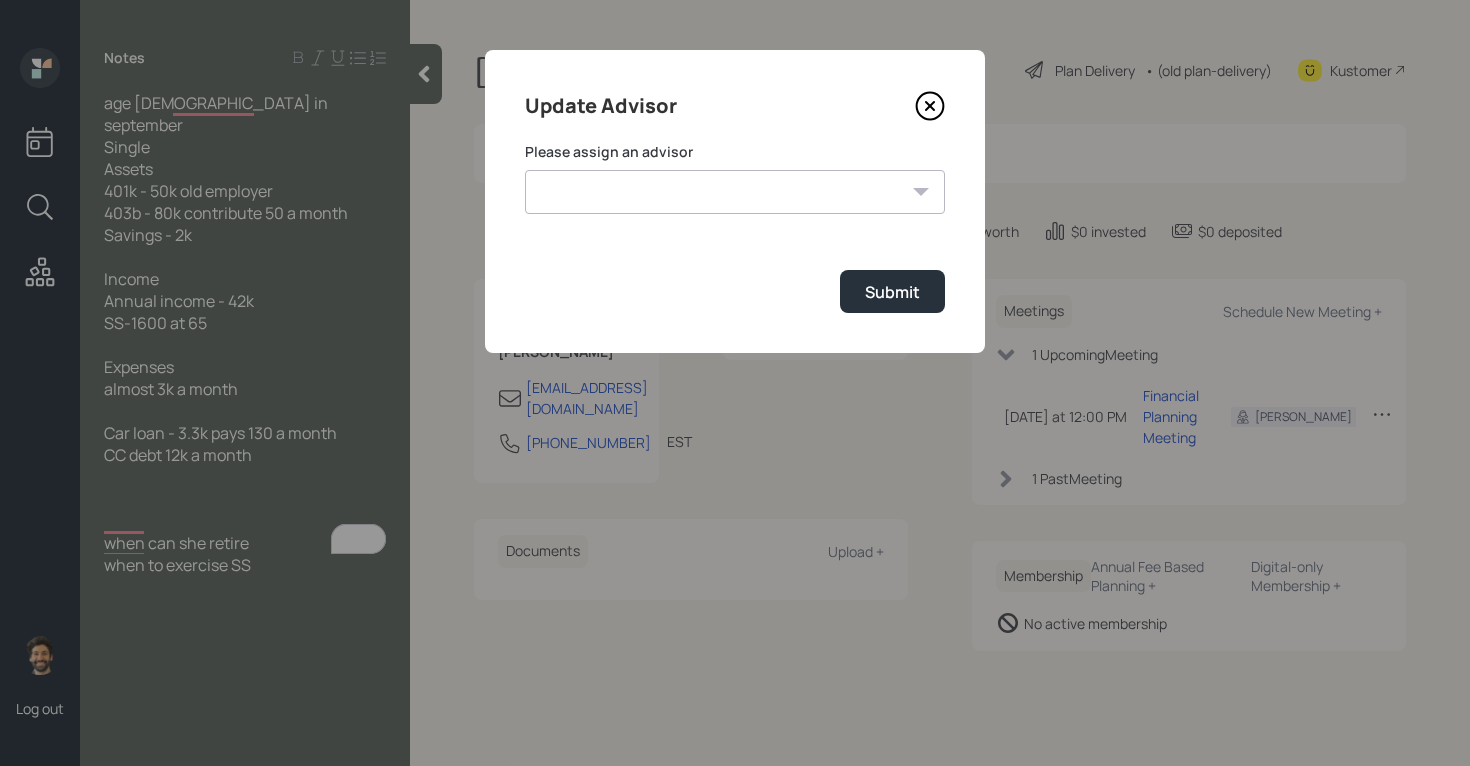 click on "[PERSON_NAME] [PERSON_NAME] End [PERSON_NAME] [PERSON_NAME] [PERSON_NAME] [PERSON_NAME] [PERSON_NAME] [PERSON_NAME] [PERSON_NAME]" at bounding box center [735, 192] 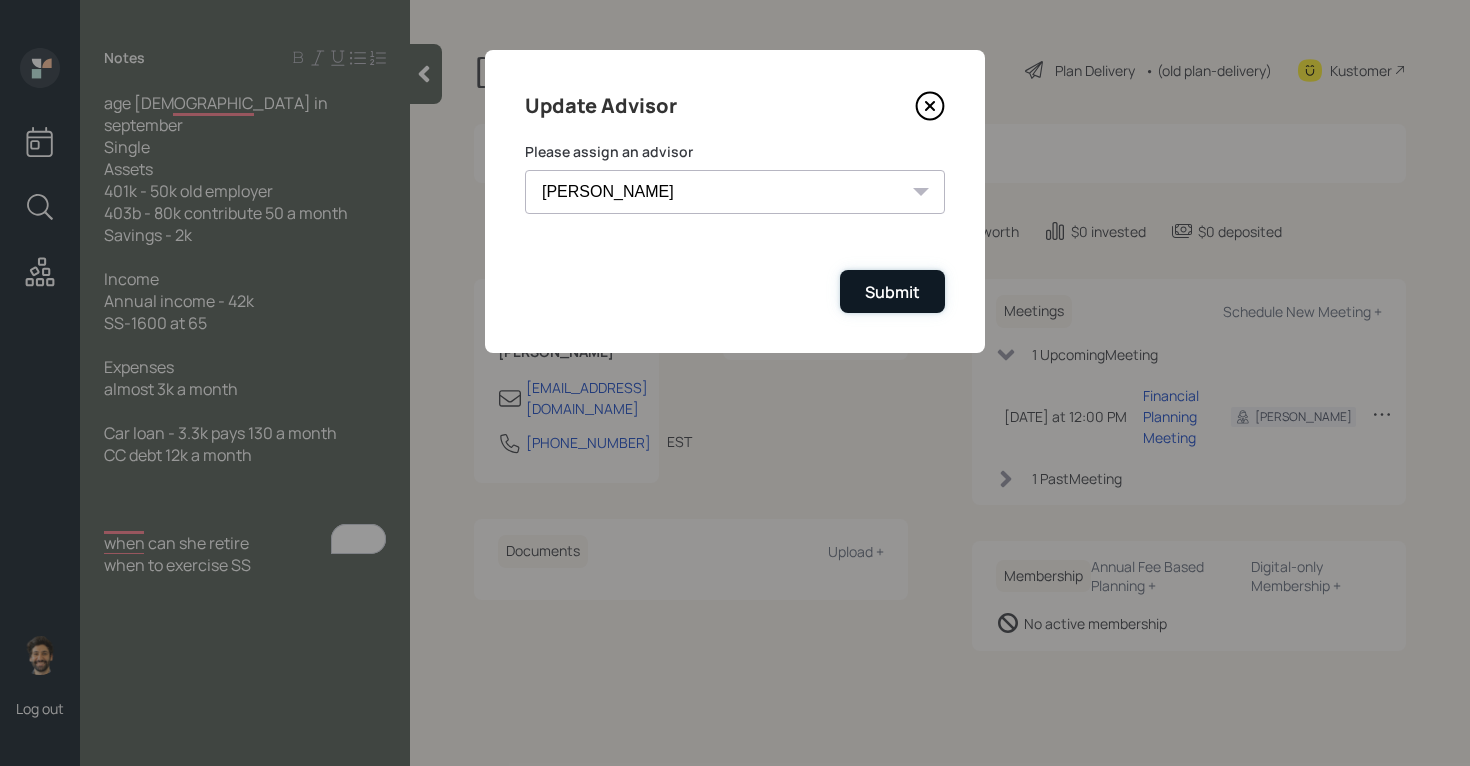 click on "Submit" at bounding box center [892, 291] 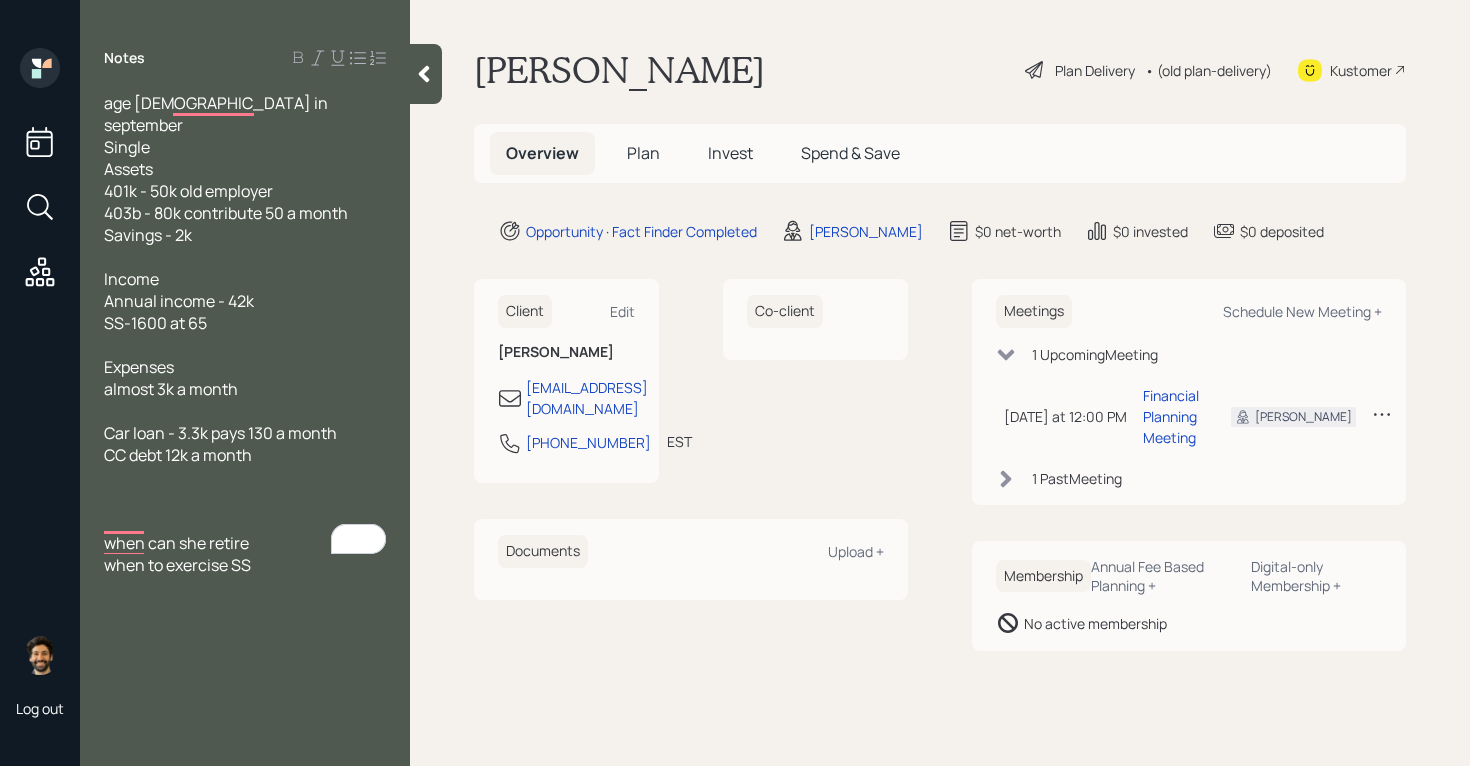 click on "Plan" at bounding box center [643, 153] 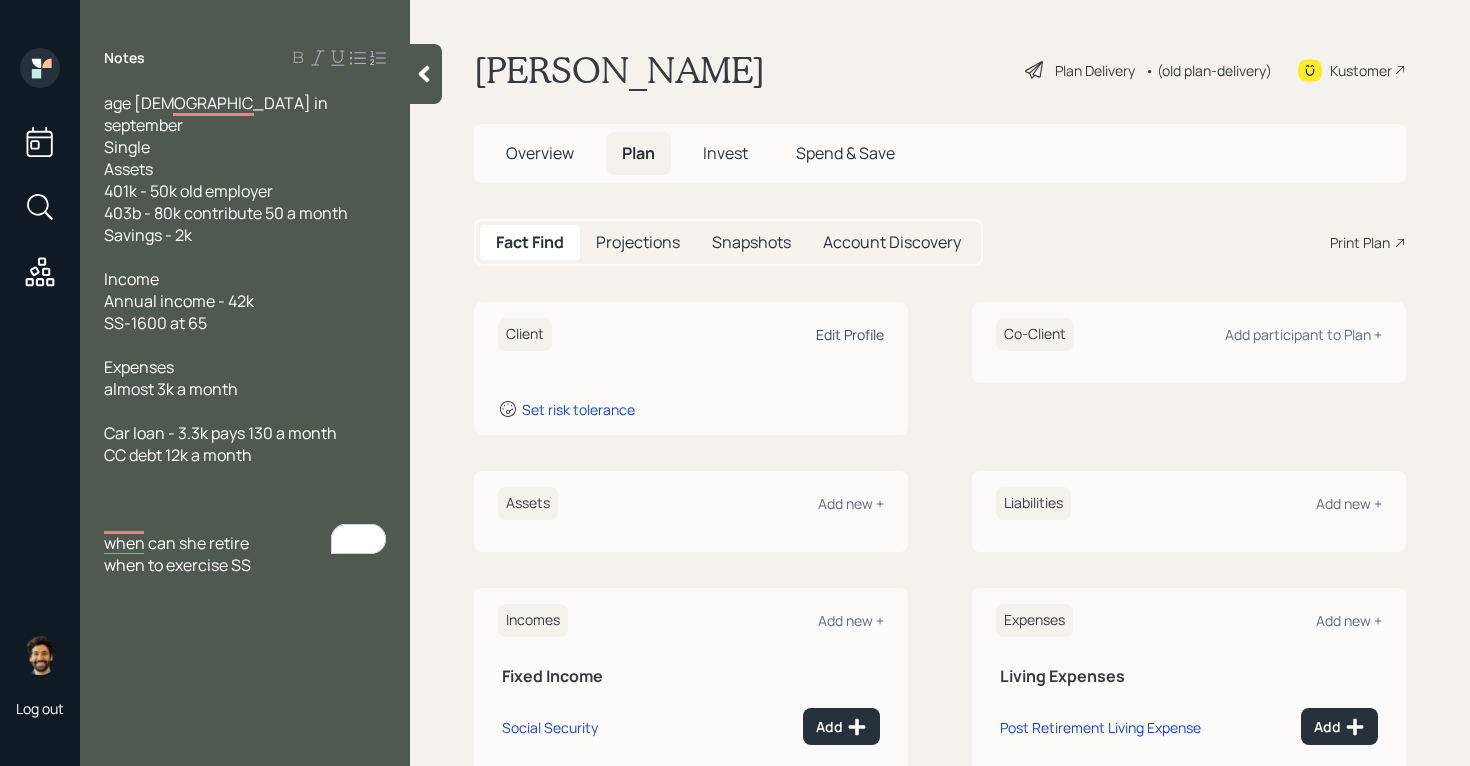 click on "Edit Profile" at bounding box center (850, 334) 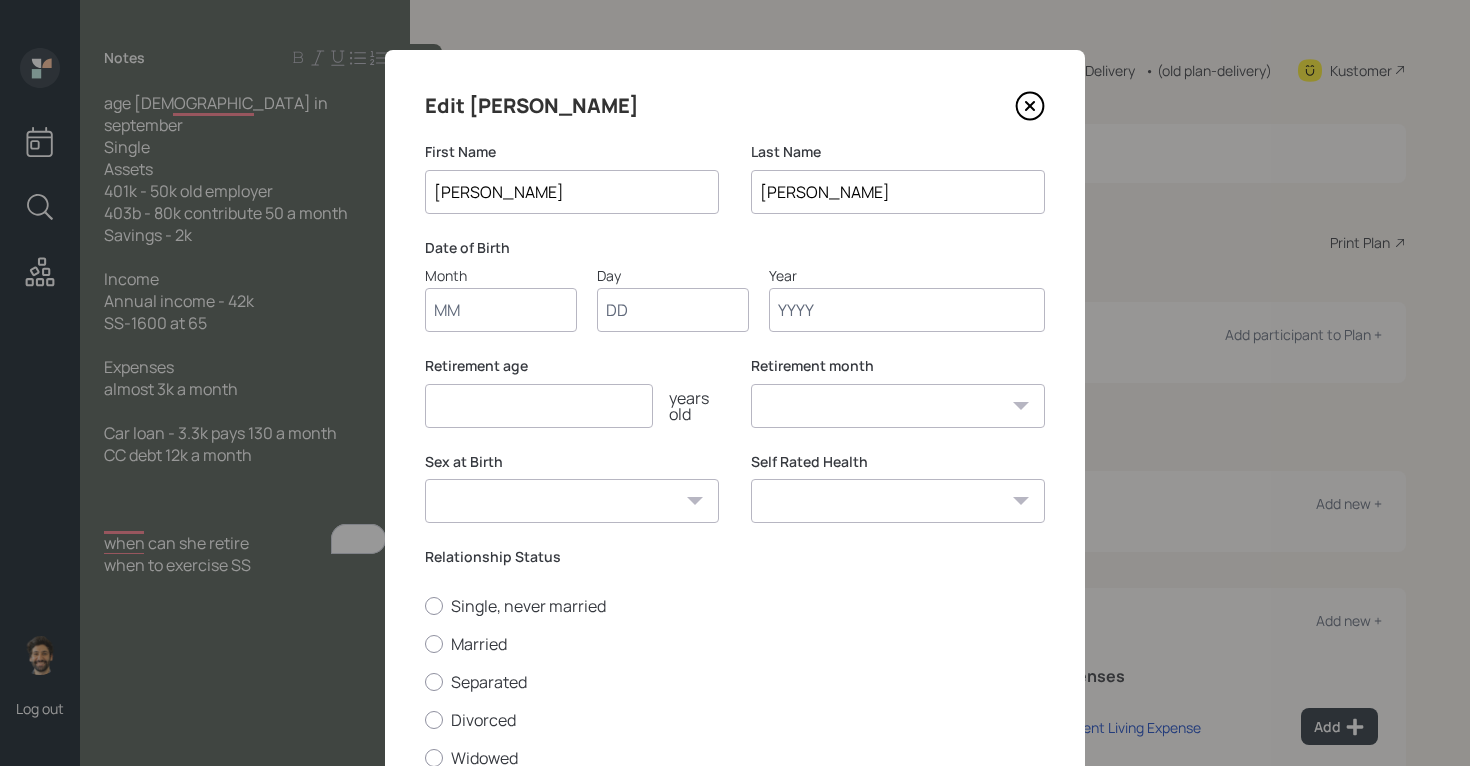 click on "Month" at bounding box center [501, 310] 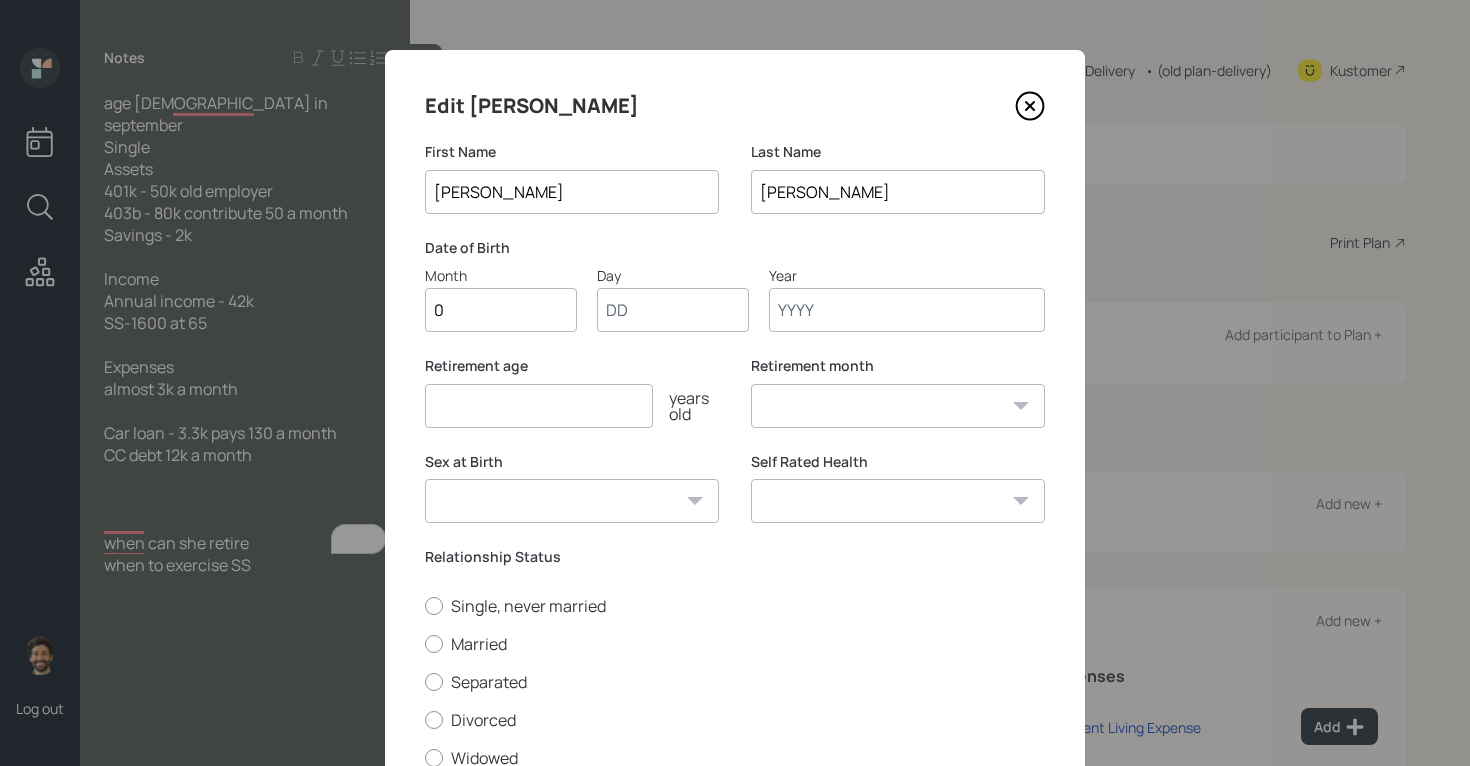 type on "01" 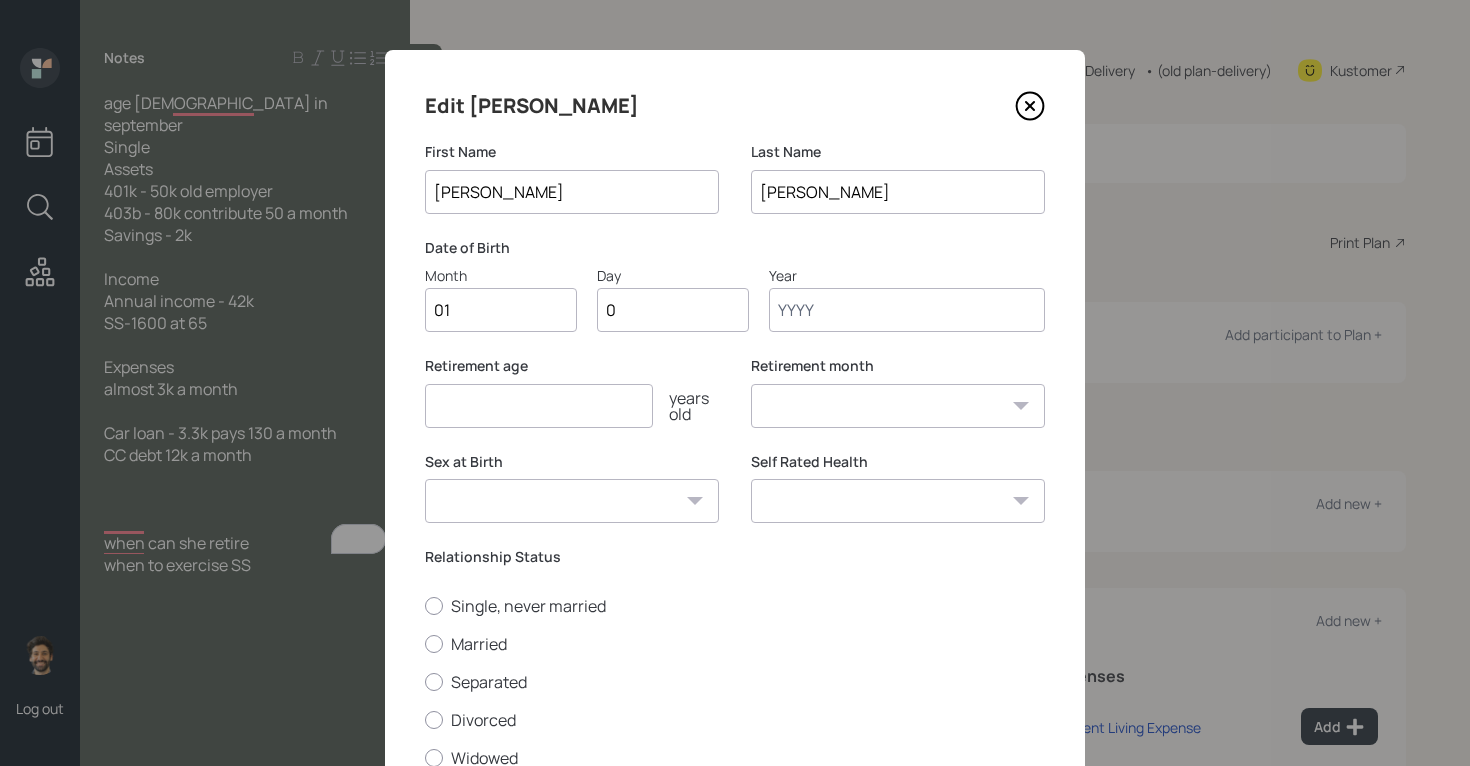 type on "01" 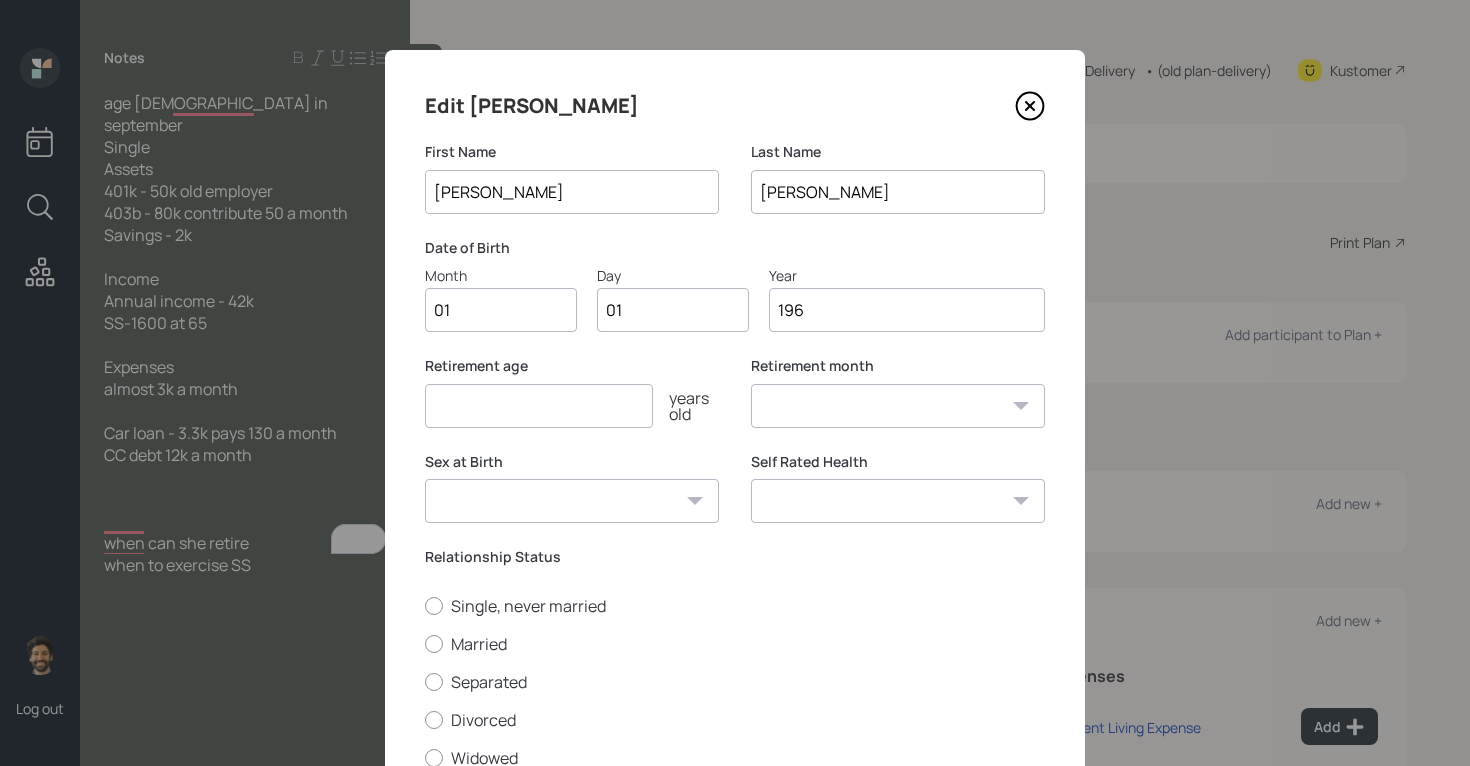type on "1960" 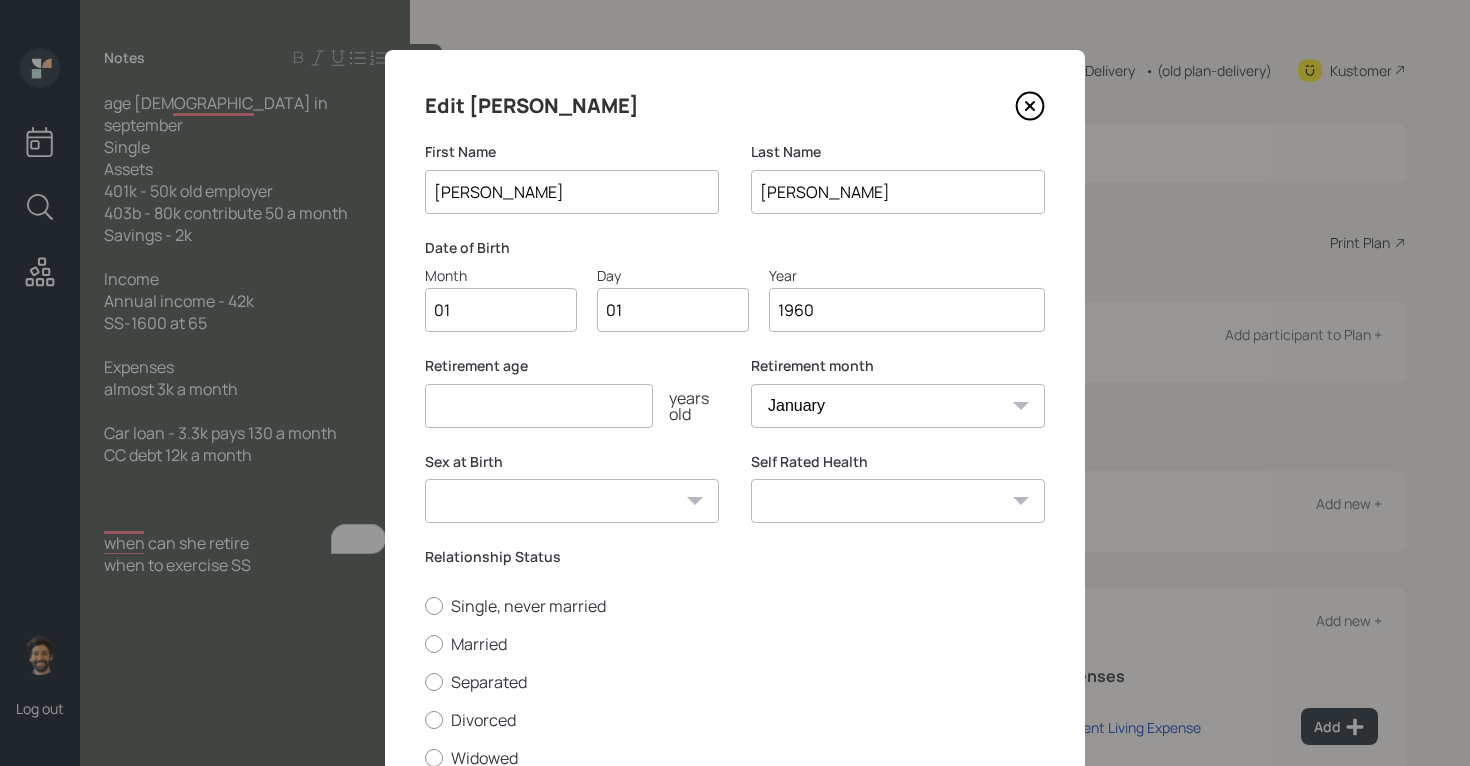 type on "1960" 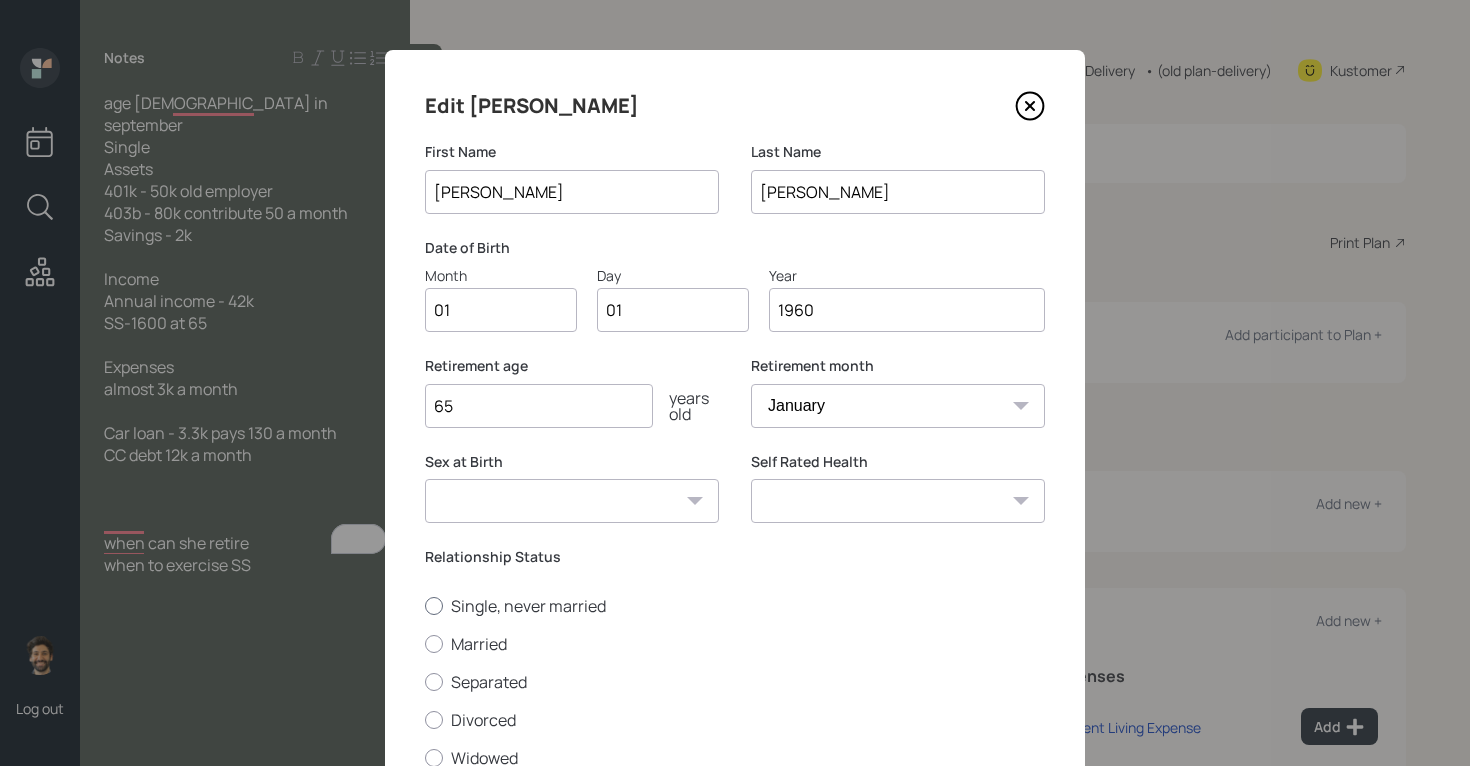 type on "65" 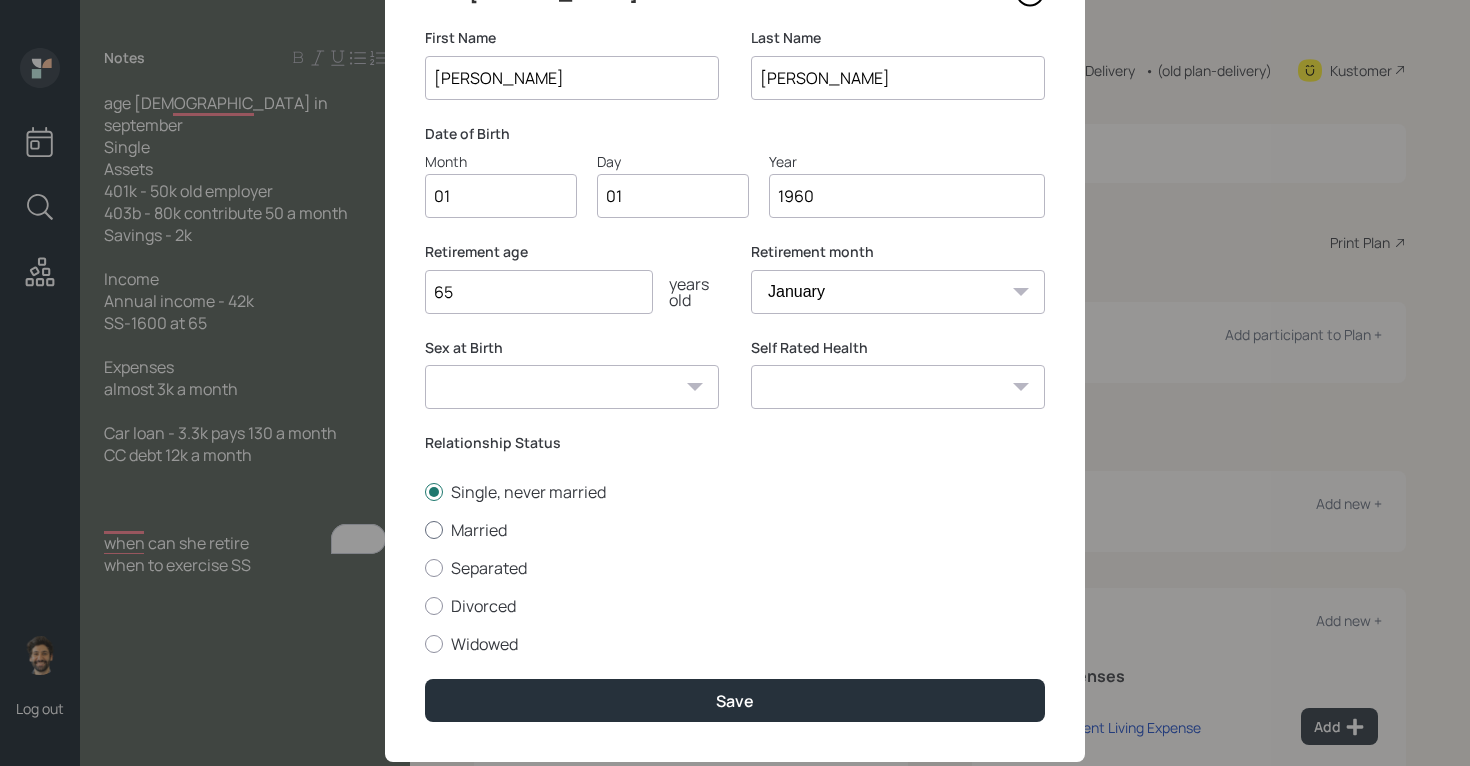 scroll, scrollTop: 161, scrollLeft: 0, axis: vertical 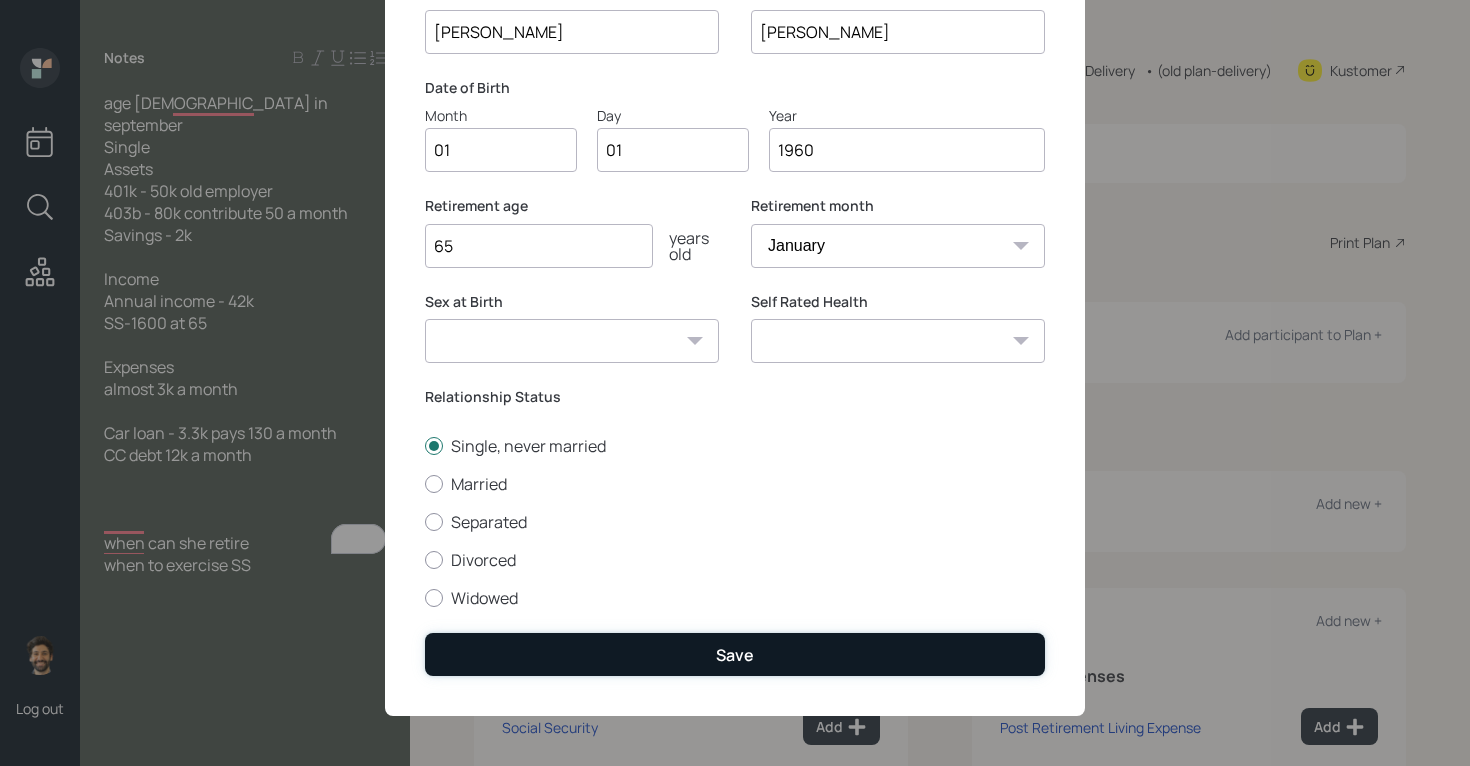click on "Save" at bounding box center [735, 654] 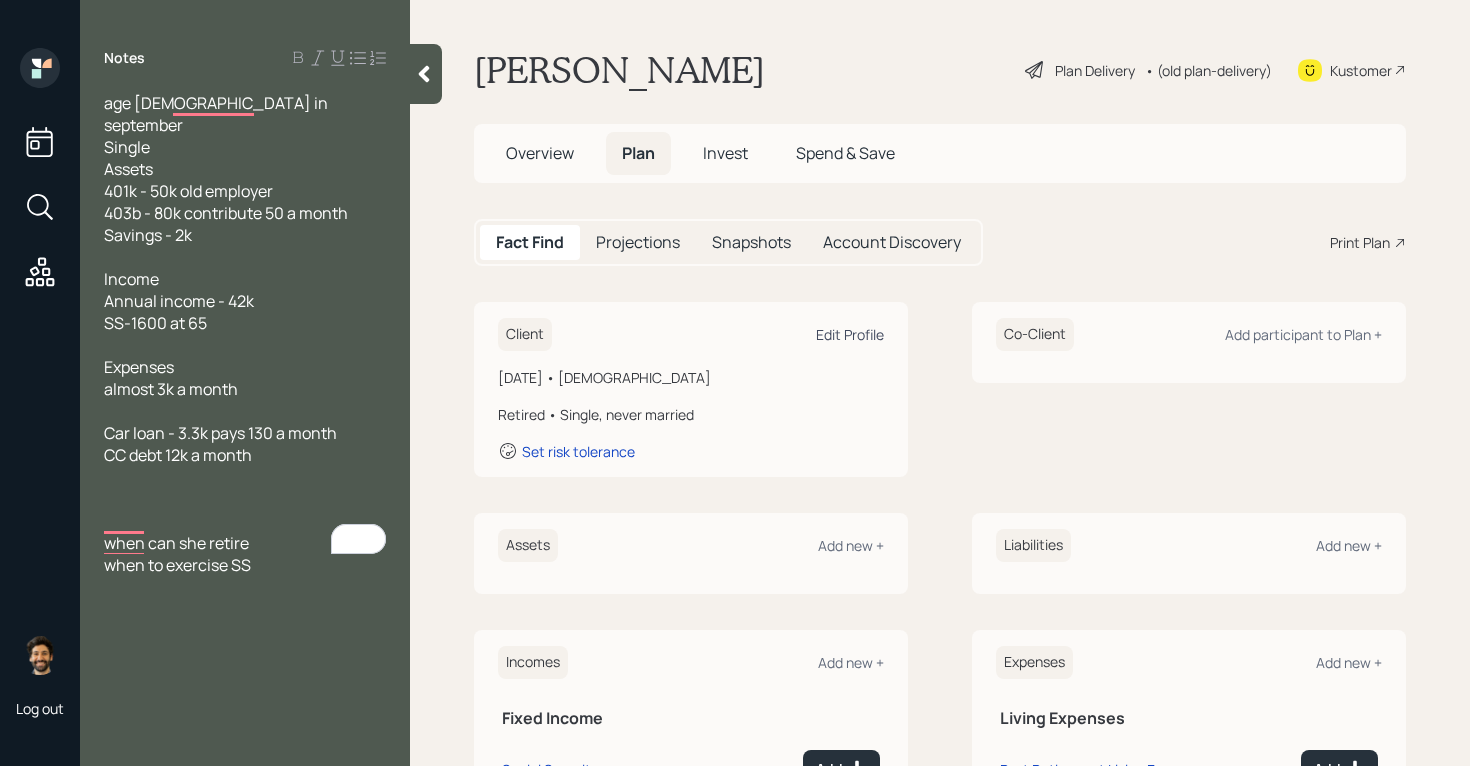 click on "Edit Profile" at bounding box center (850, 334) 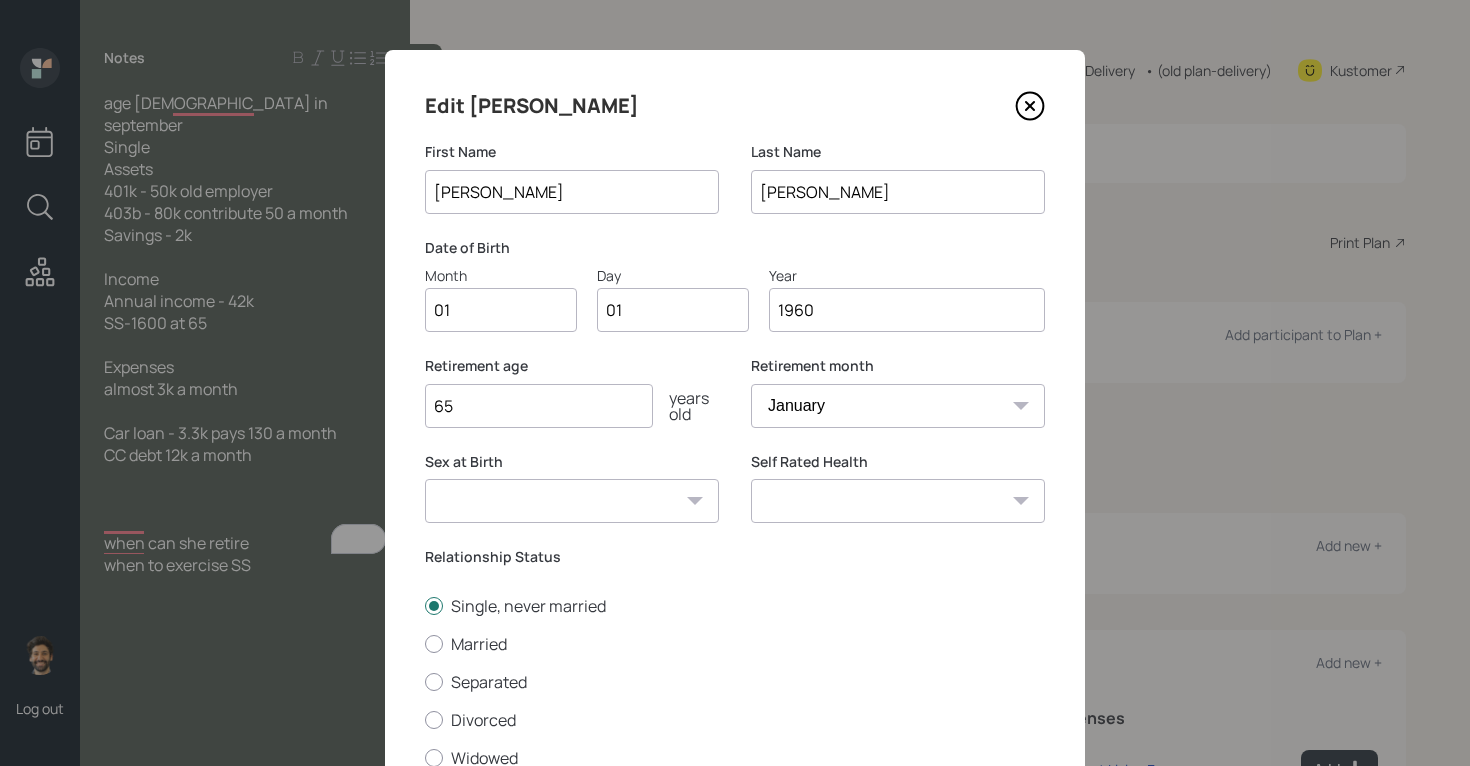 click on "1960" at bounding box center [907, 310] 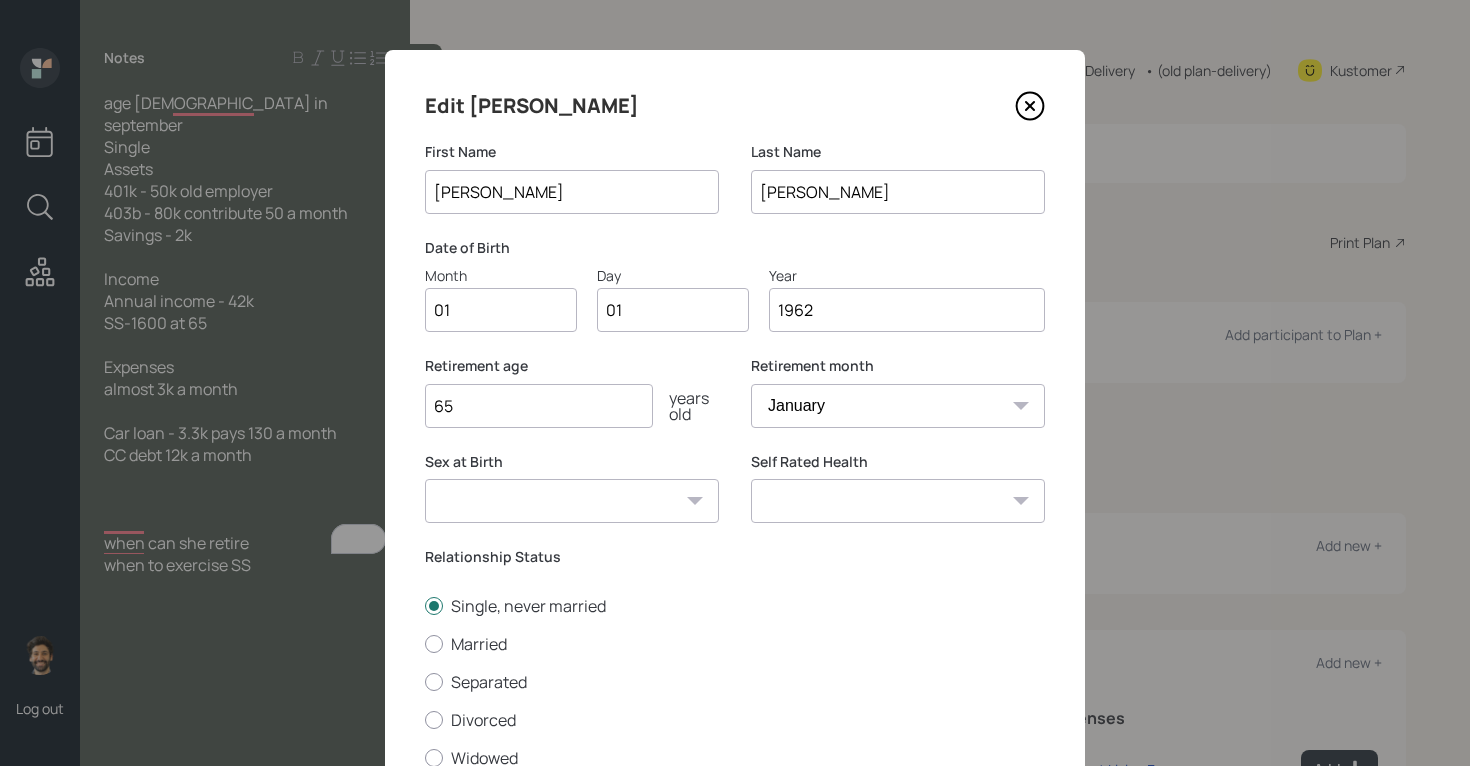 scroll, scrollTop: 161, scrollLeft: 0, axis: vertical 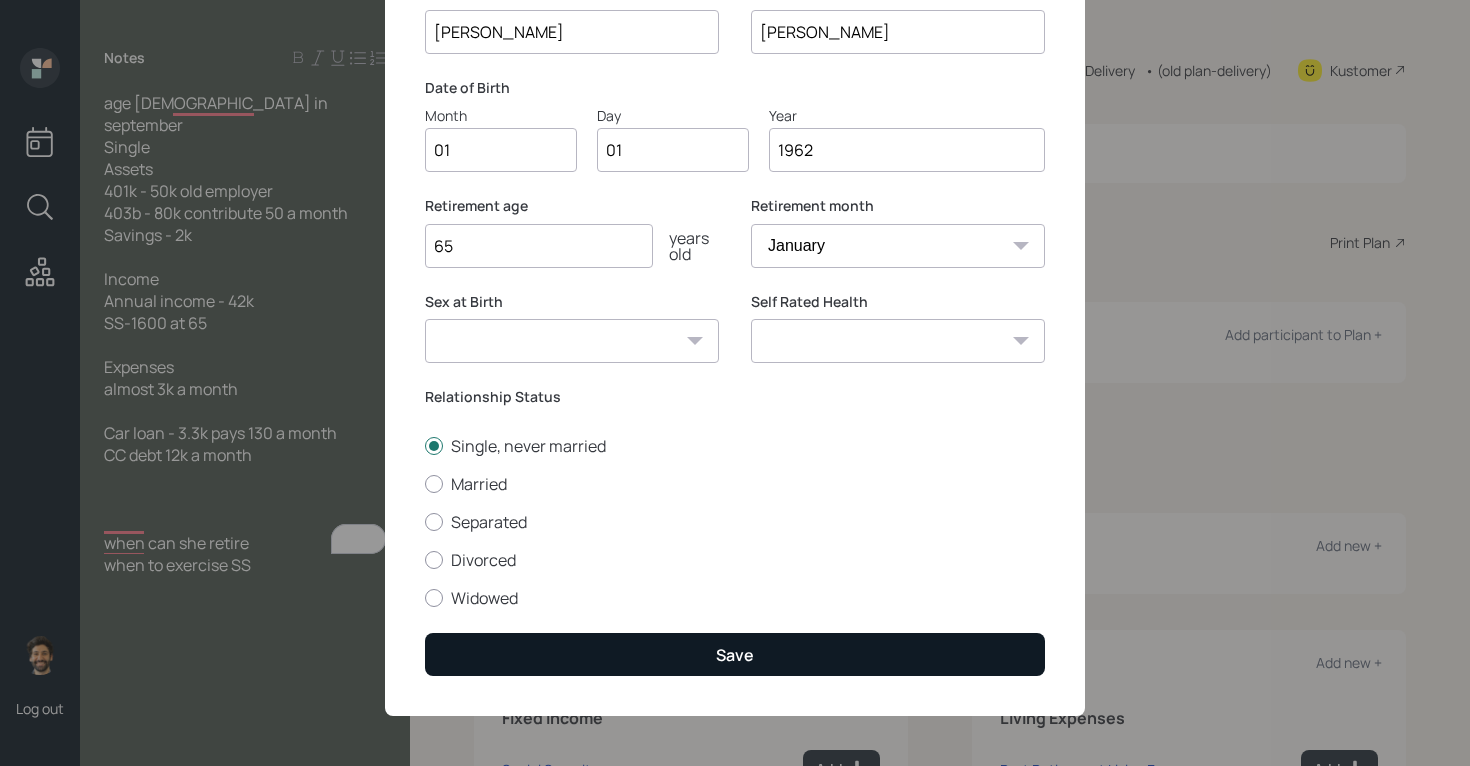 type on "1962" 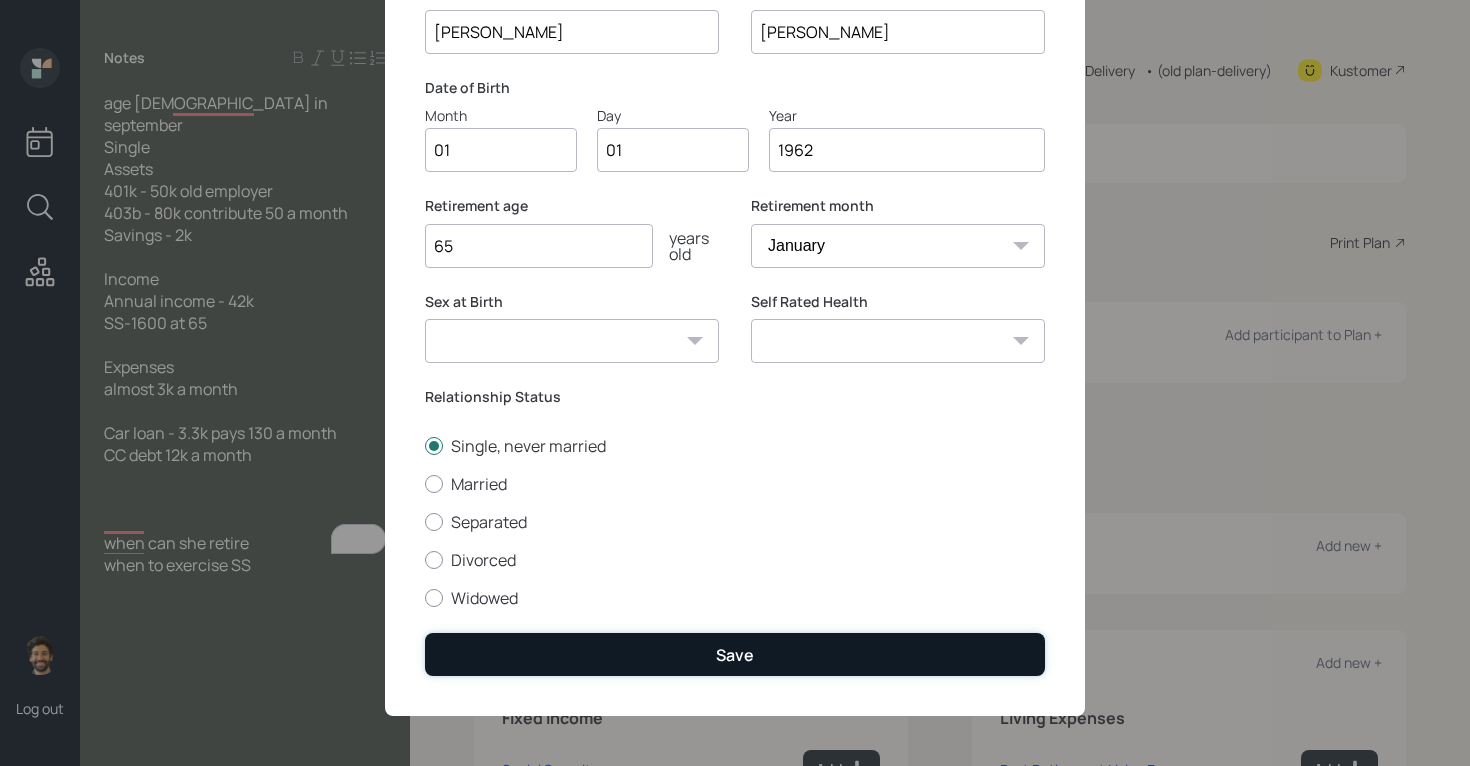 click on "Save" at bounding box center [735, 654] 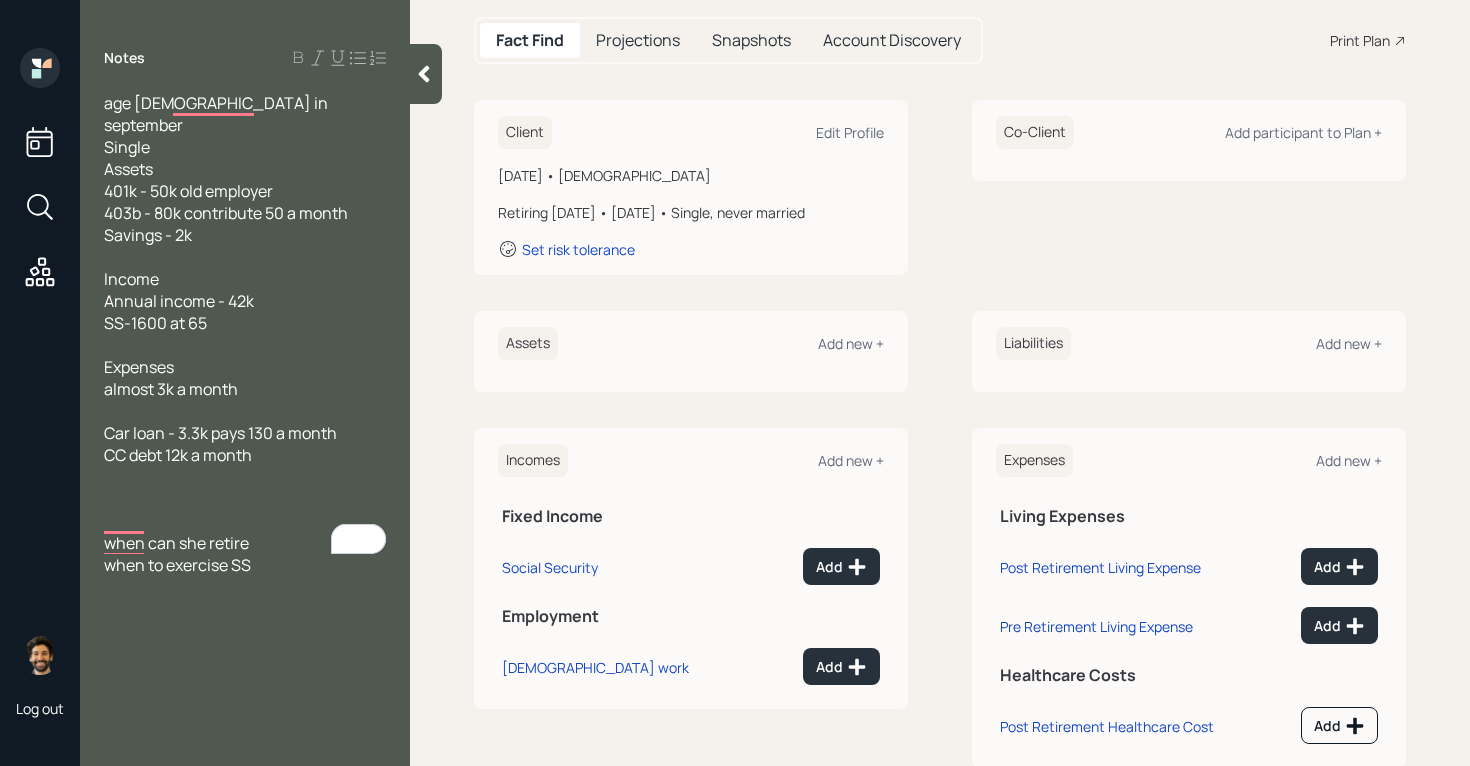 scroll, scrollTop: 252, scrollLeft: 0, axis: vertical 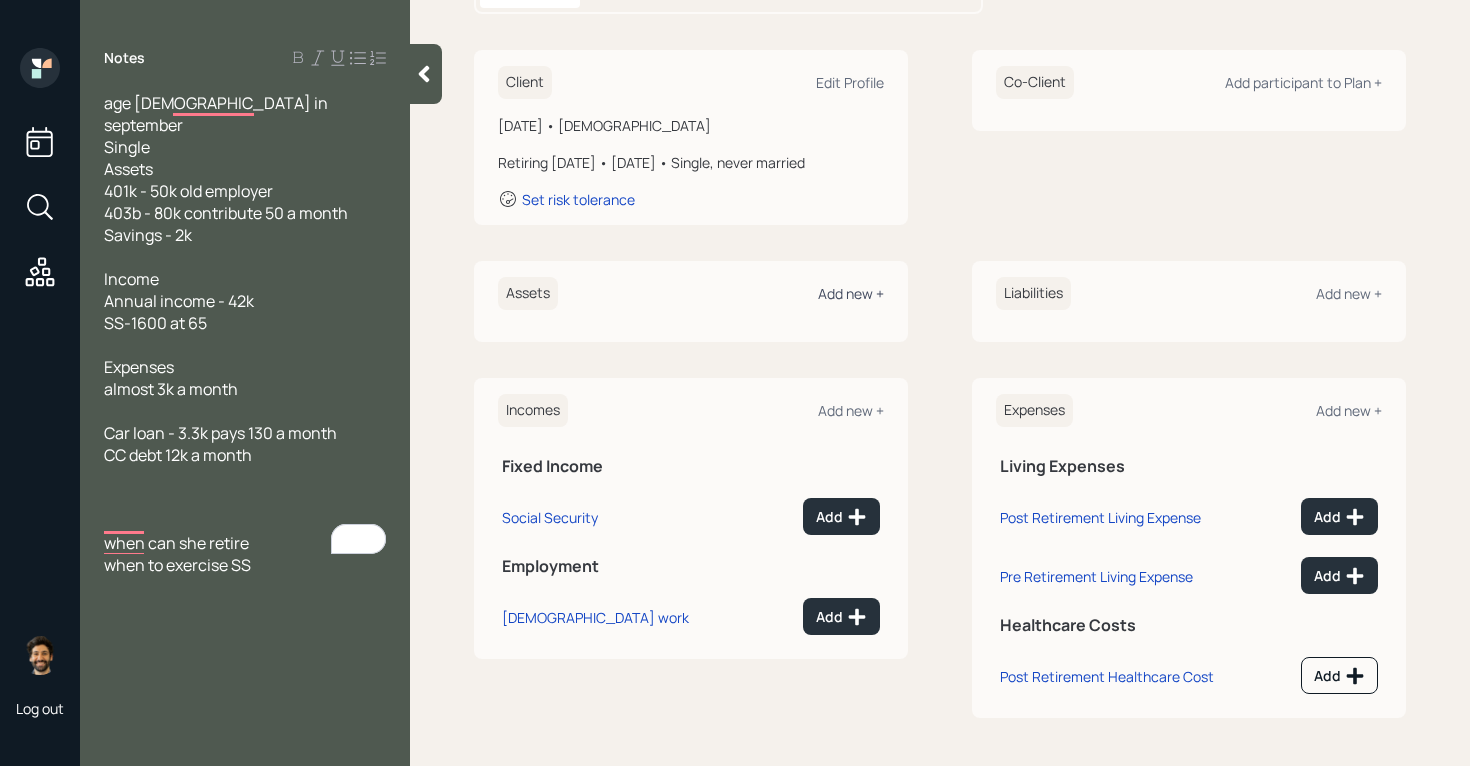 click on "Add new +" at bounding box center [851, 293] 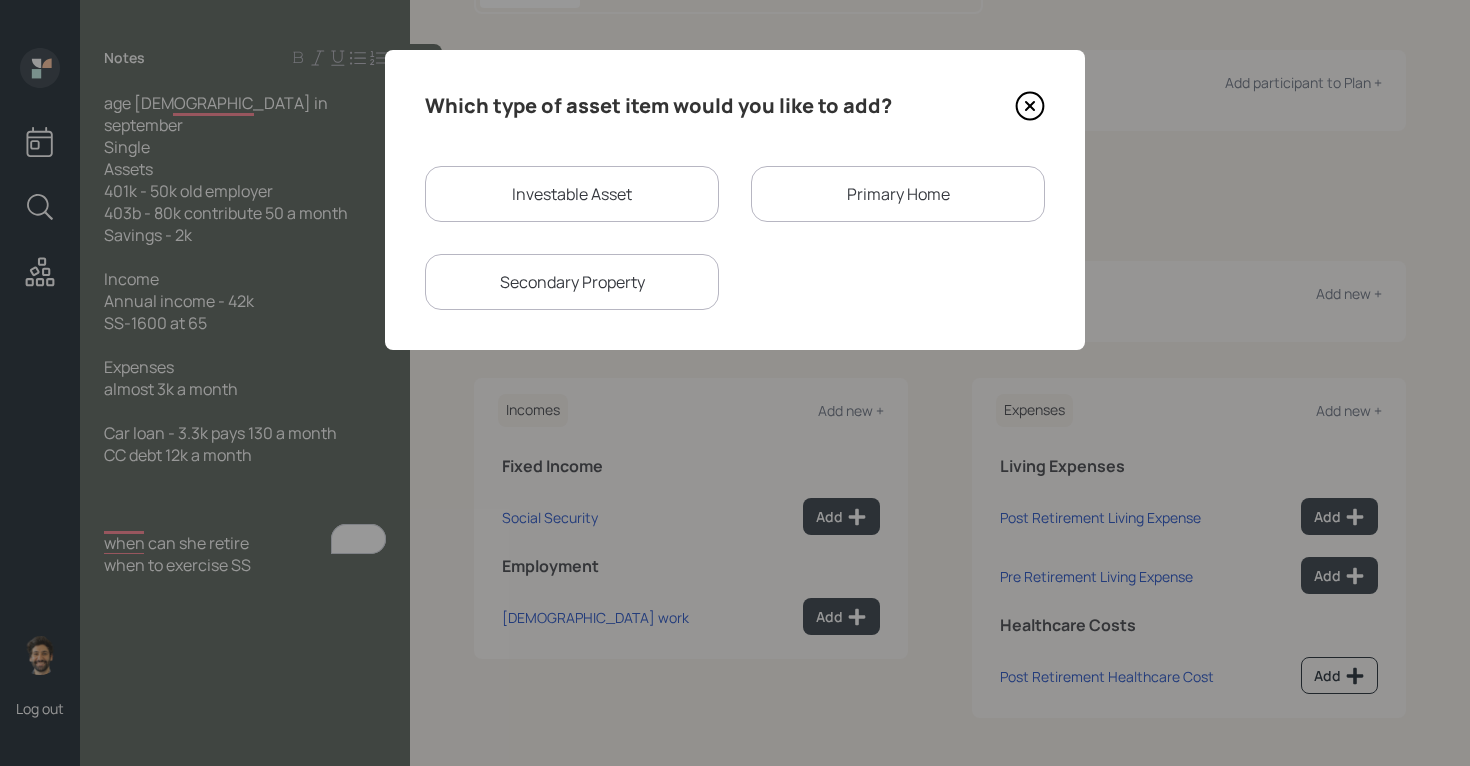 click on "Investable Asset" at bounding box center (572, 194) 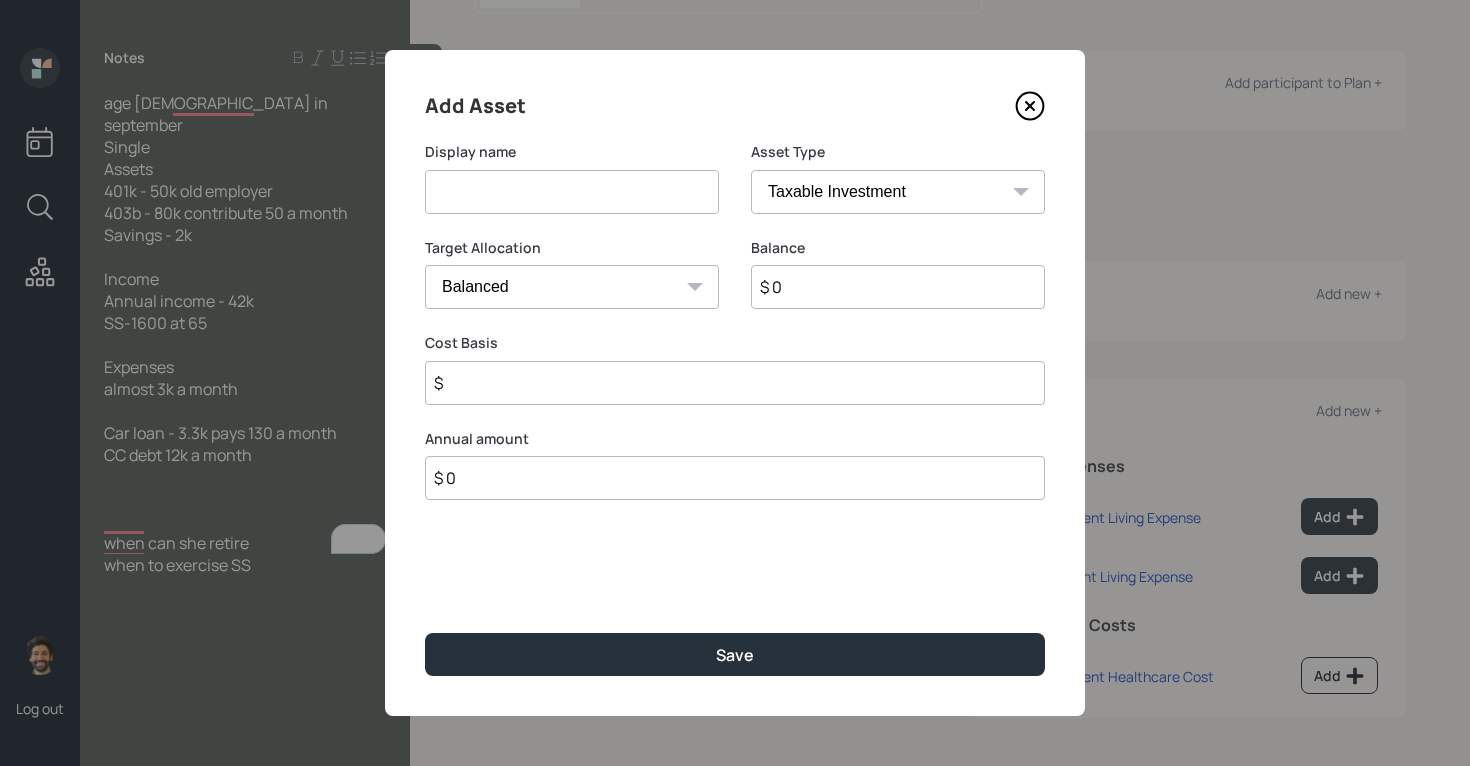 click at bounding box center (572, 192) 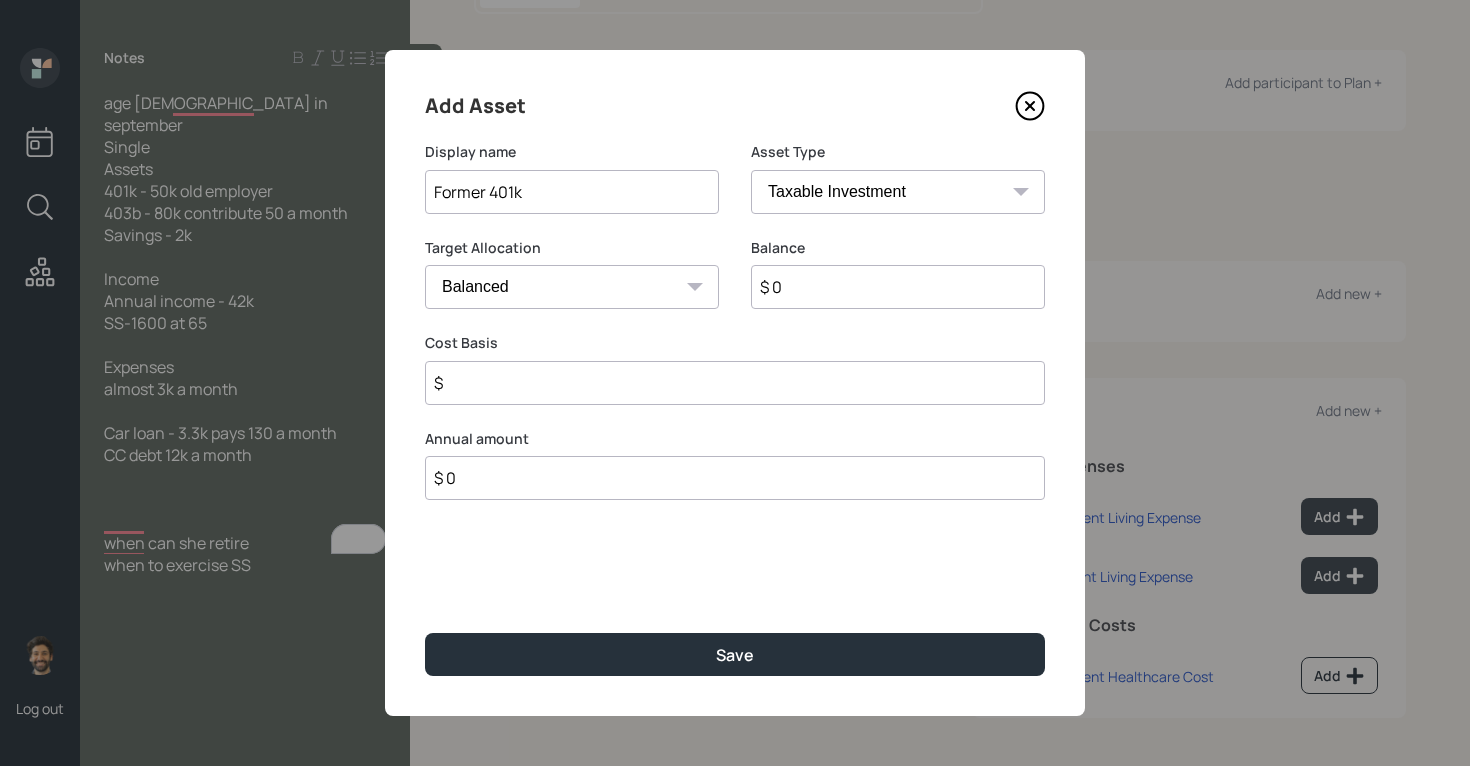 type on "Former 401k" 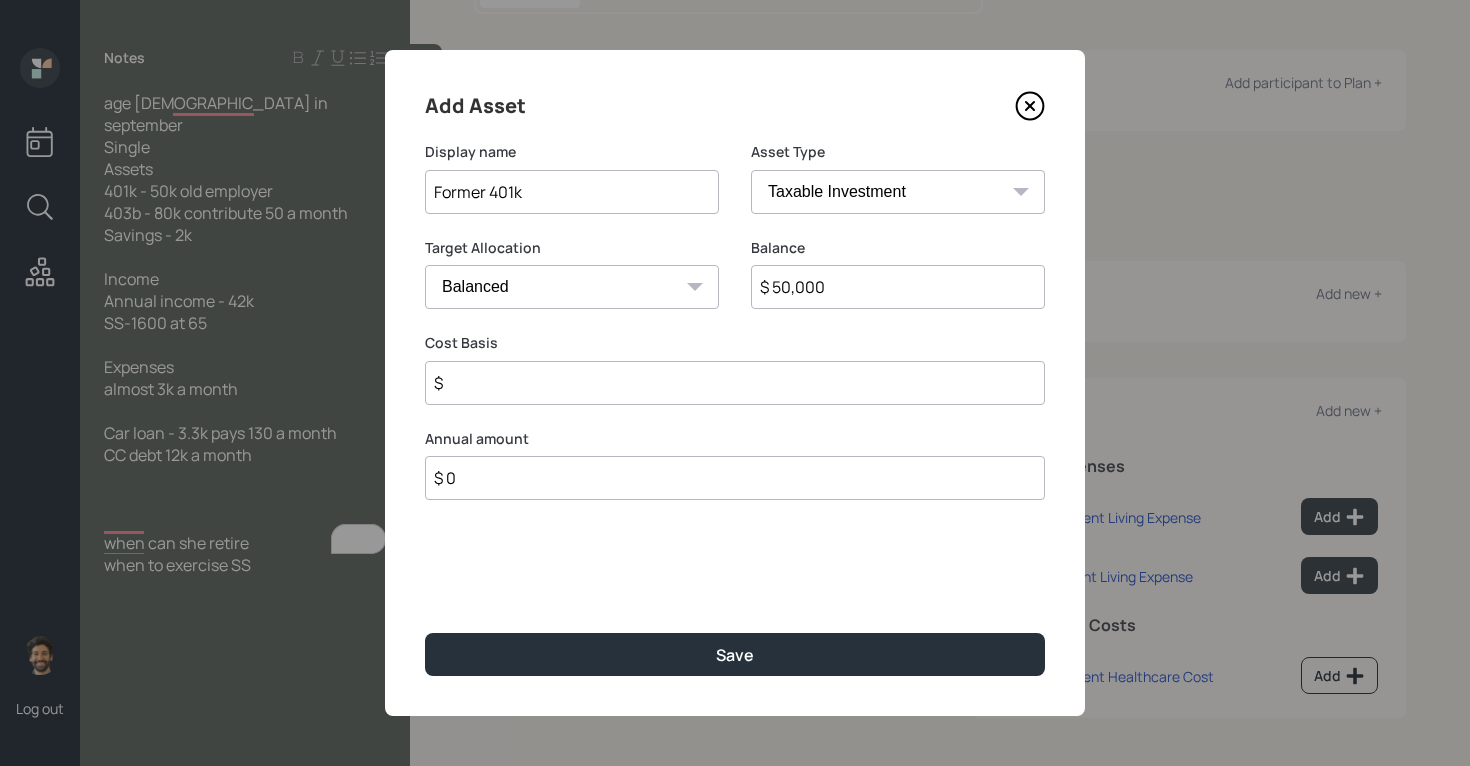 type on "$ 50,000" 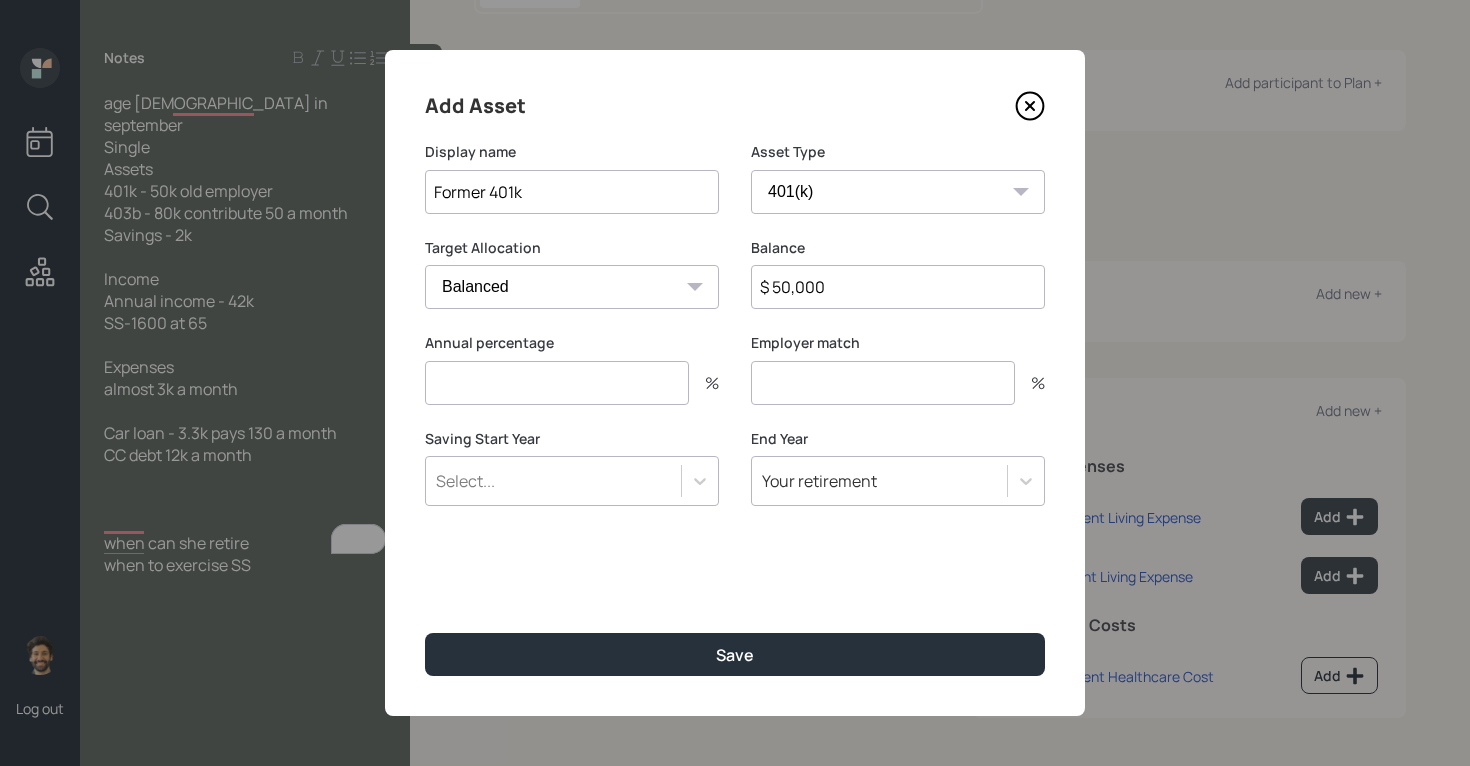 click at bounding box center [557, 383] 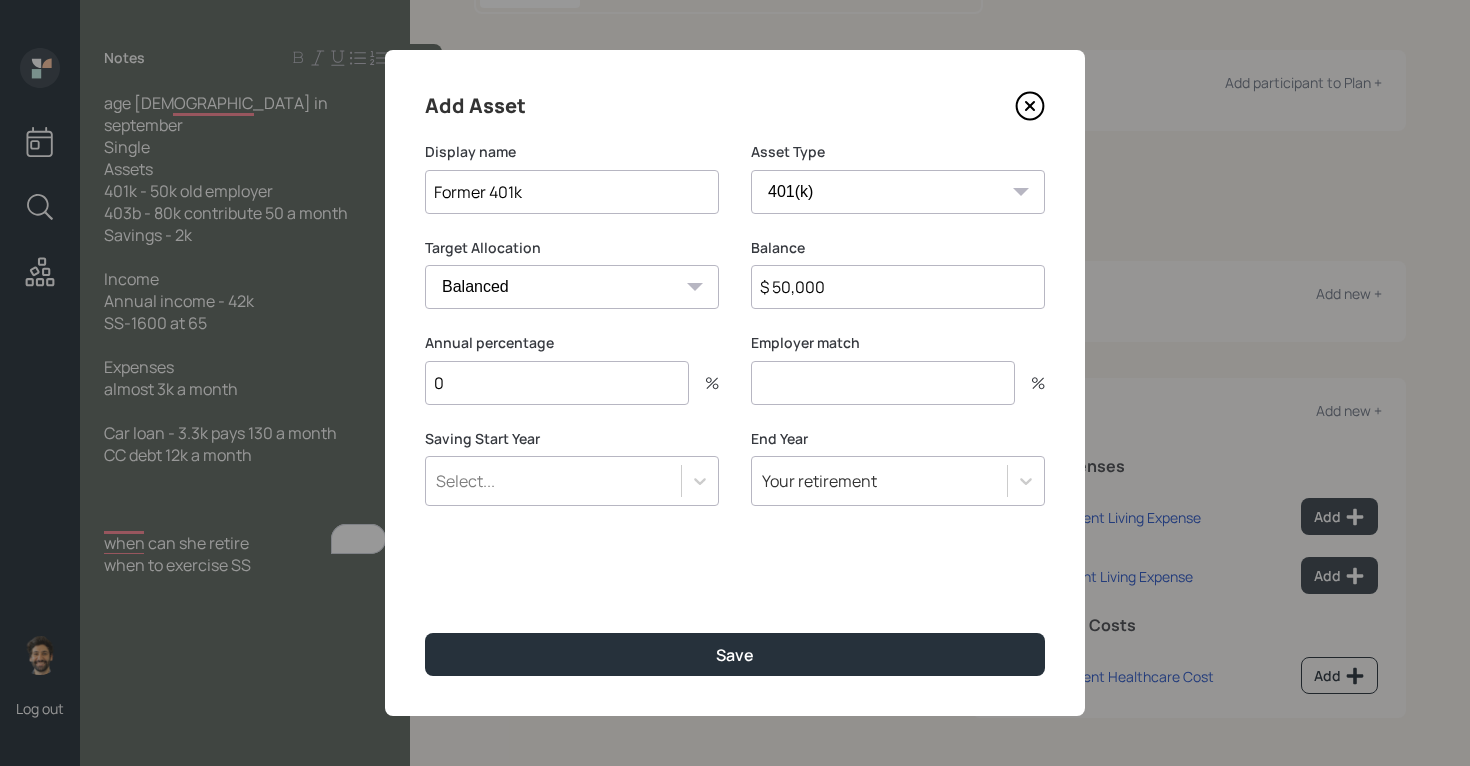 type on "0" 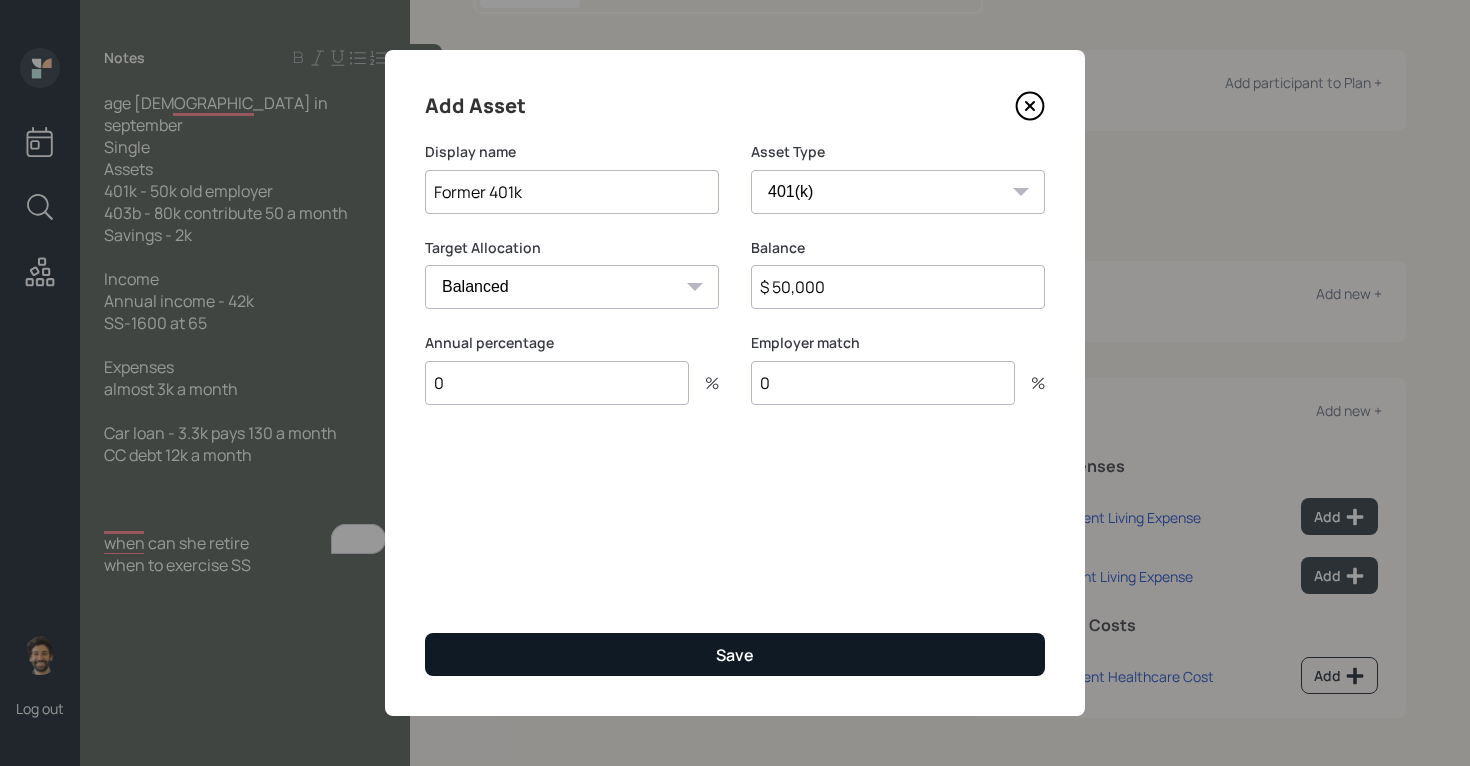 type on "0" 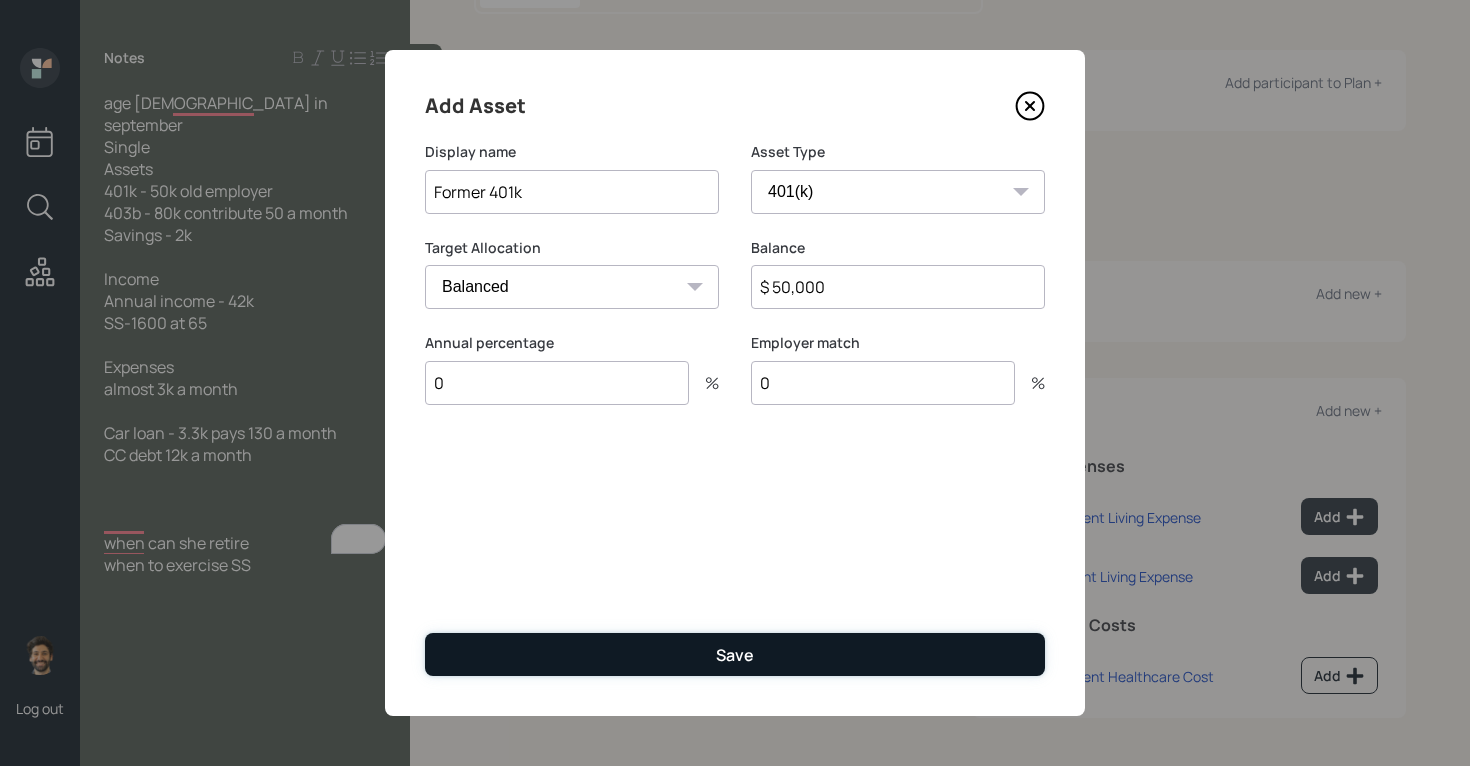click on "Save" at bounding box center [735, 654] 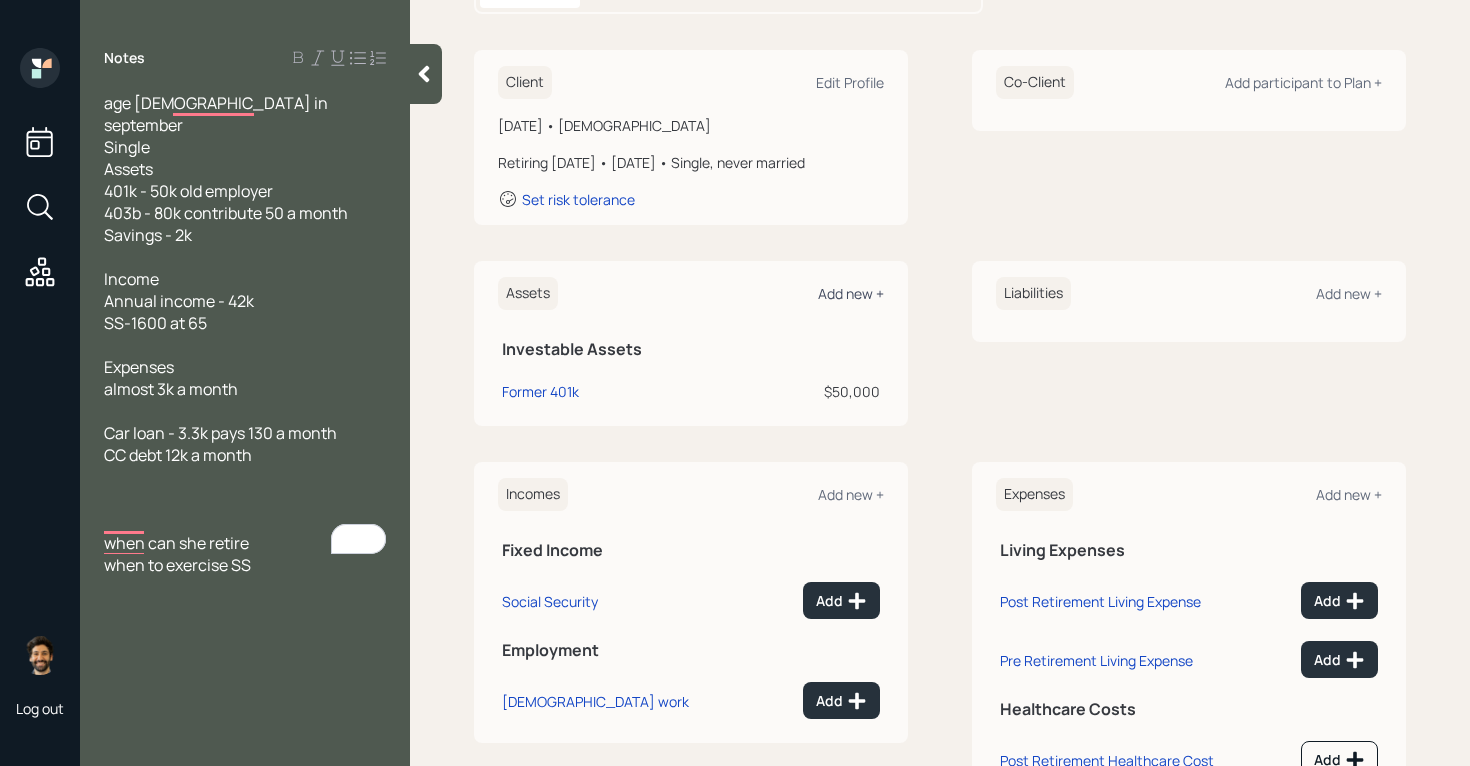 click on "Add new +" at bounding box center [851, 293] 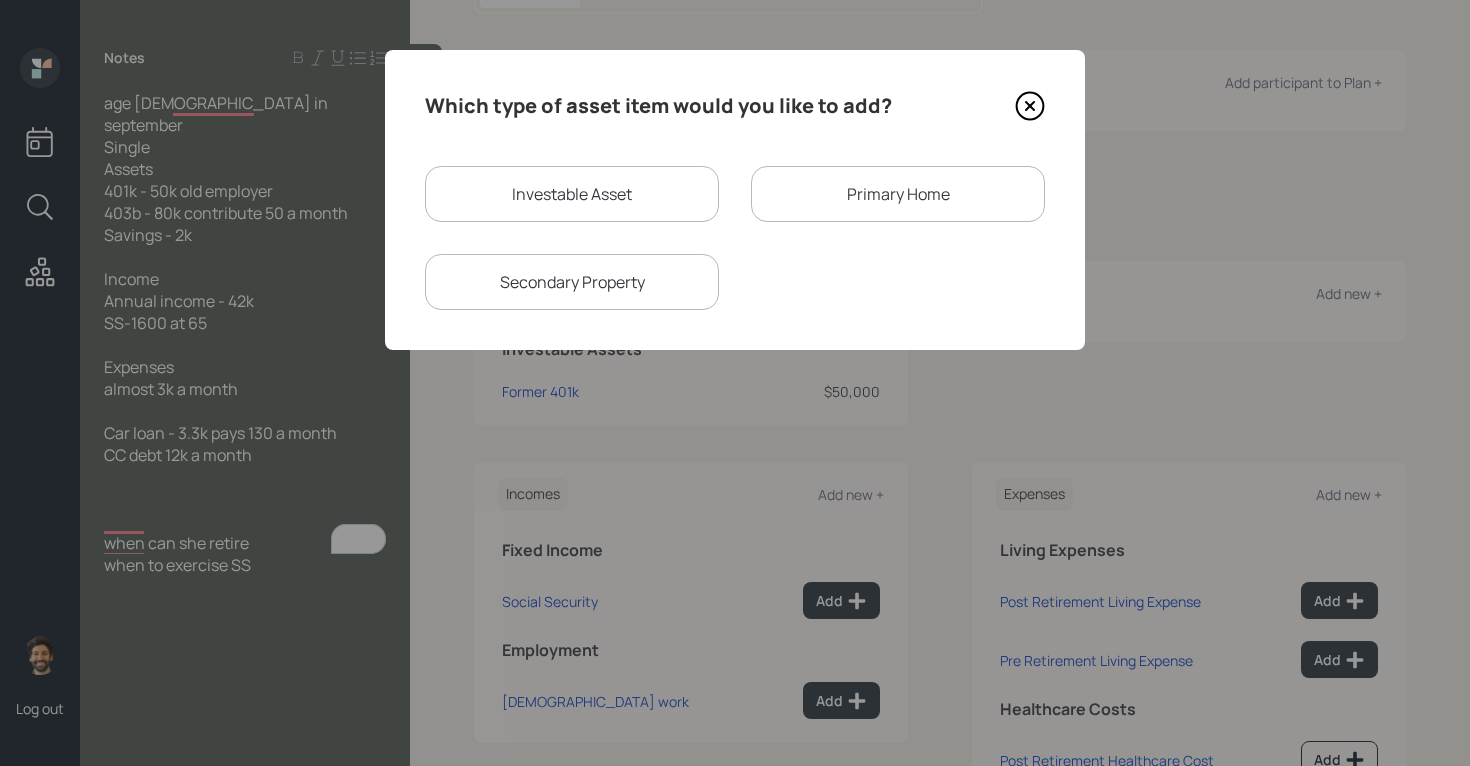 click on "Investable Asset" at bounding box center (572, 194) 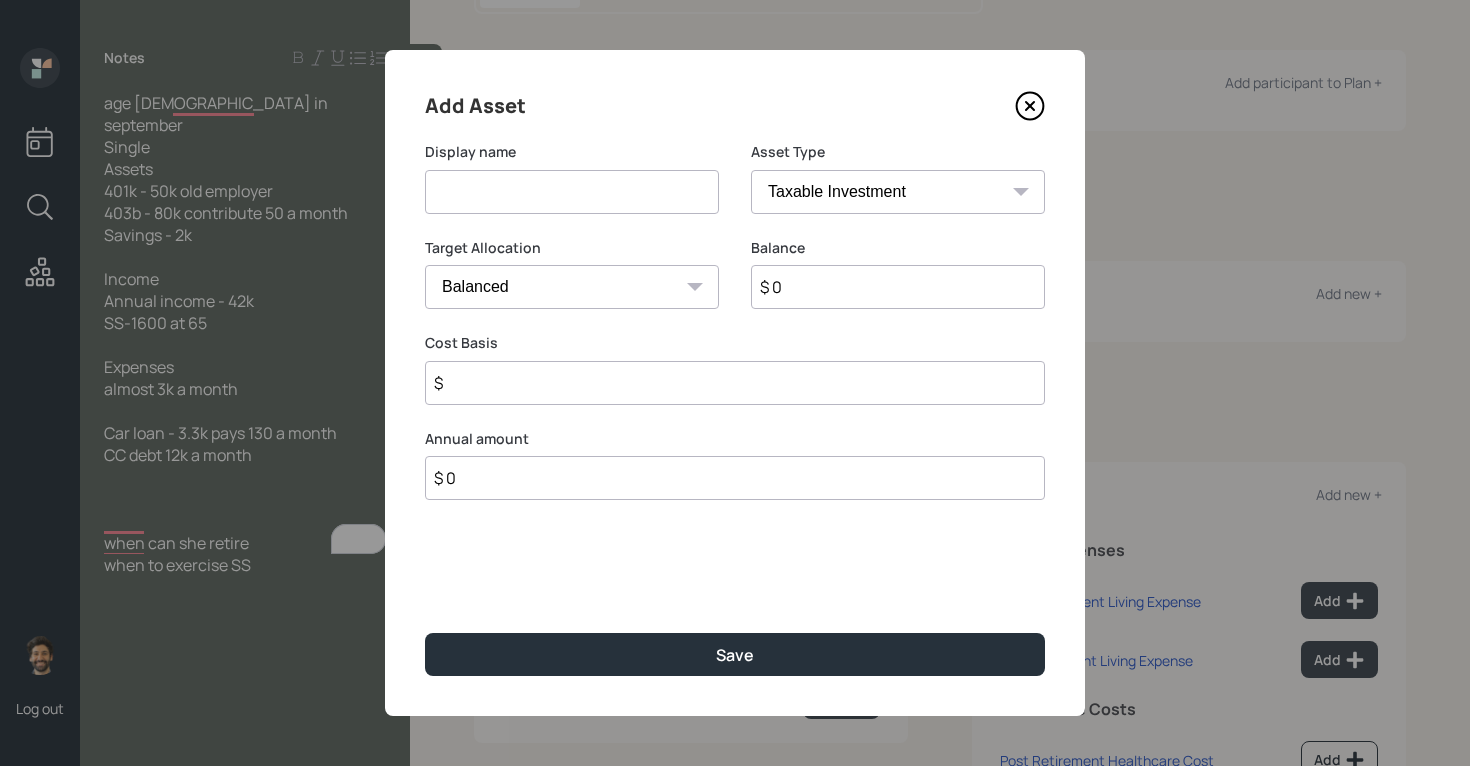 click at bounding box center [572, 192] 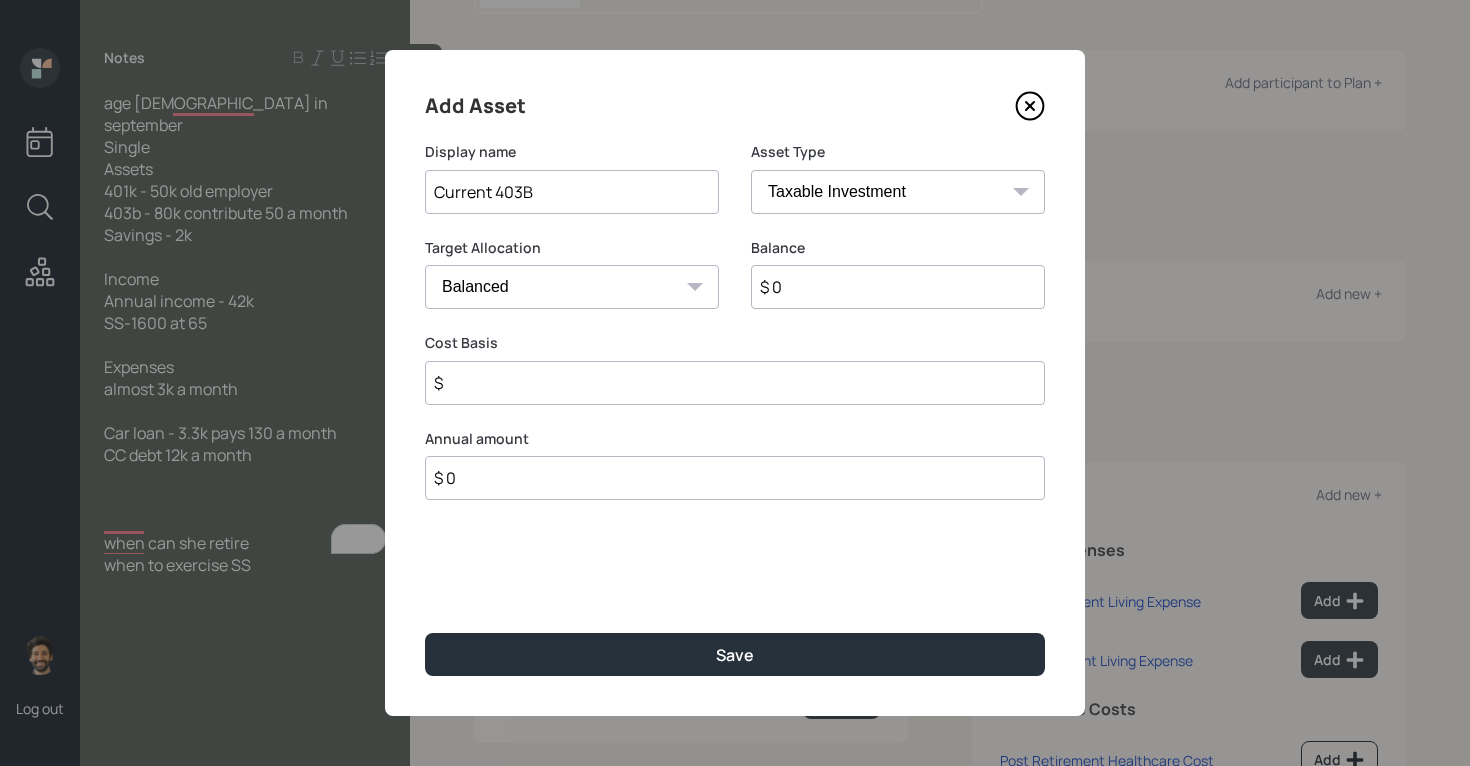 type on "Current 403B" 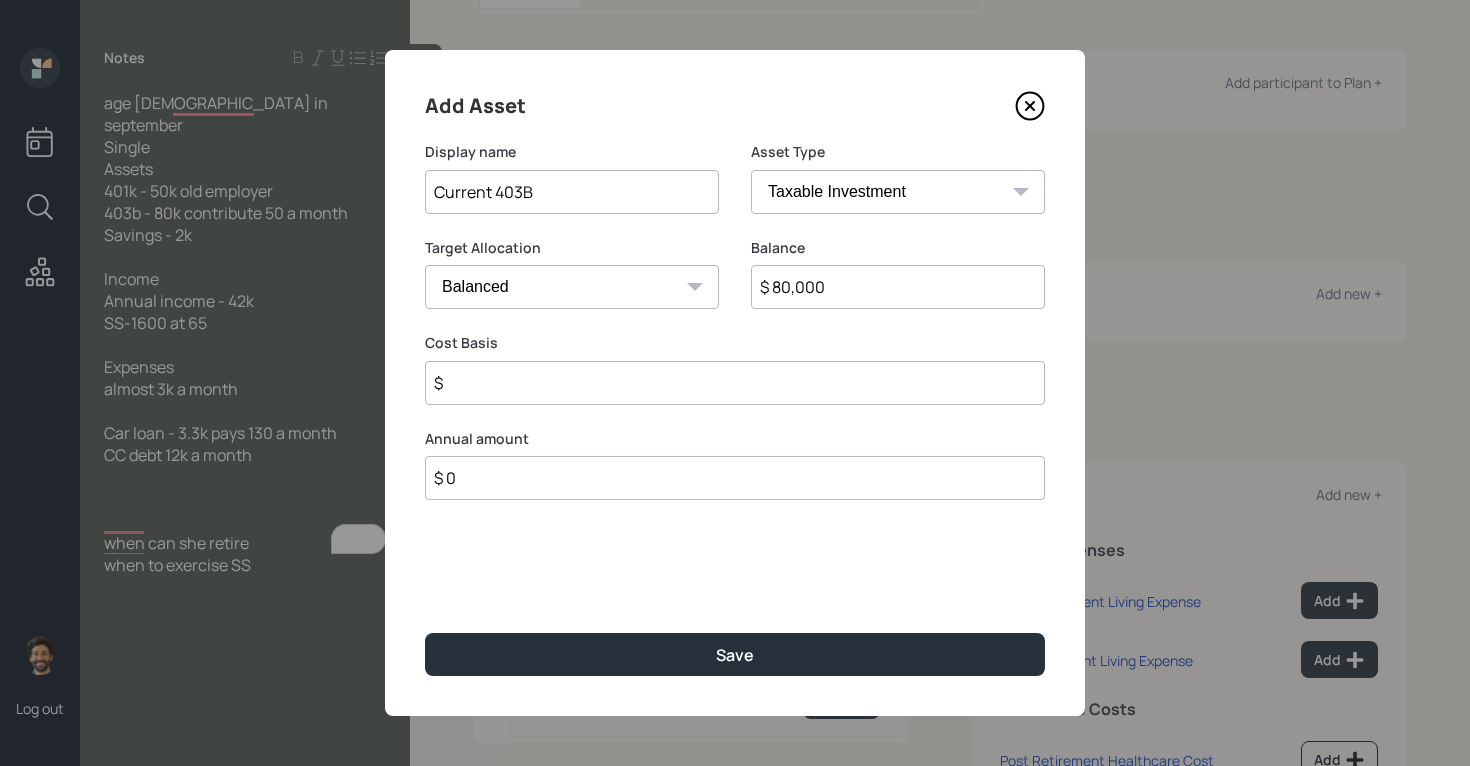 type on "$ 80,000" 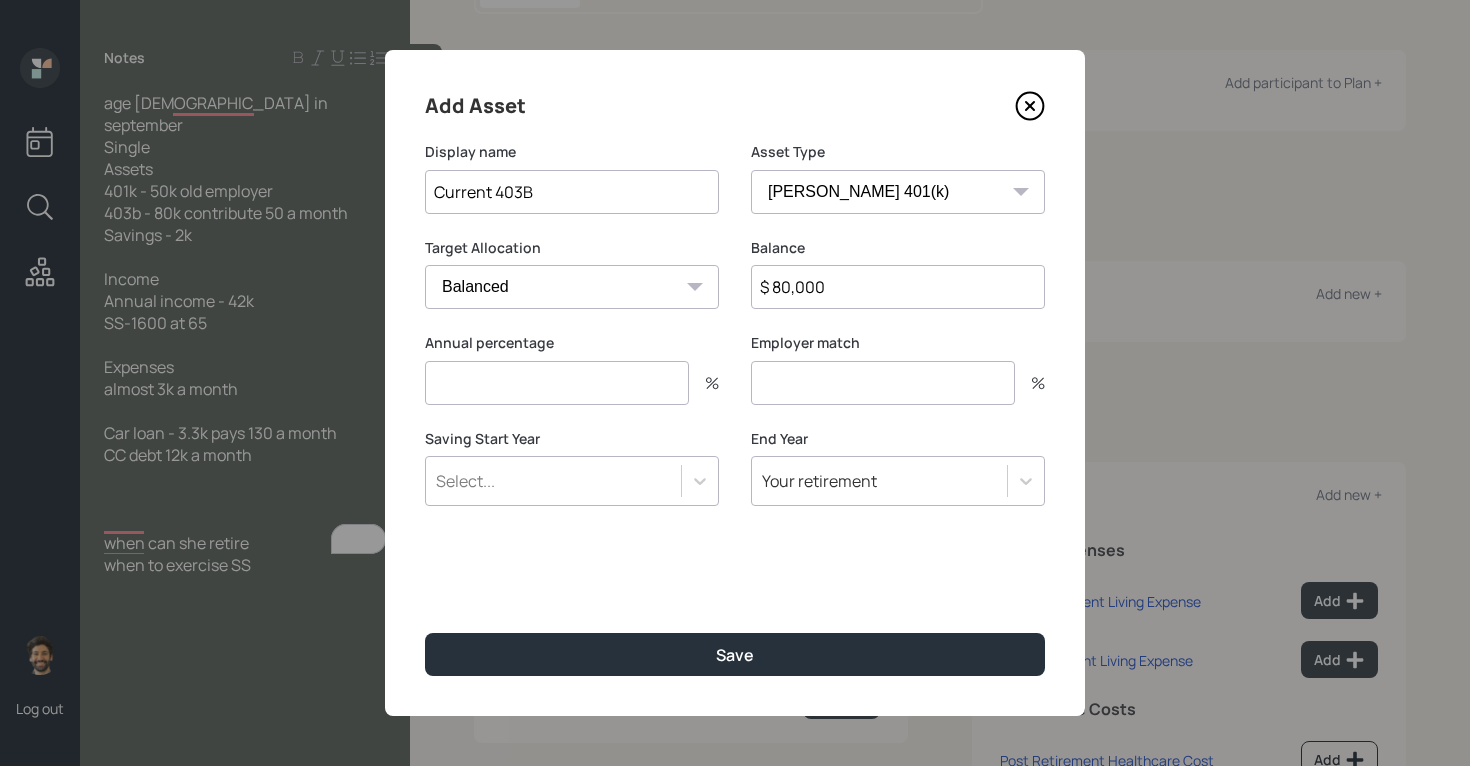 click on "SEP [PERSON_NAME] IRA 401(k) [PERSON_NAME] 401(k) 403(b) [PERSON_NAME] 403(b) 457(b) [PERSON_NAME] 457(b) Health Savings Account 529 Taxable Investment Checking / Savings Emergency Fund" at bounding box center (898, 192) 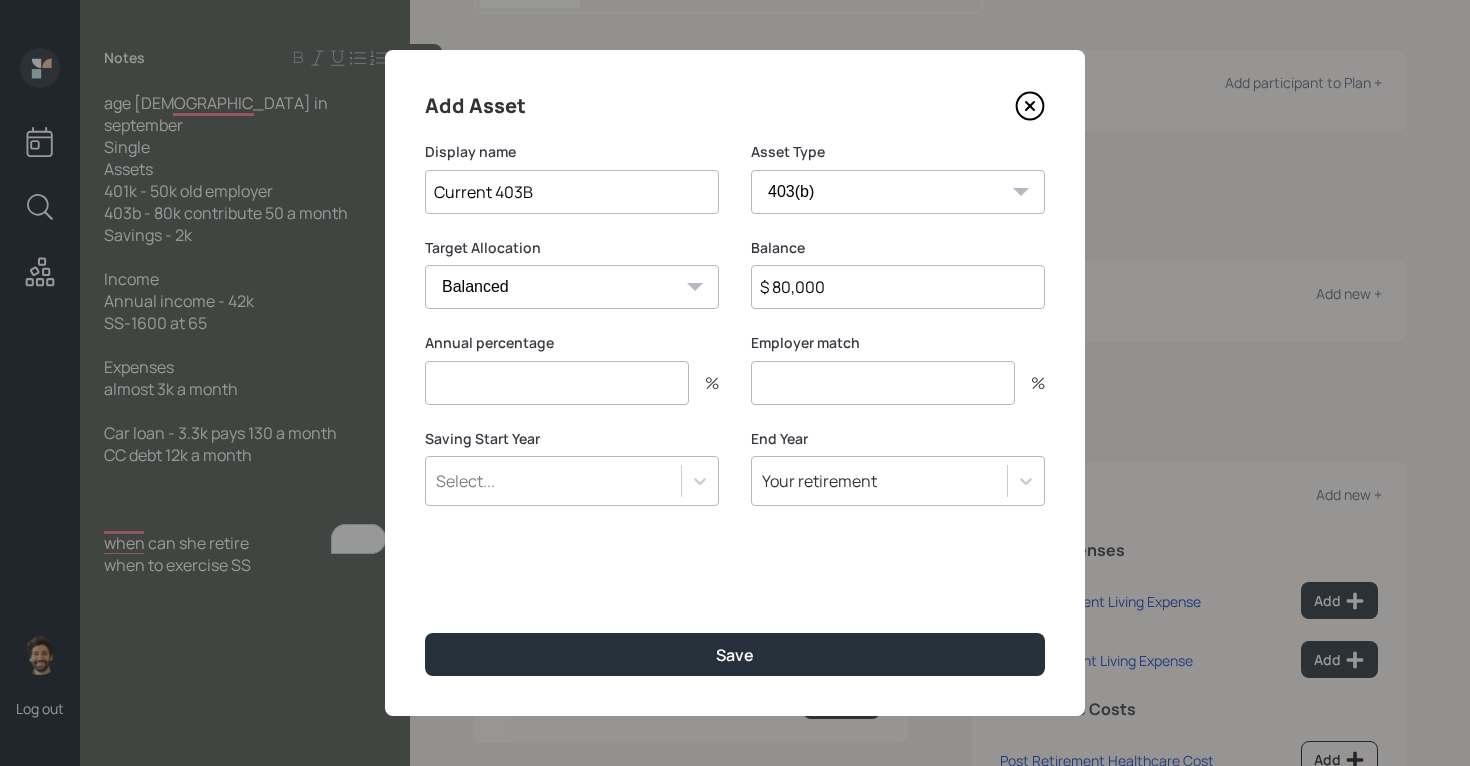 click at bounding box center (557, 383) 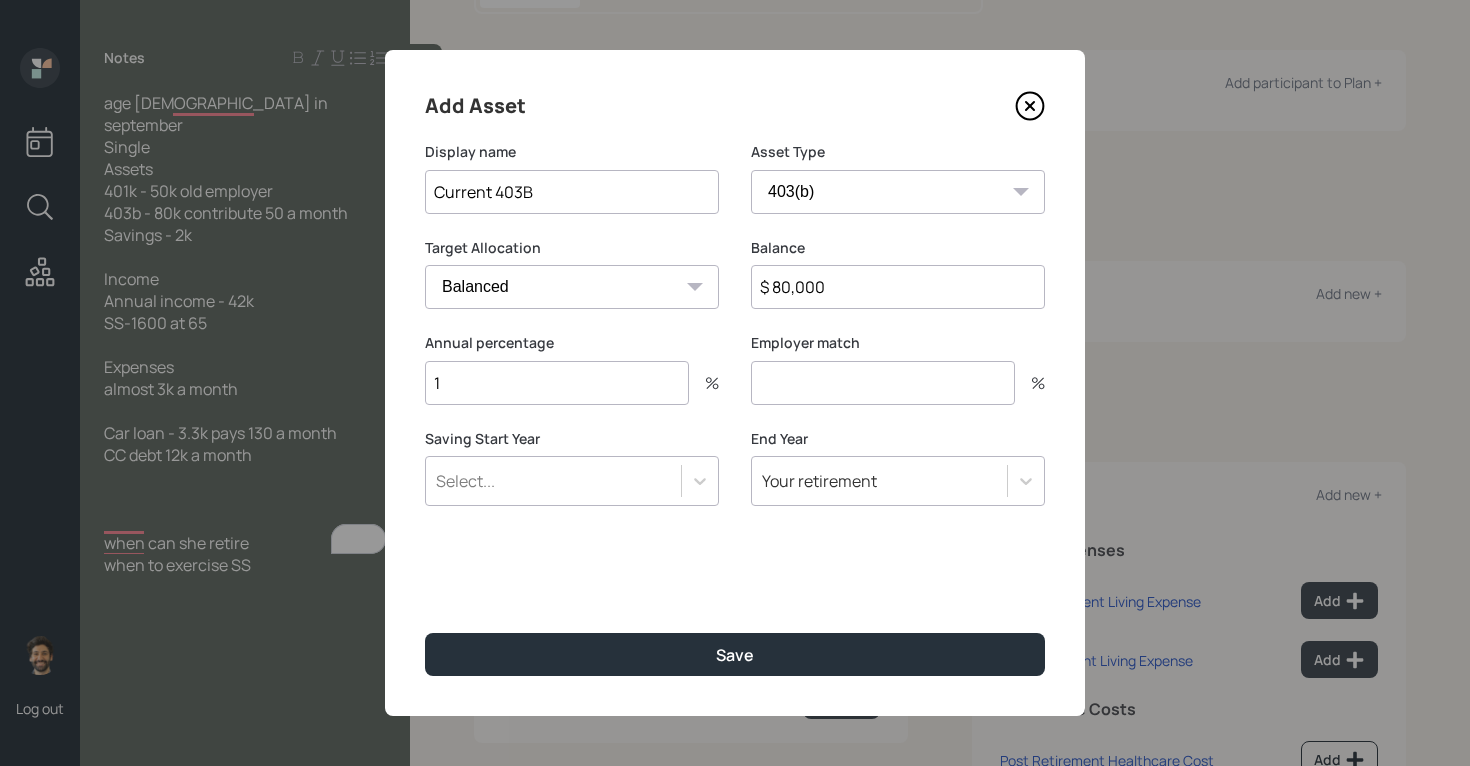 type on "1" 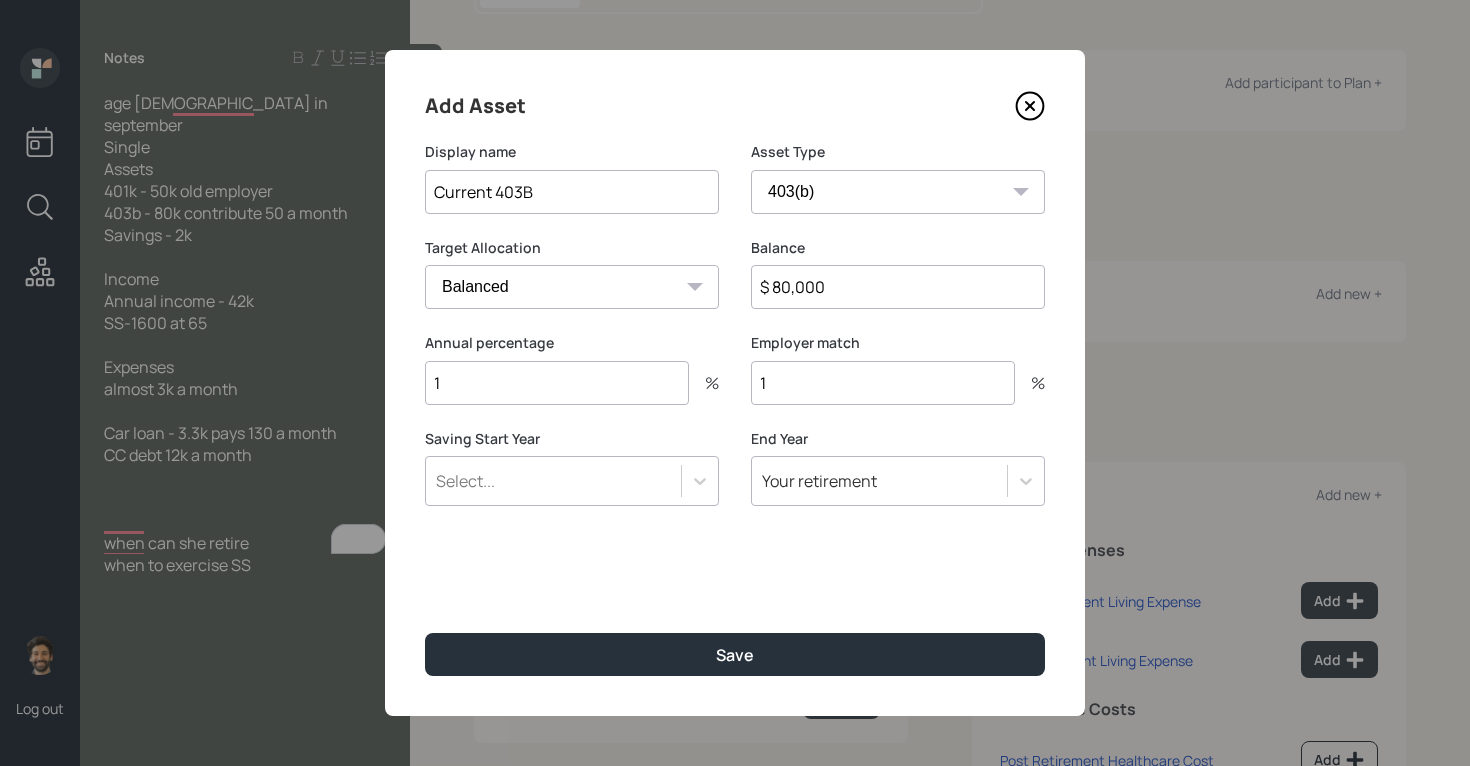 type on "1" 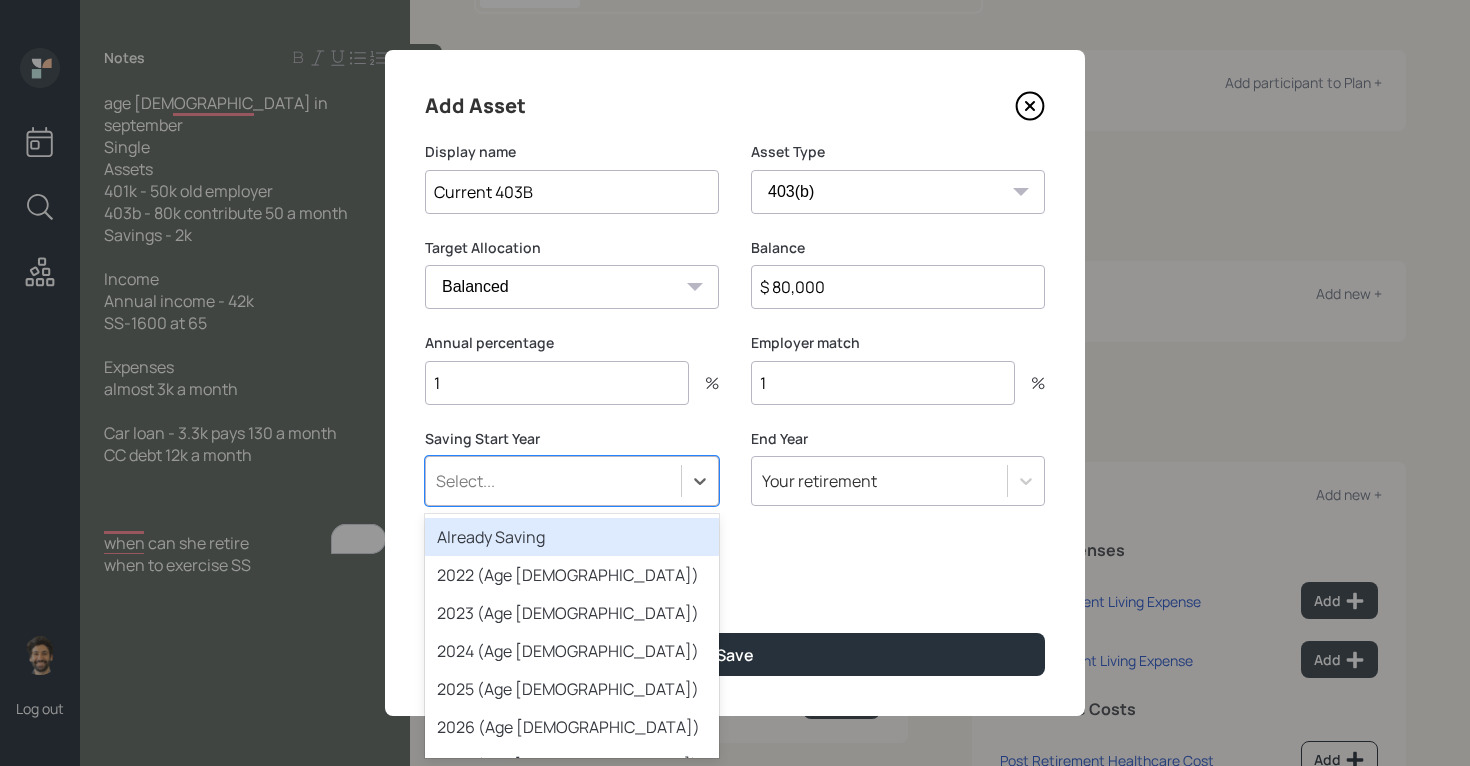 click on "Already Saving" at bounding box center (572, 537) 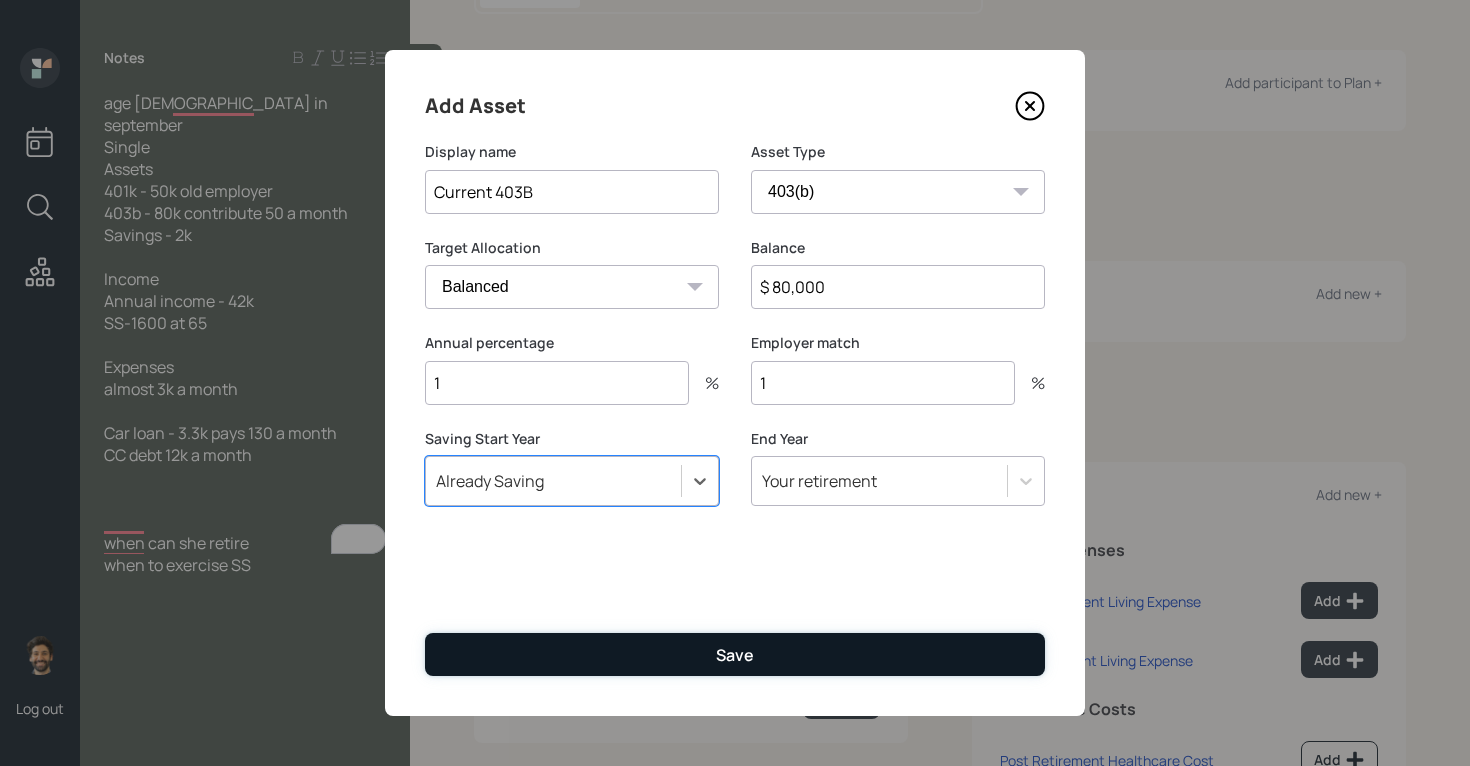 click on "Save" at bounding box center [735, 654] 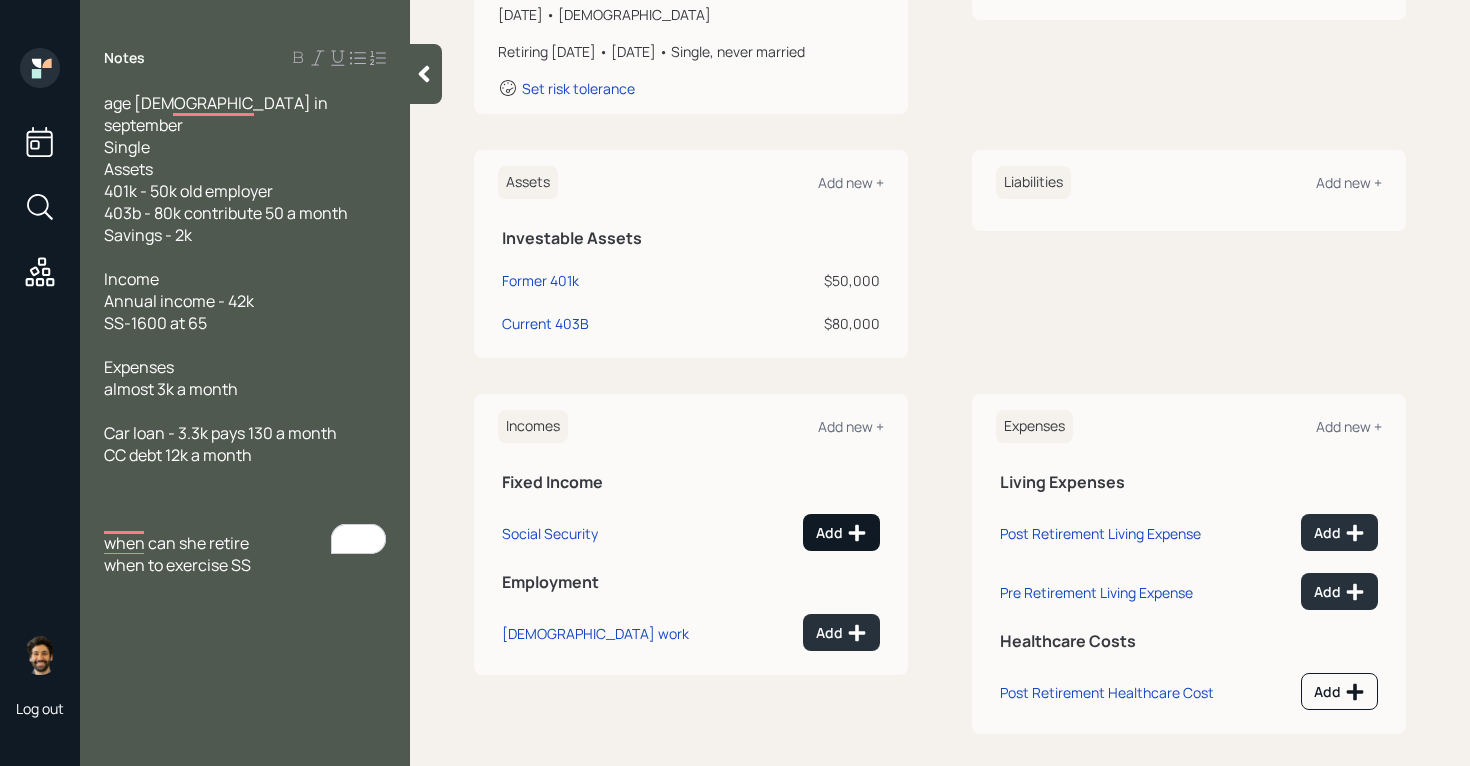 scroll, scrollTop: 379, scrollLeft: 0, axis: vertical 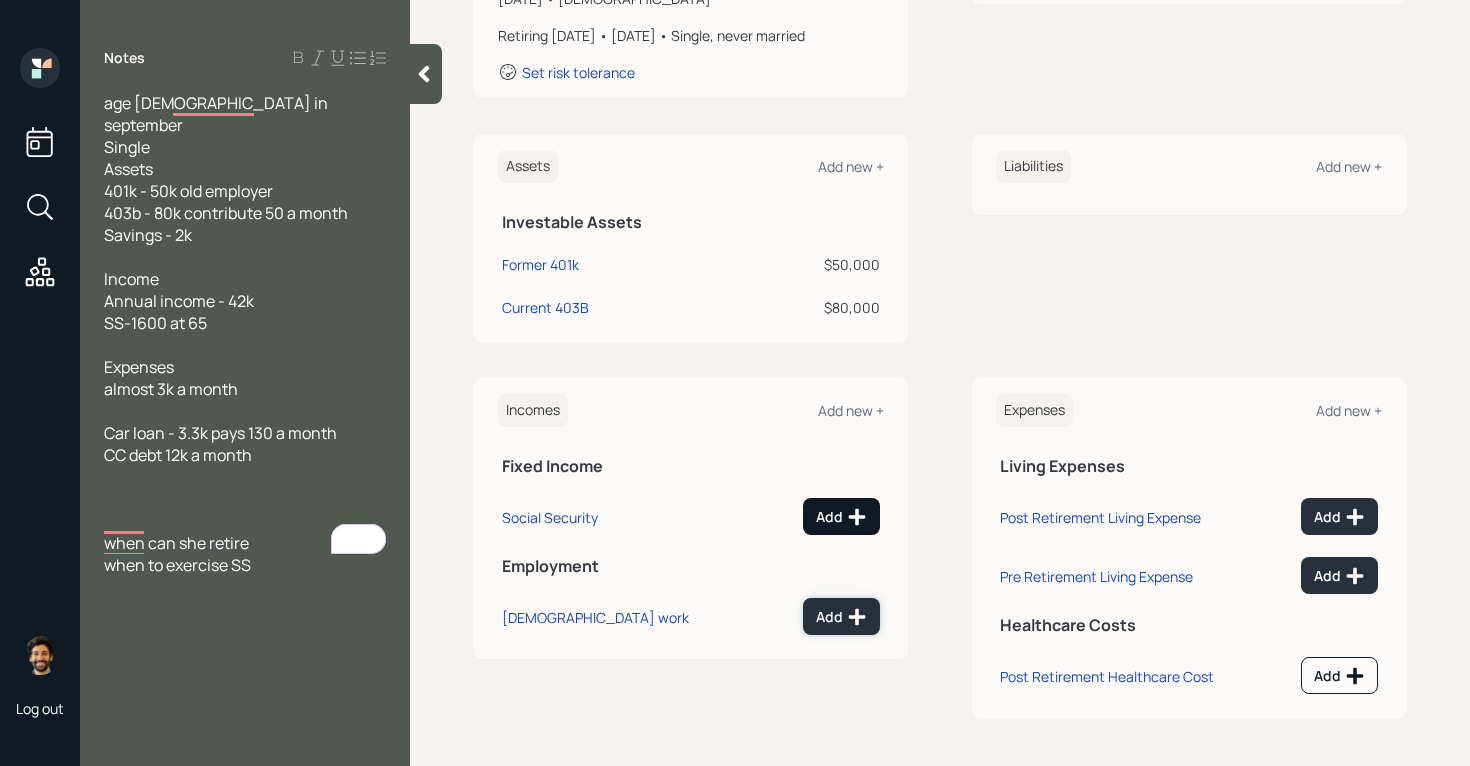 click on "Add" at bounding box center [841, 616] 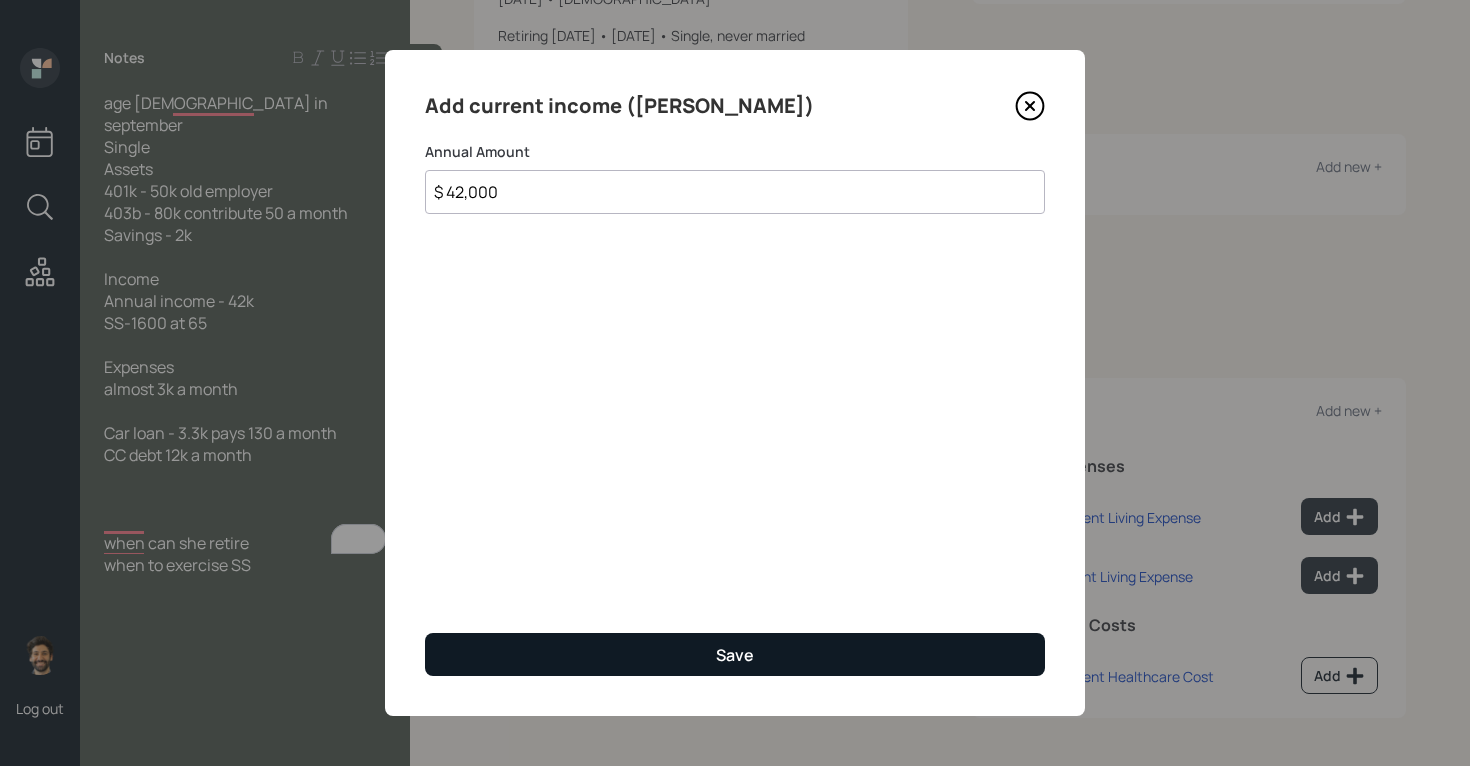 type on "$ 42,000" 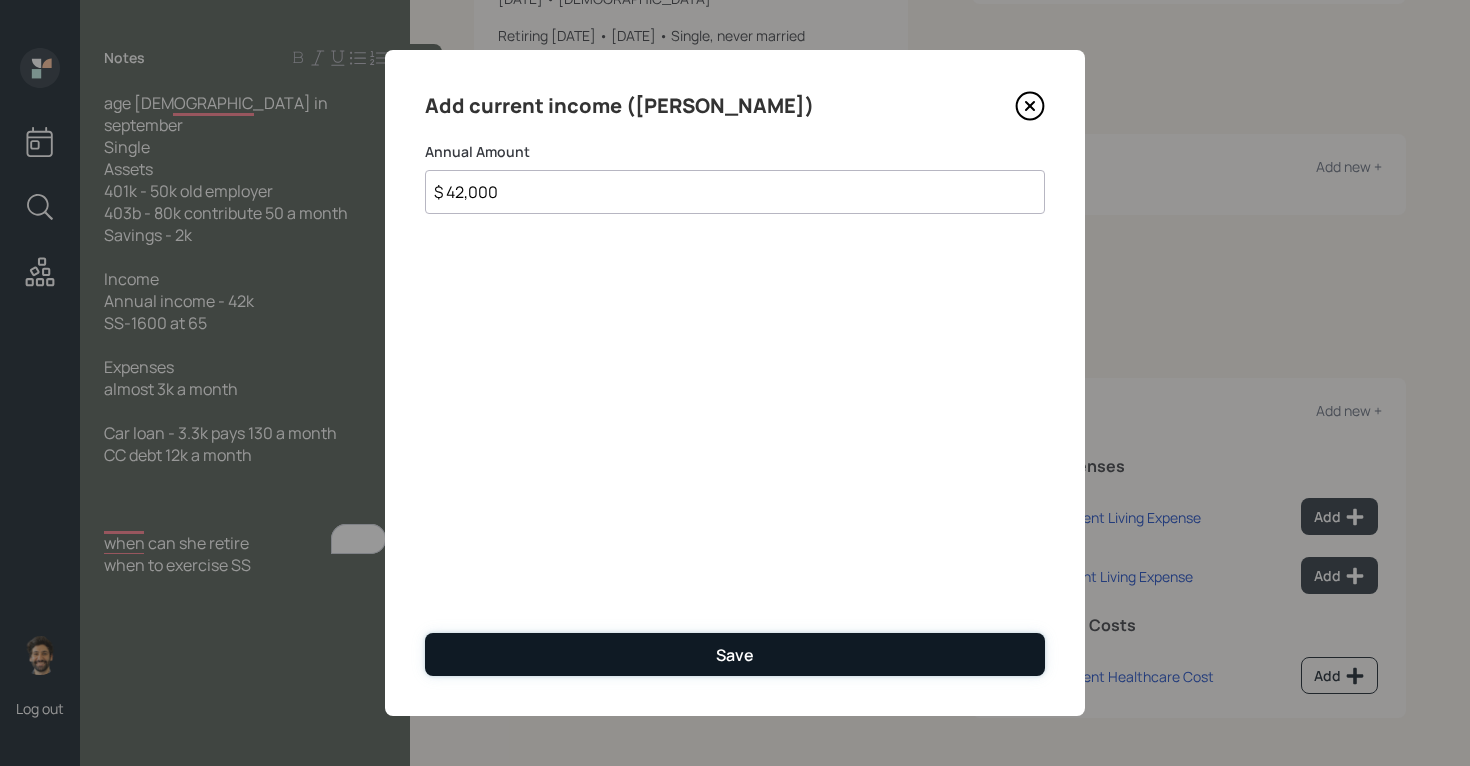 click on "Save" at bounding box center [735, 654] 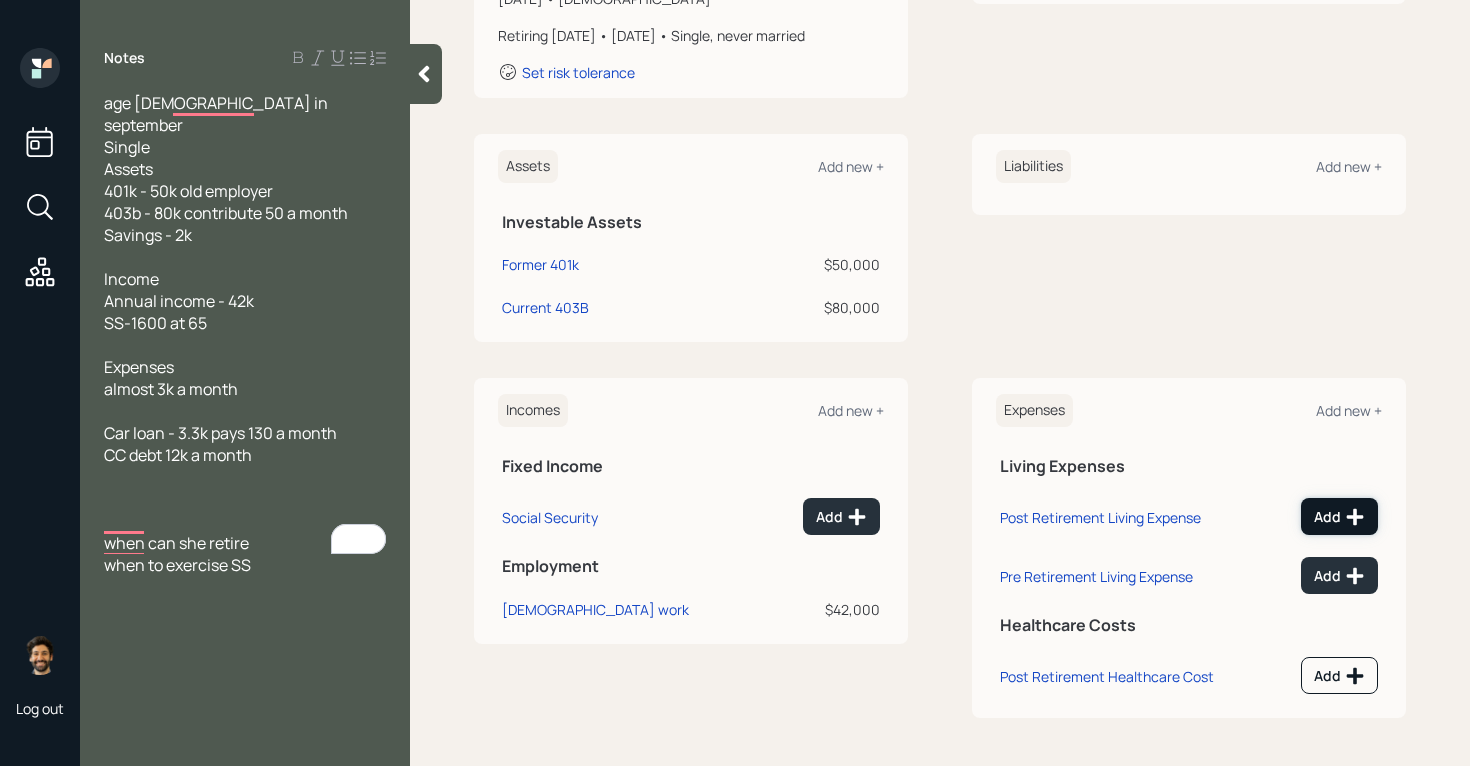 click on "Add" at bounding box center (1339, 516) 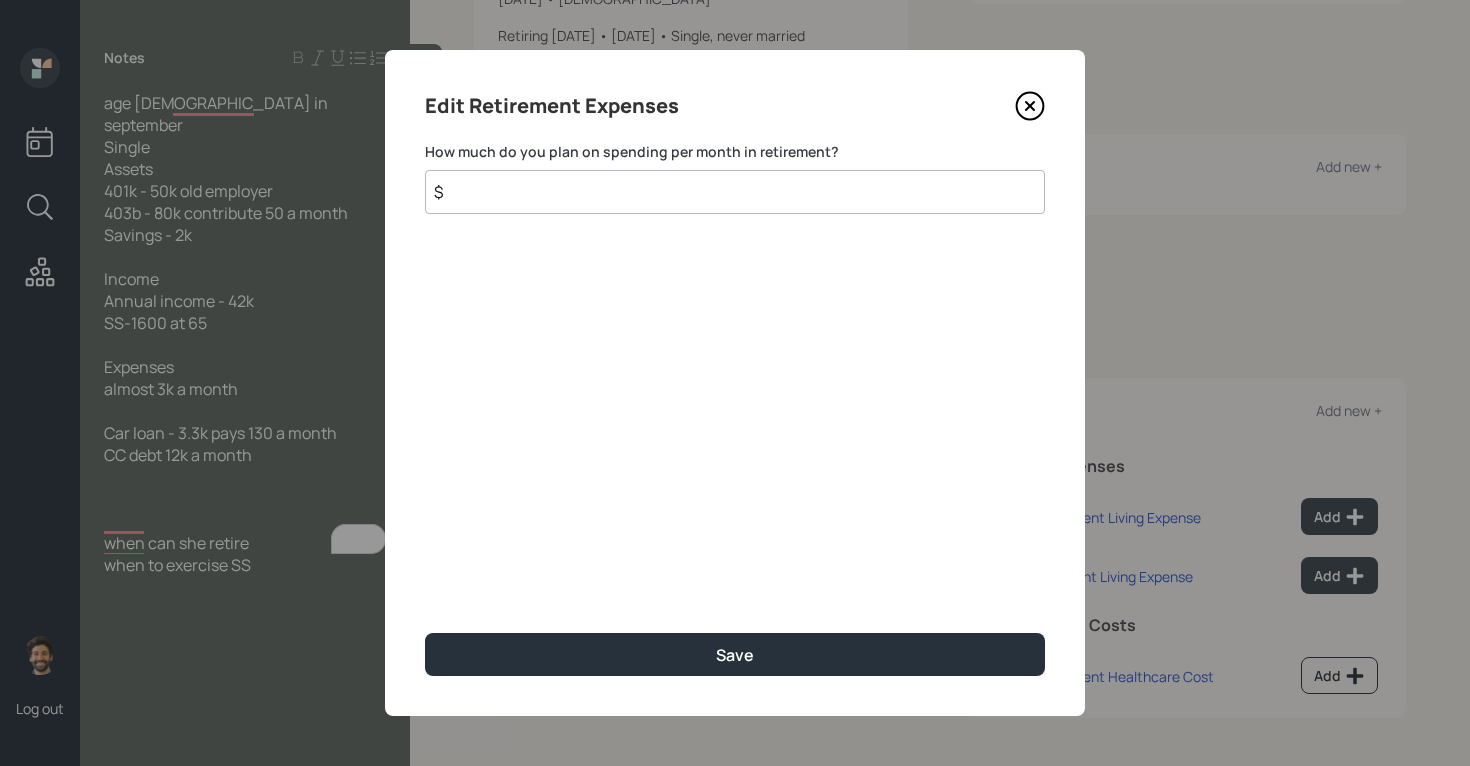 click on "$" at bounding box center [735, 192] 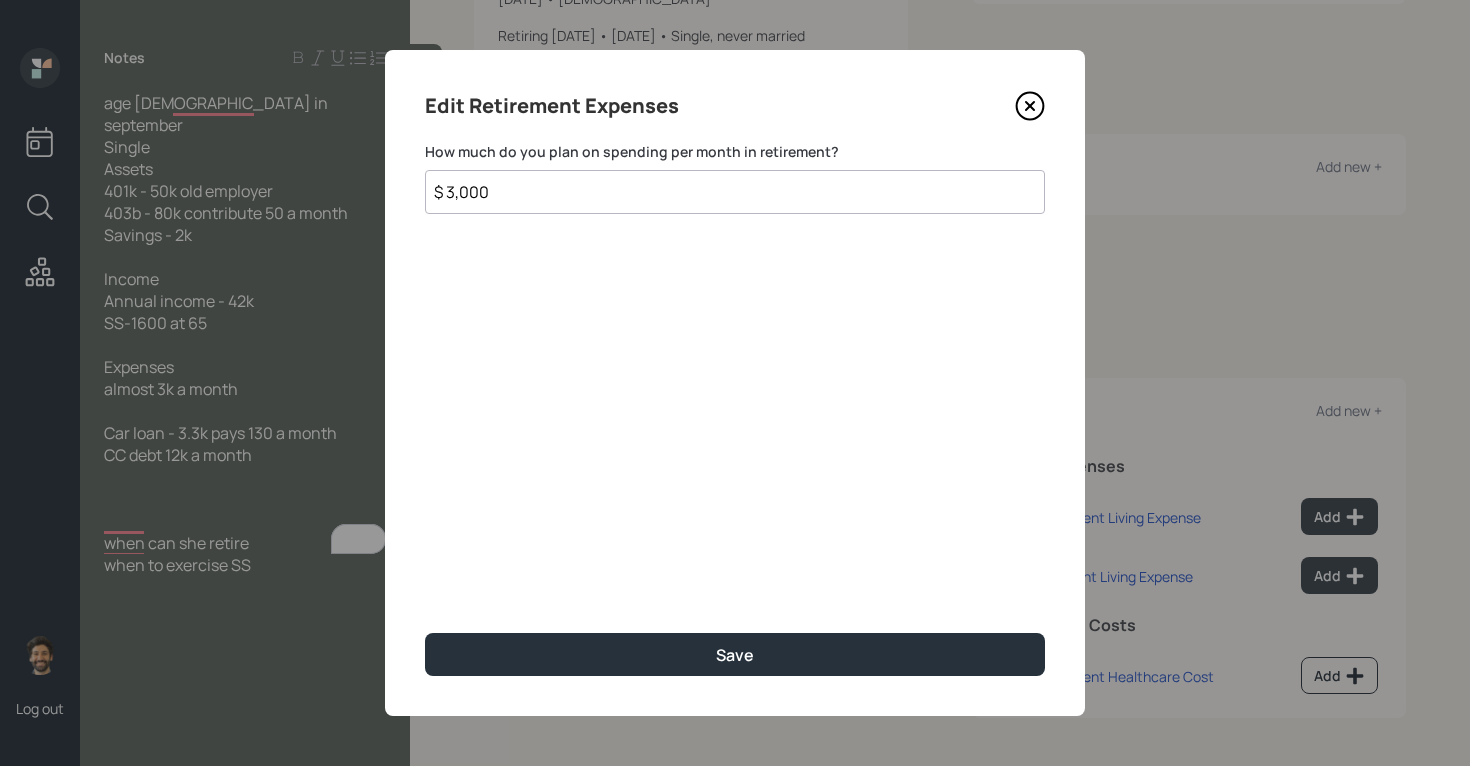 type on "$ 3,000" 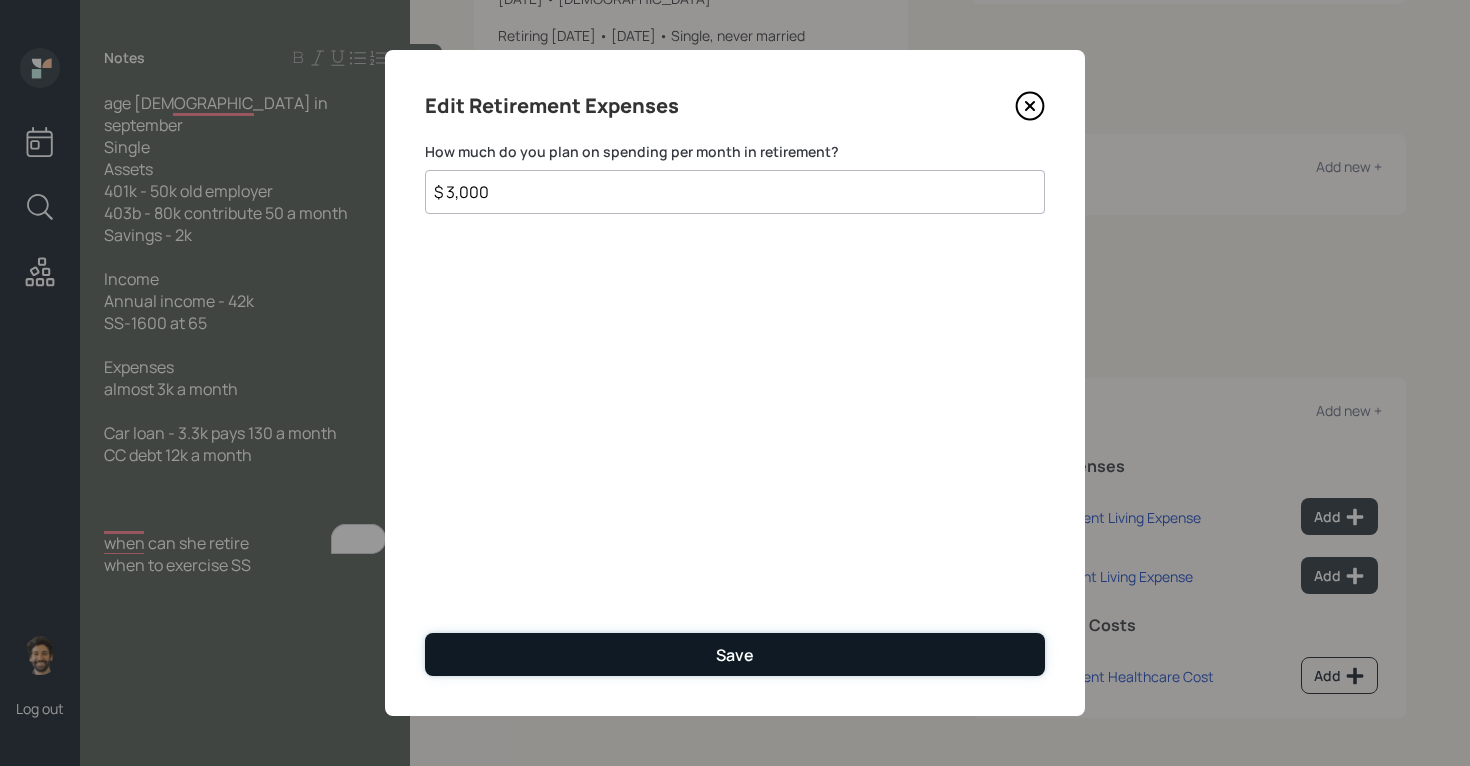 click on "Save" at bounding box center [735, 654] 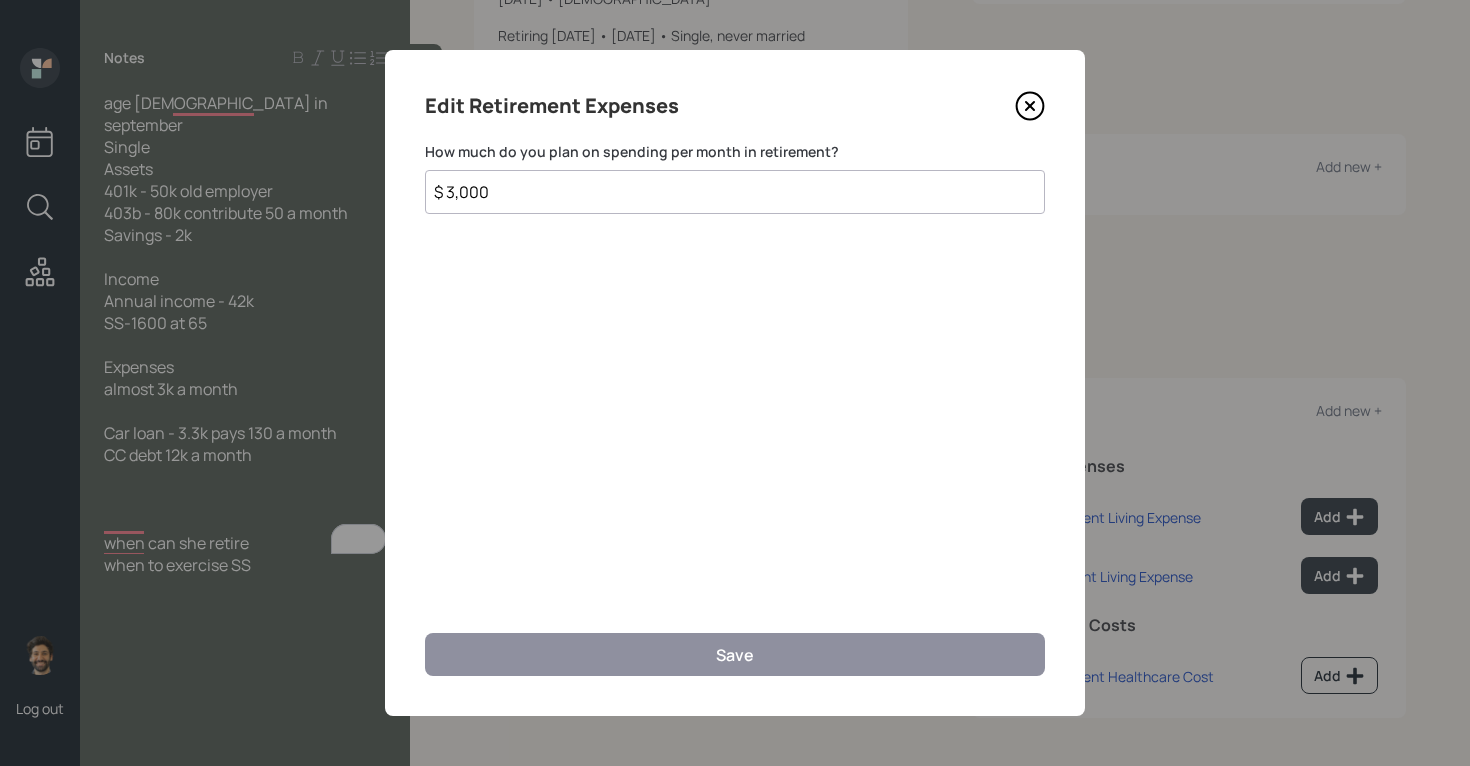 scroll, scrollTop: 364, scrollLeft: 0, axis: vertical 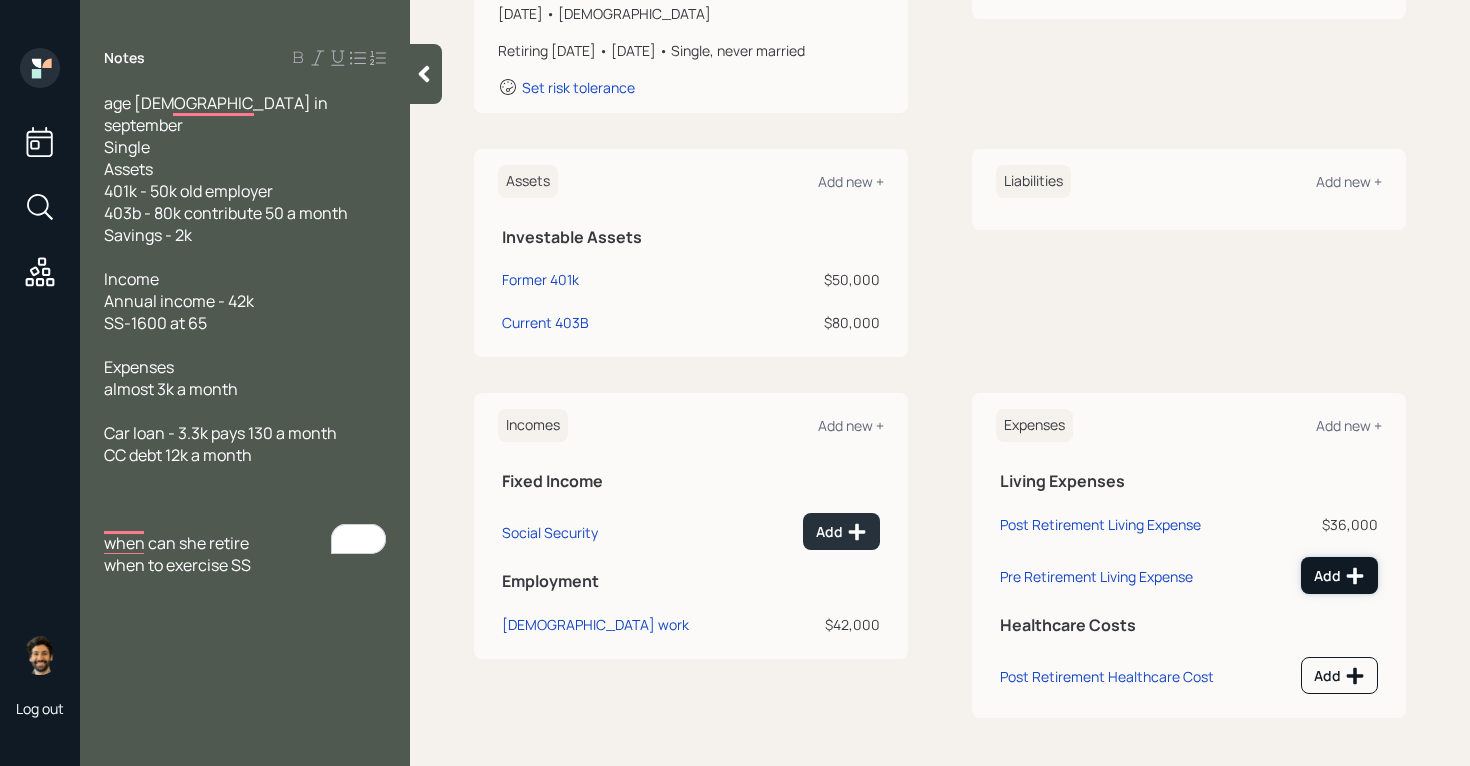 click on "Add" at bounding box center (1339, 575) 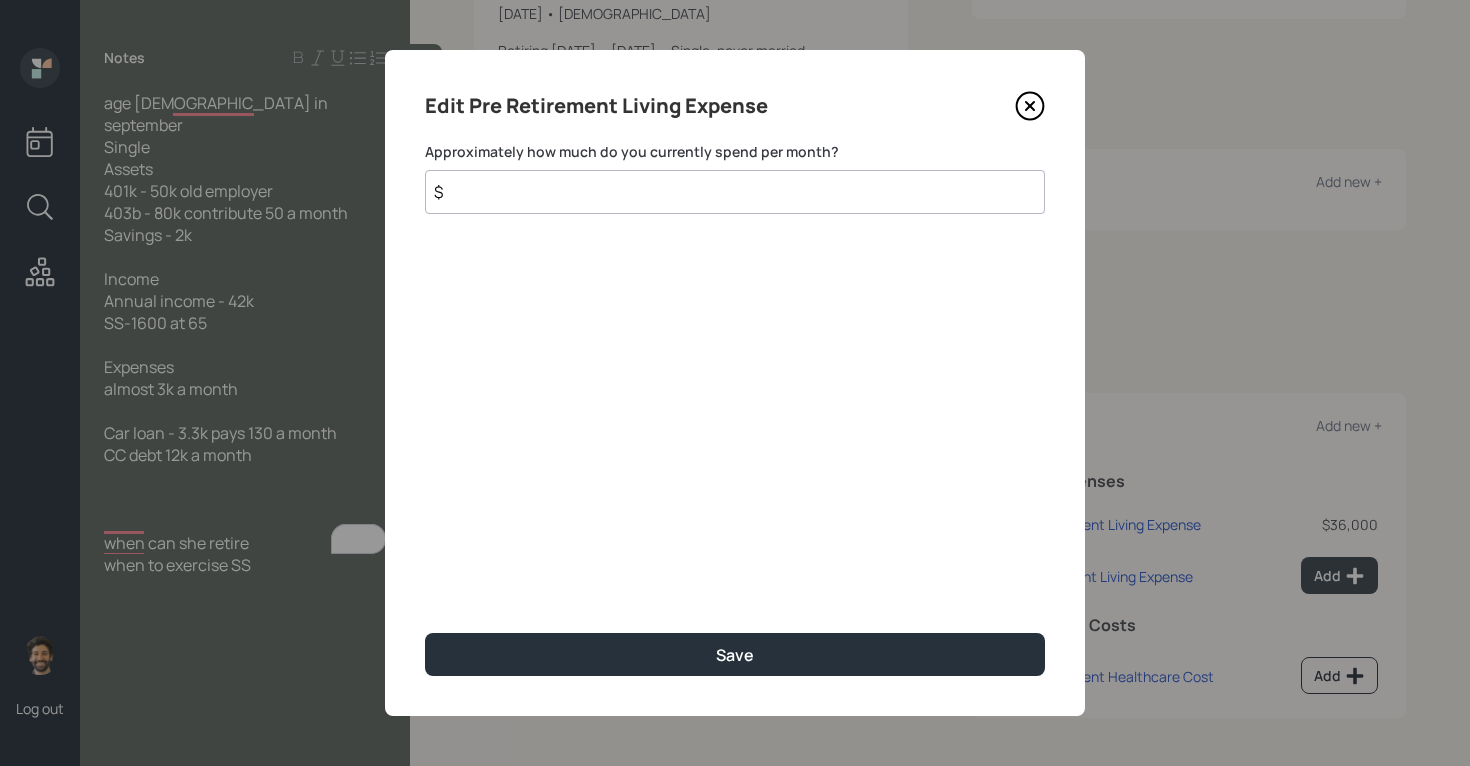 click on "$" at bounding box center (735, 192) 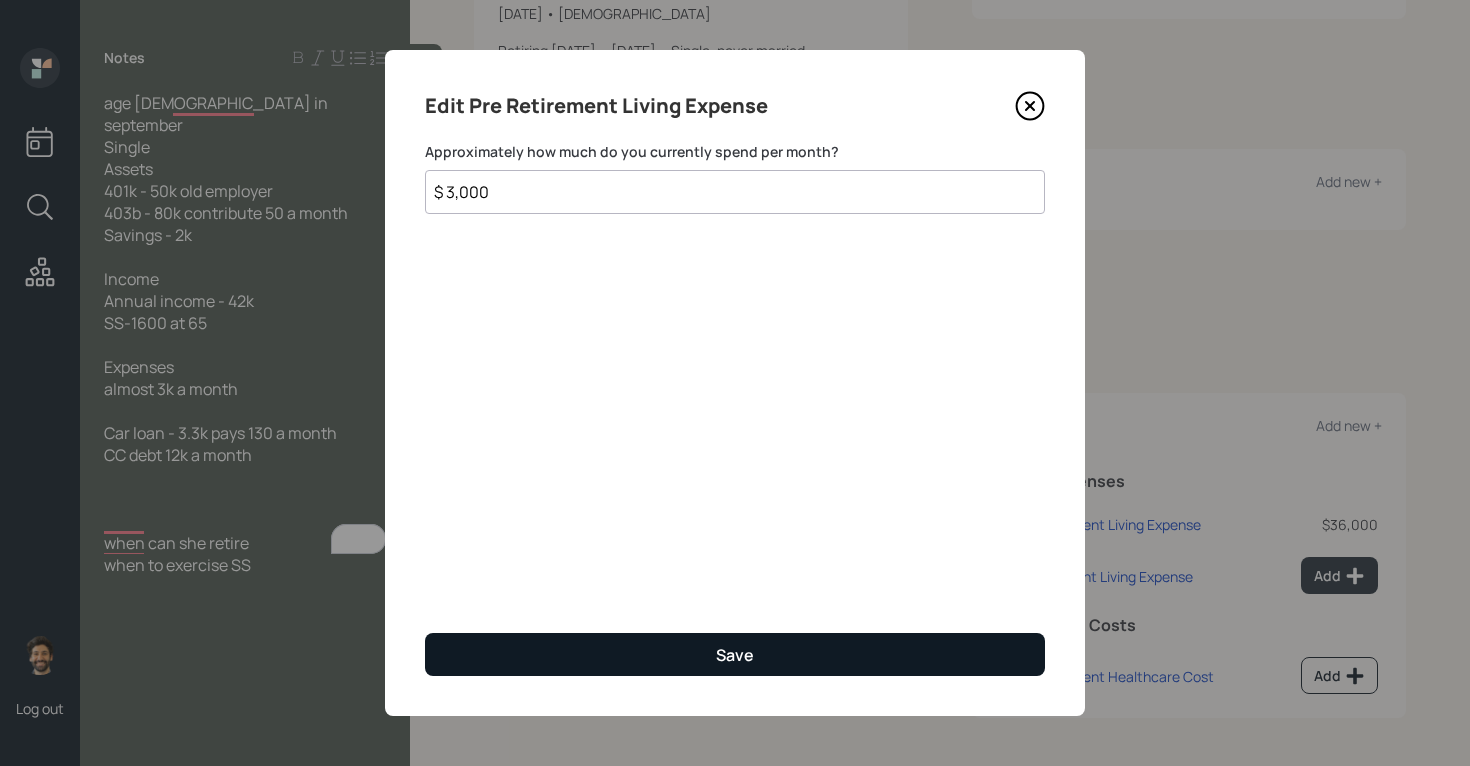type on "$ 3,000" 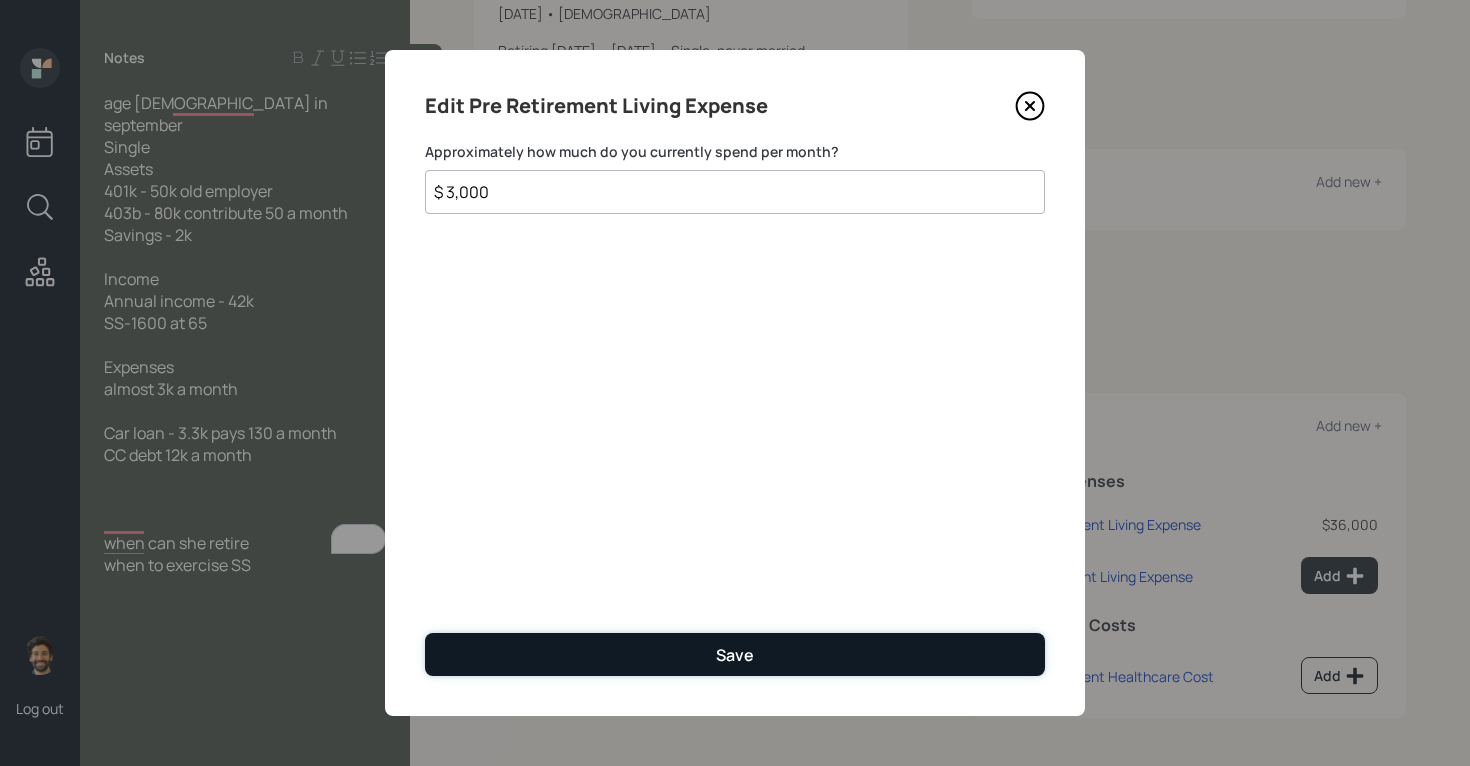 click on "Save" at bounding box center [735, 654] 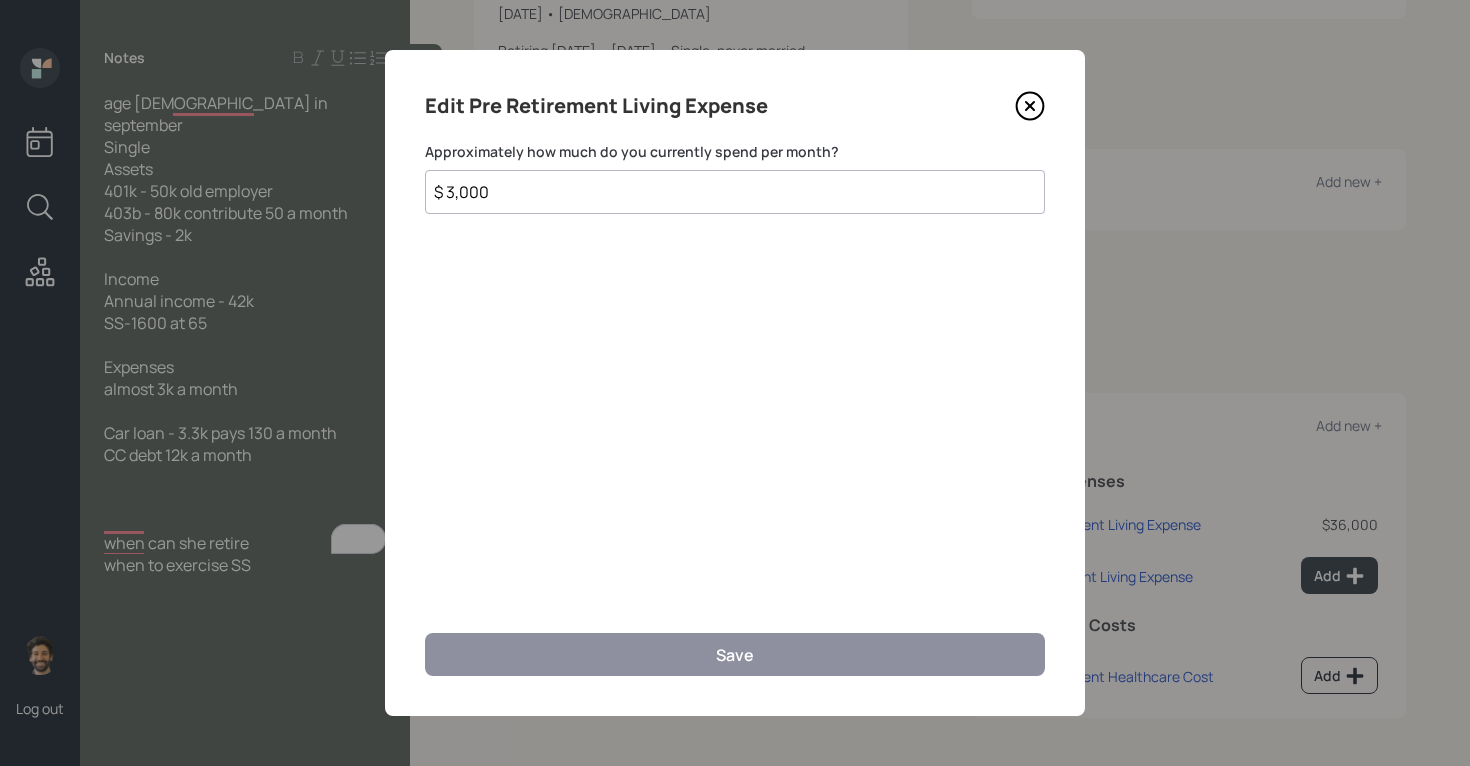 scroll, scrollTop: 349, scrollLeft: 0, axis: vertical 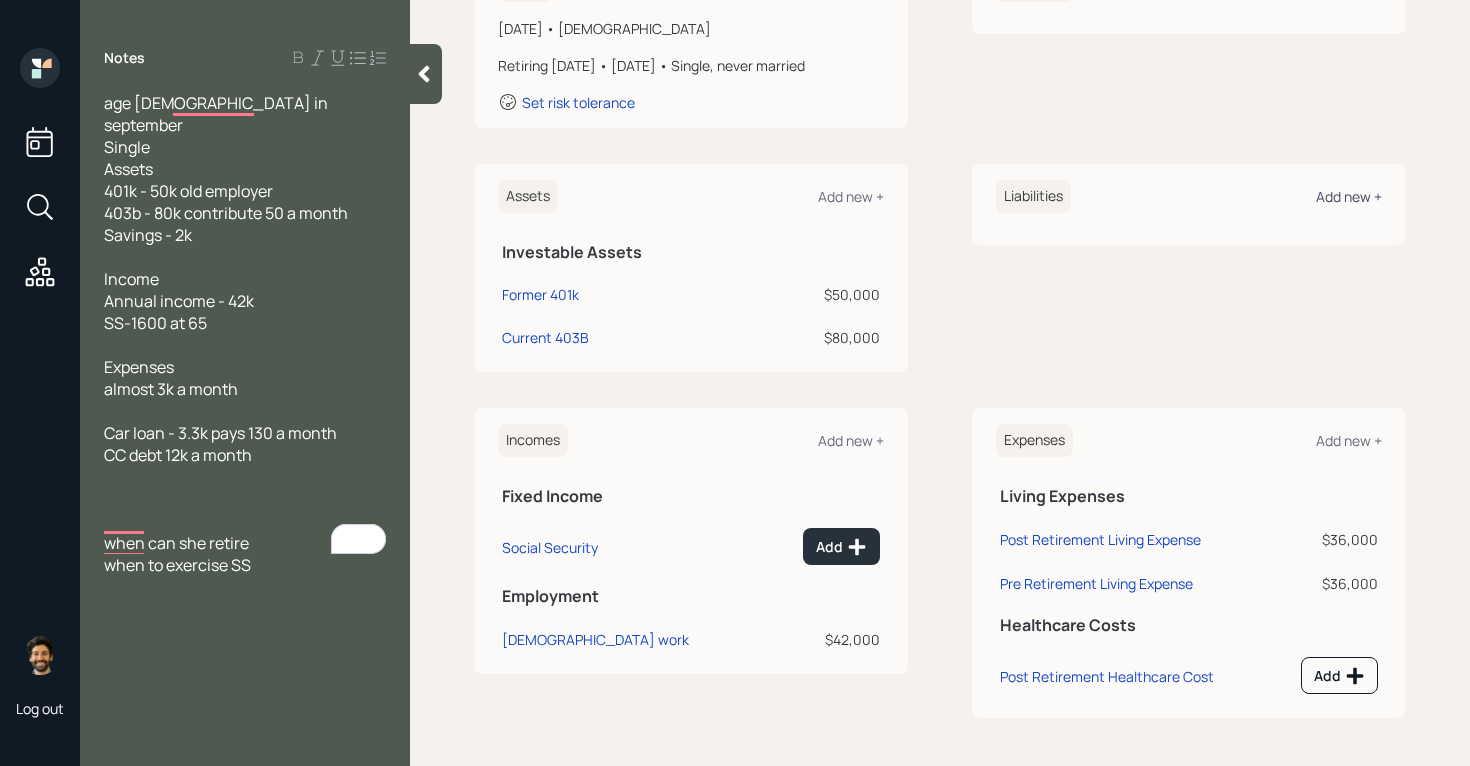 click on "Add new +" at bounding box center [1349, 196] 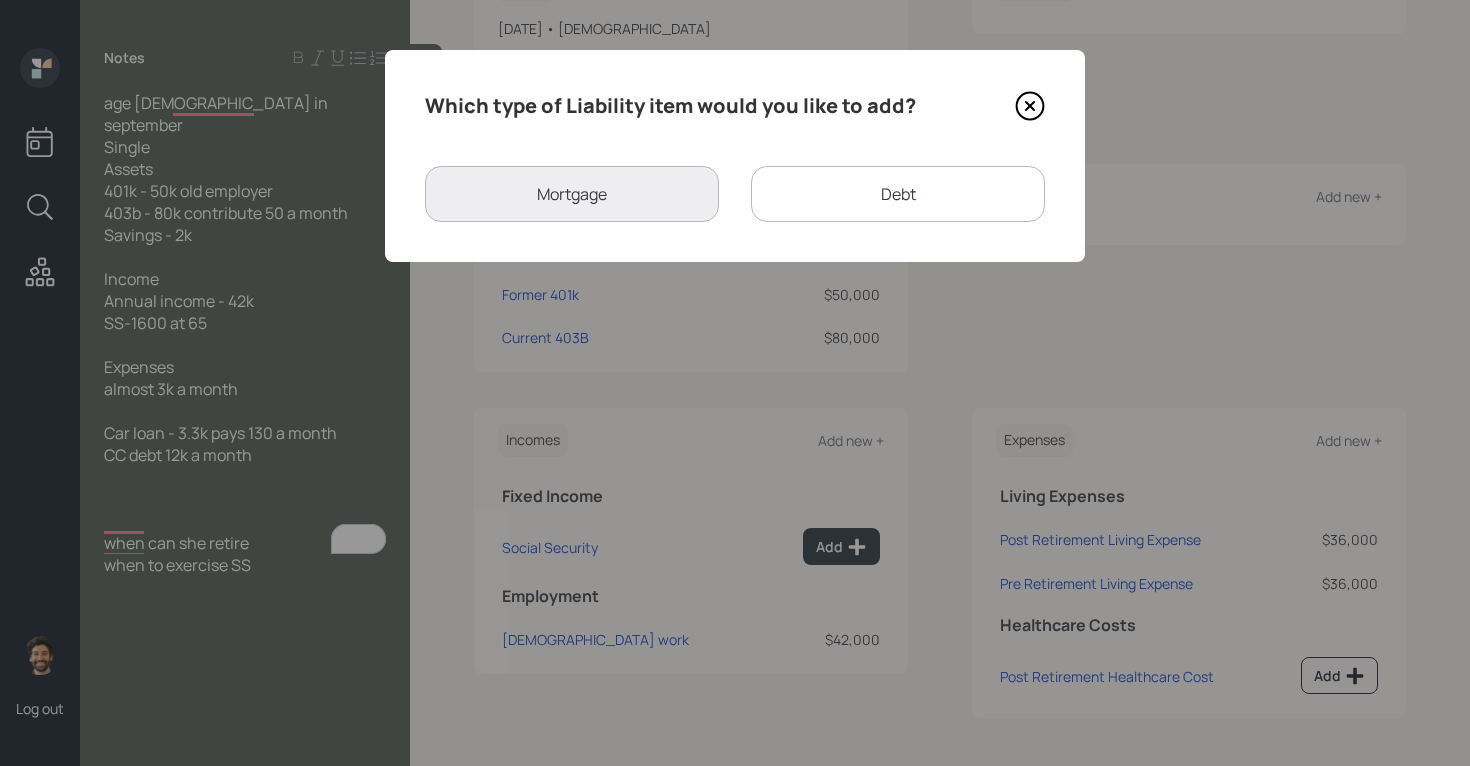 click on "Debt" at bounding box center [898, 194] 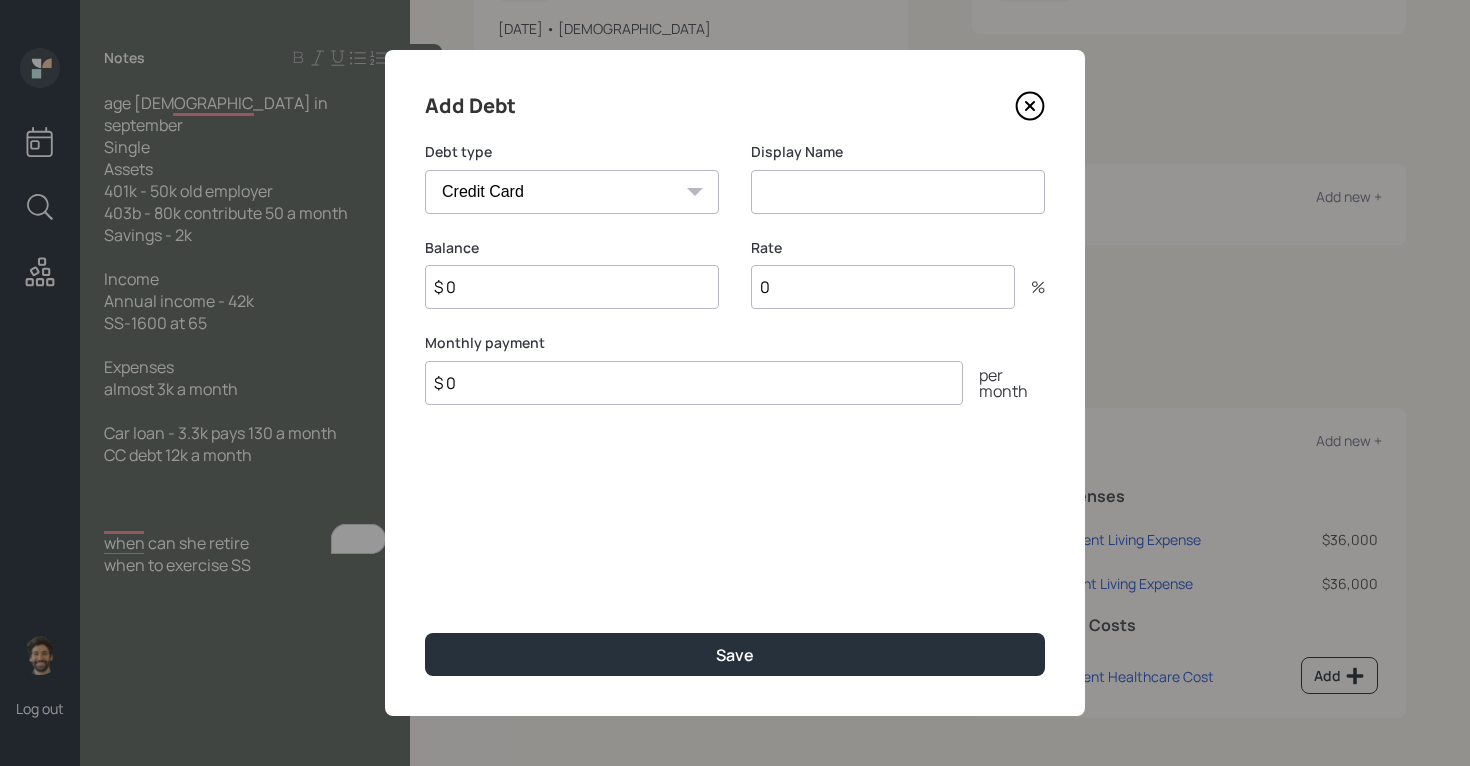 click on "Car Credit Card Medical Student Other" at bounding box center [572, 192] 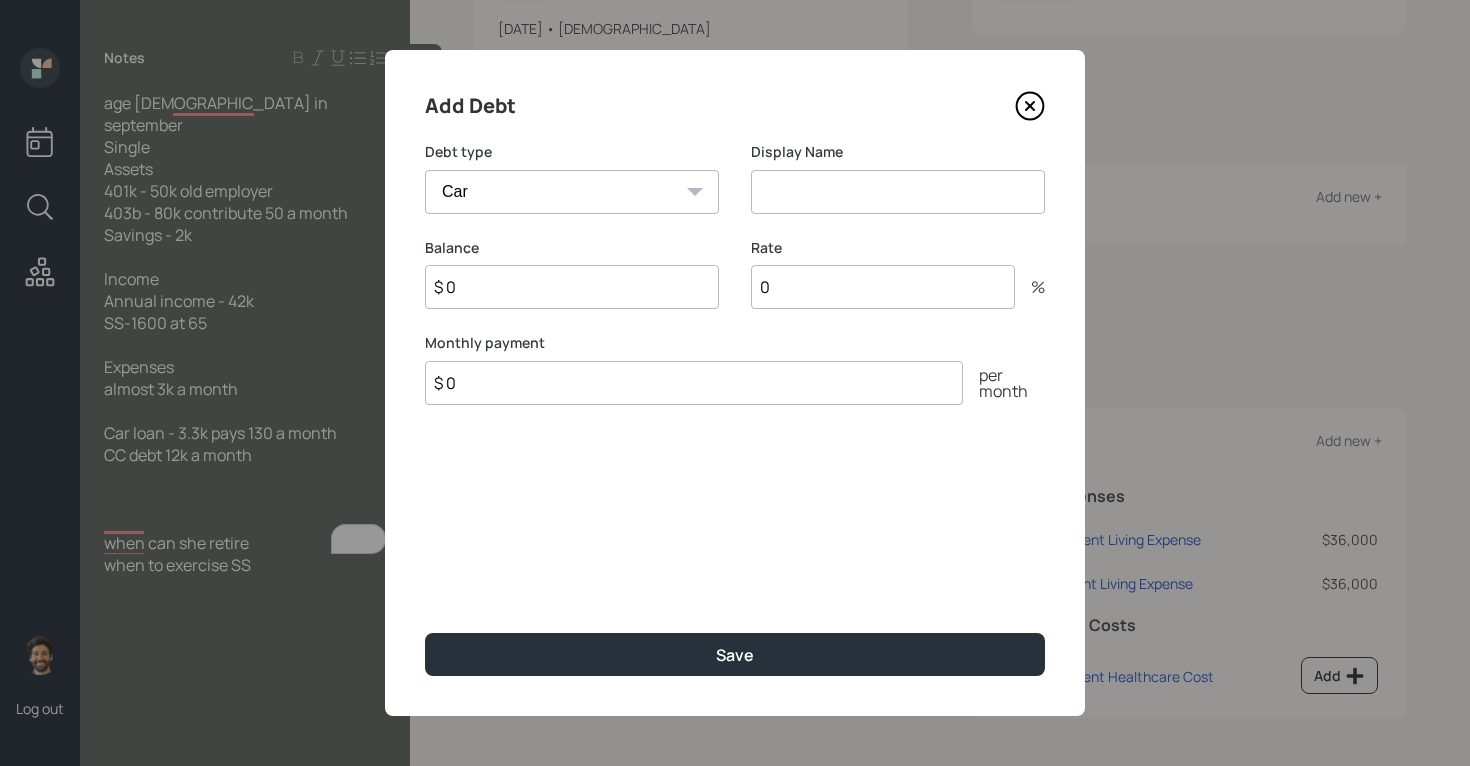 click at bounding box center [898, 192] 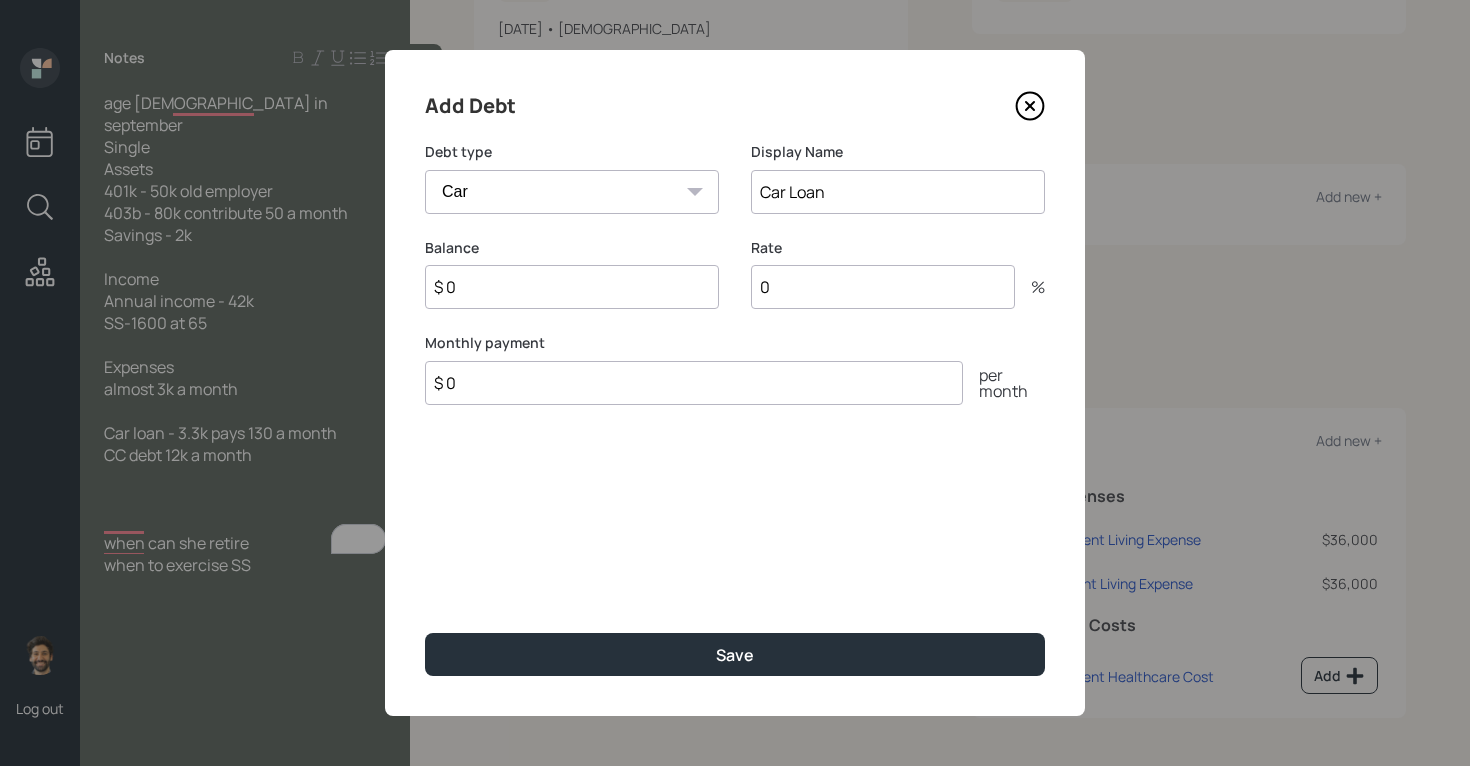 type on "Car Loan" 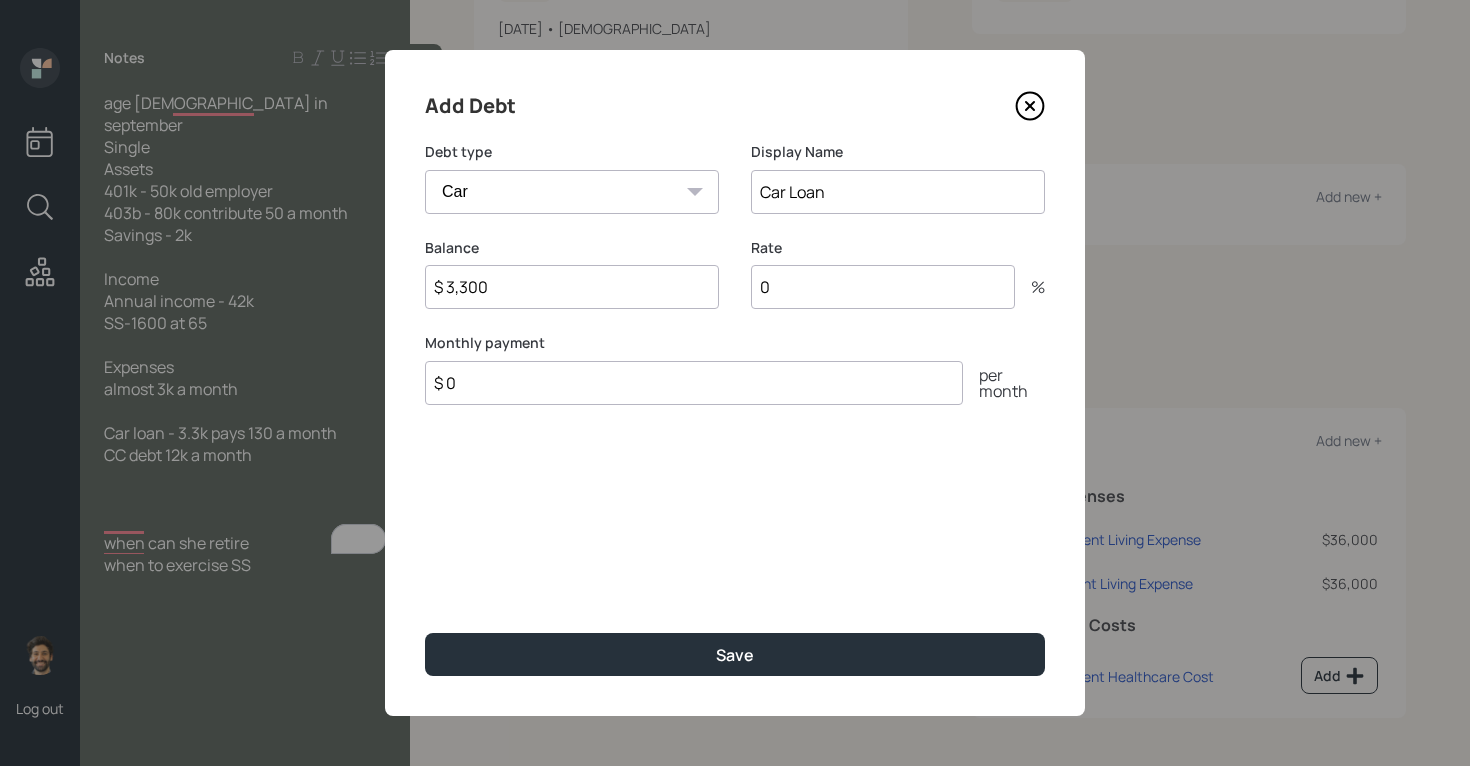 type on "$ 3,300" 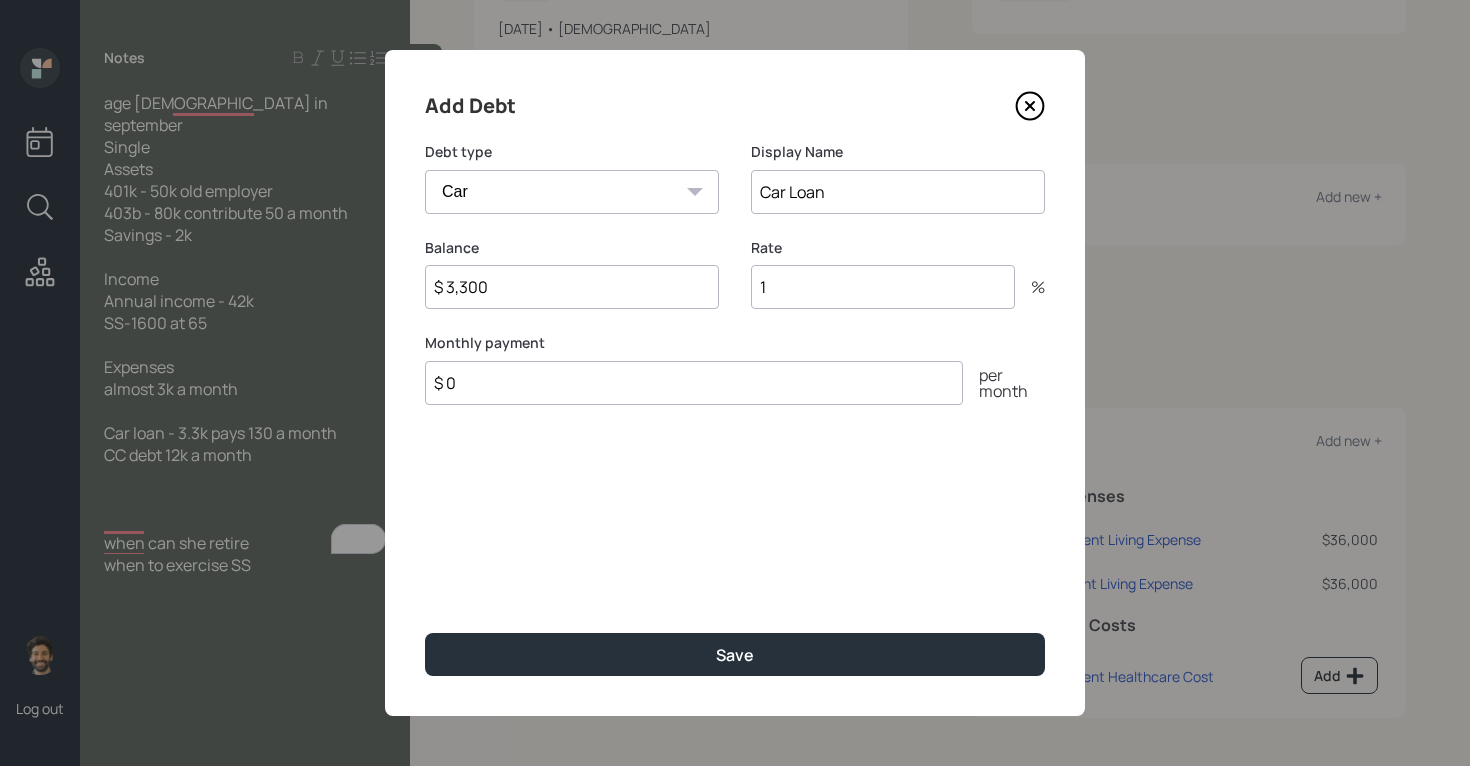 type on "1" 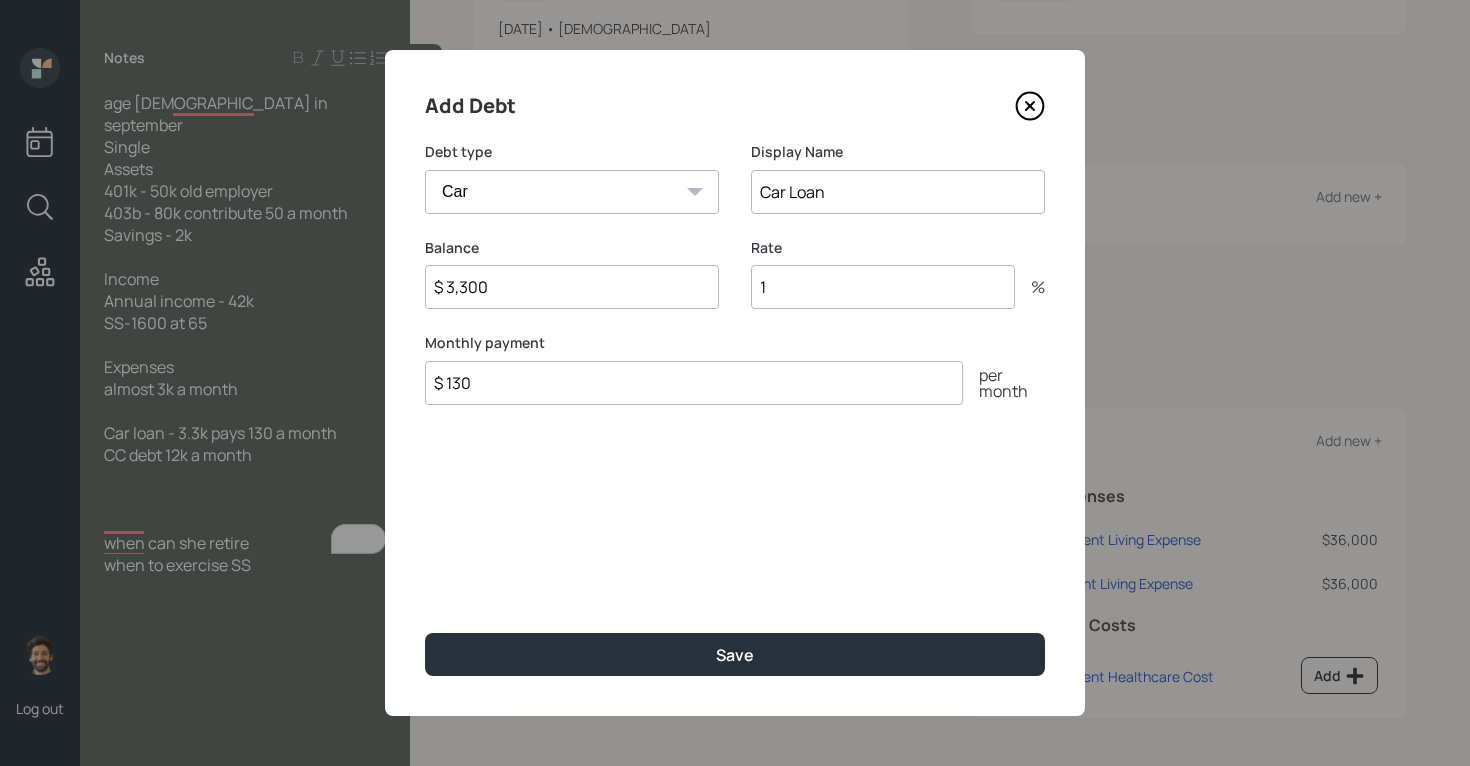 type on "$ 130" 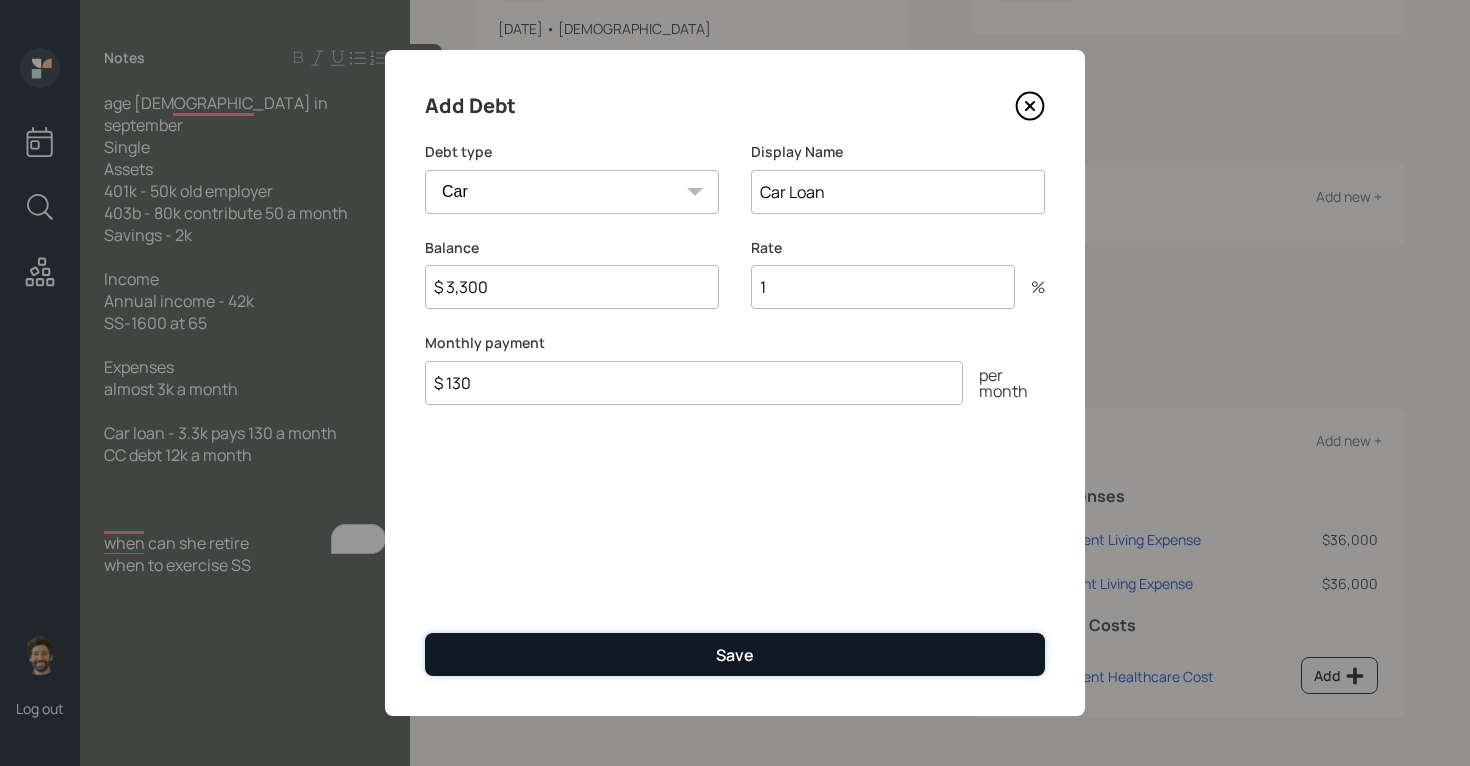 click on "Save" at bounding box center (735, 654) 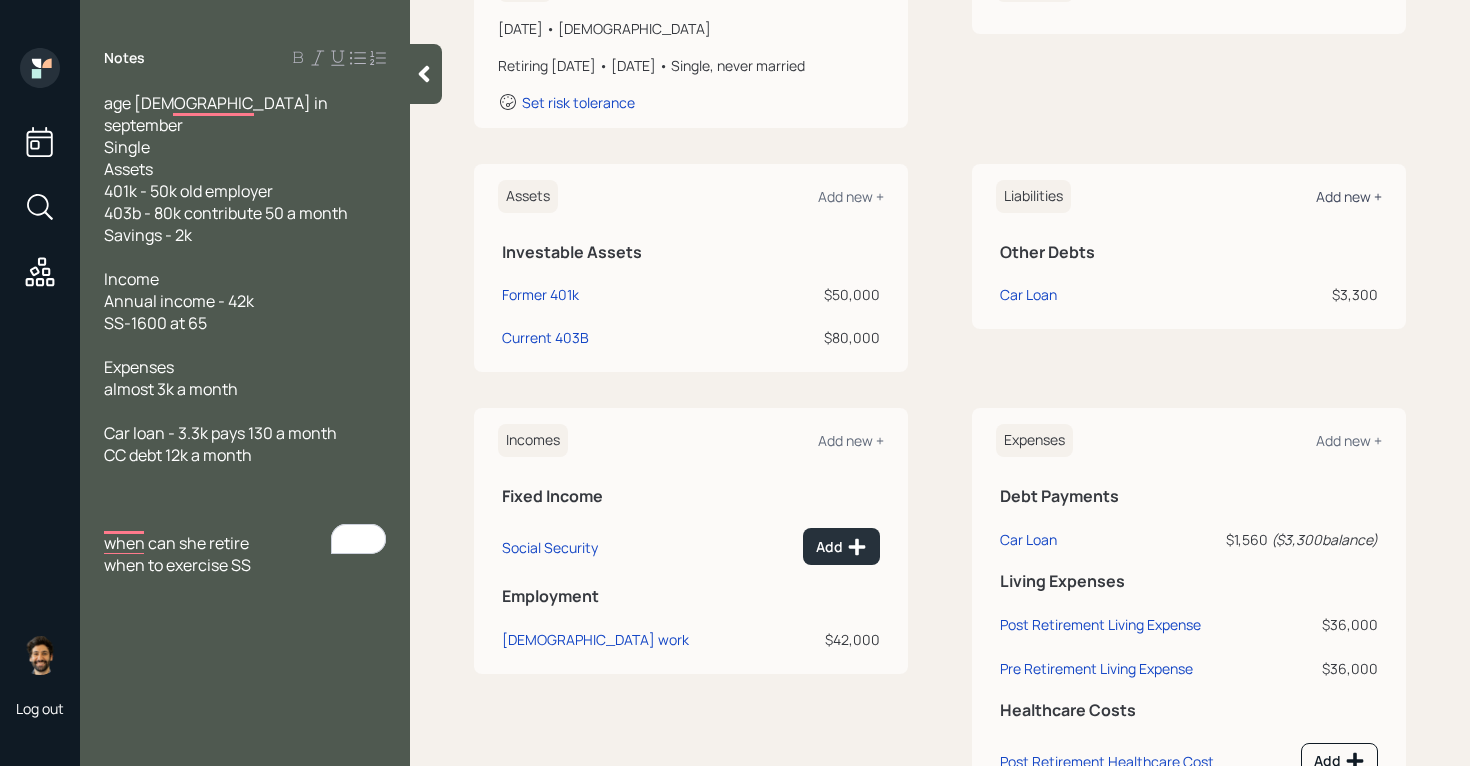 click on "Add new +" at bounding box center [1349, 196] 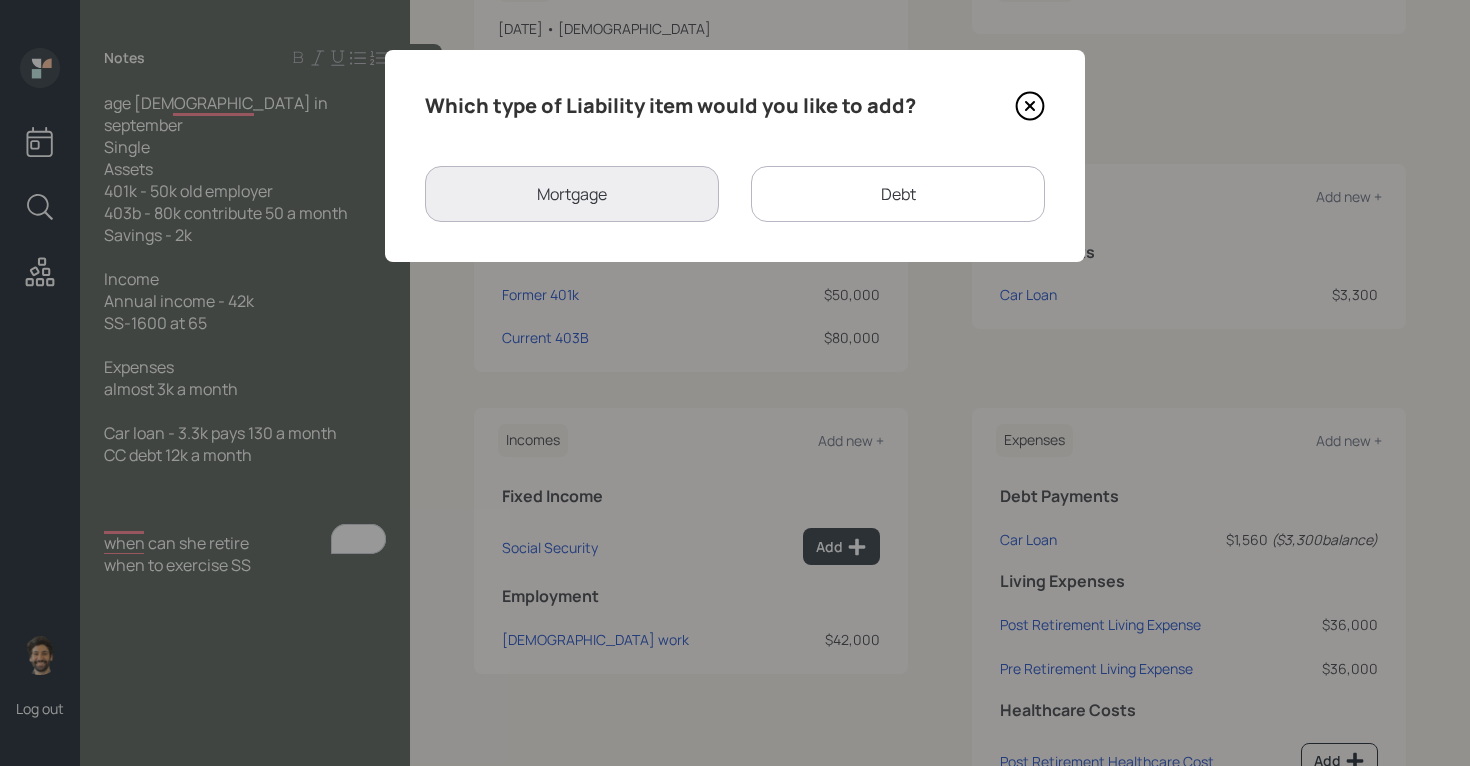 click on "Debt" at bounding box center [898, 194] 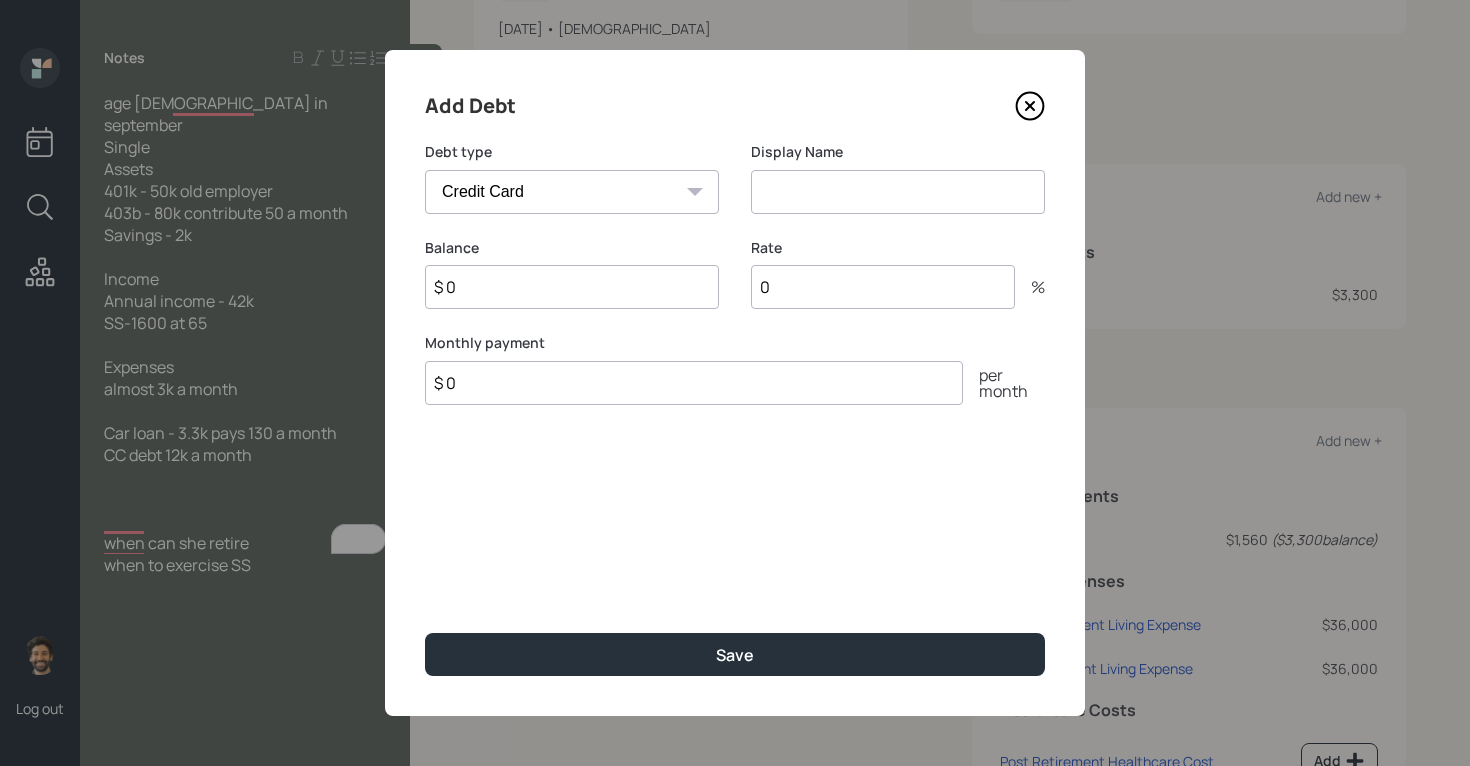 click at bounding box center (898, 192) 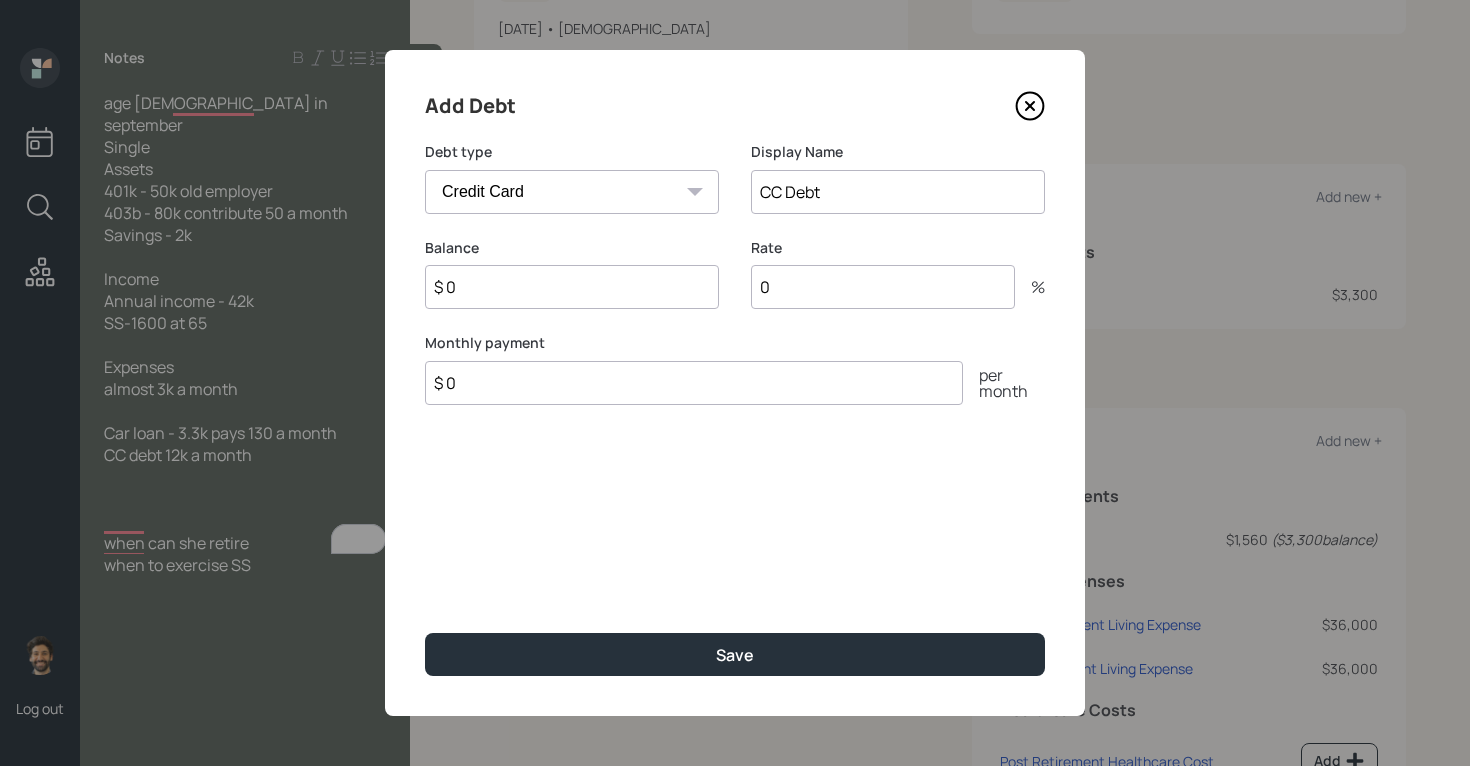 type on "CC Debt" 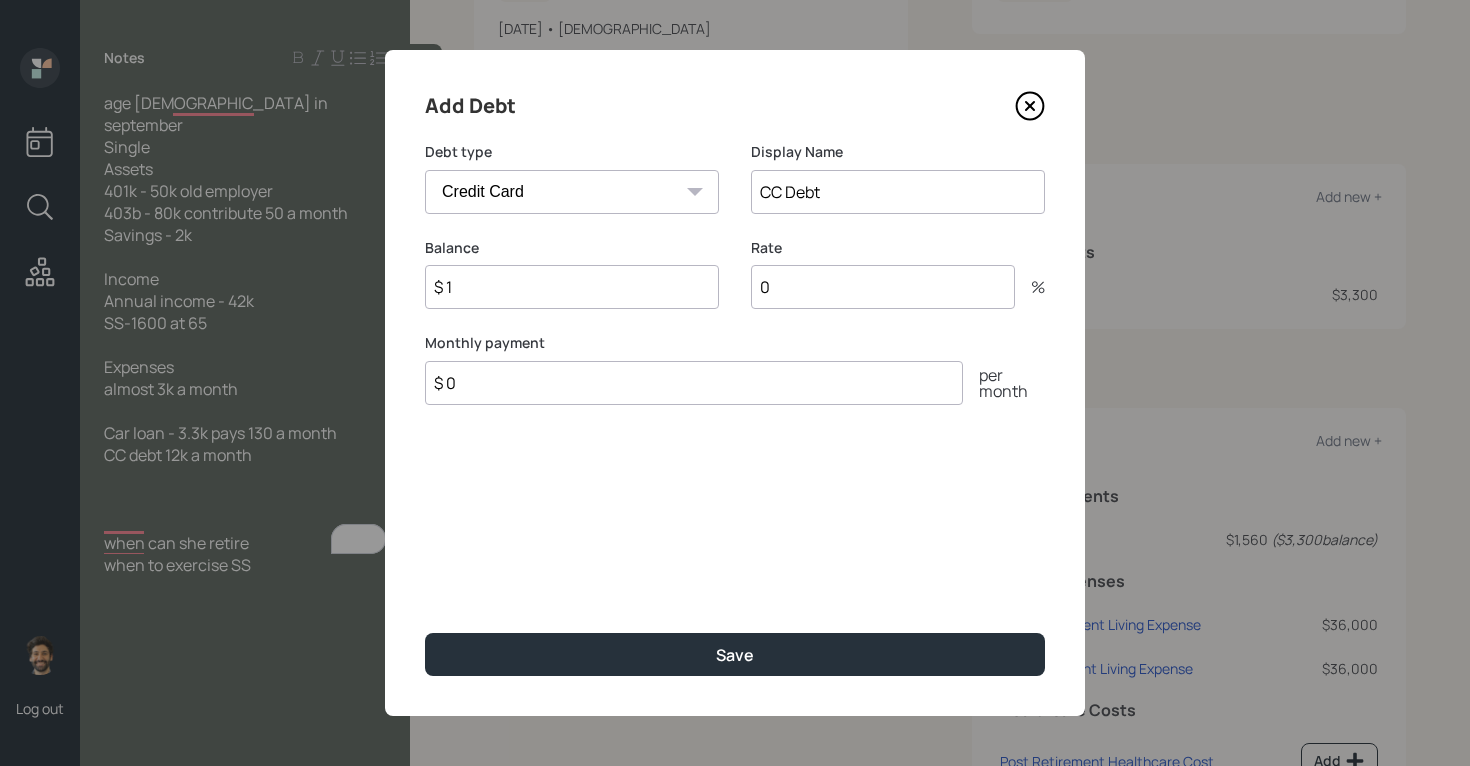 type on "$ 1" 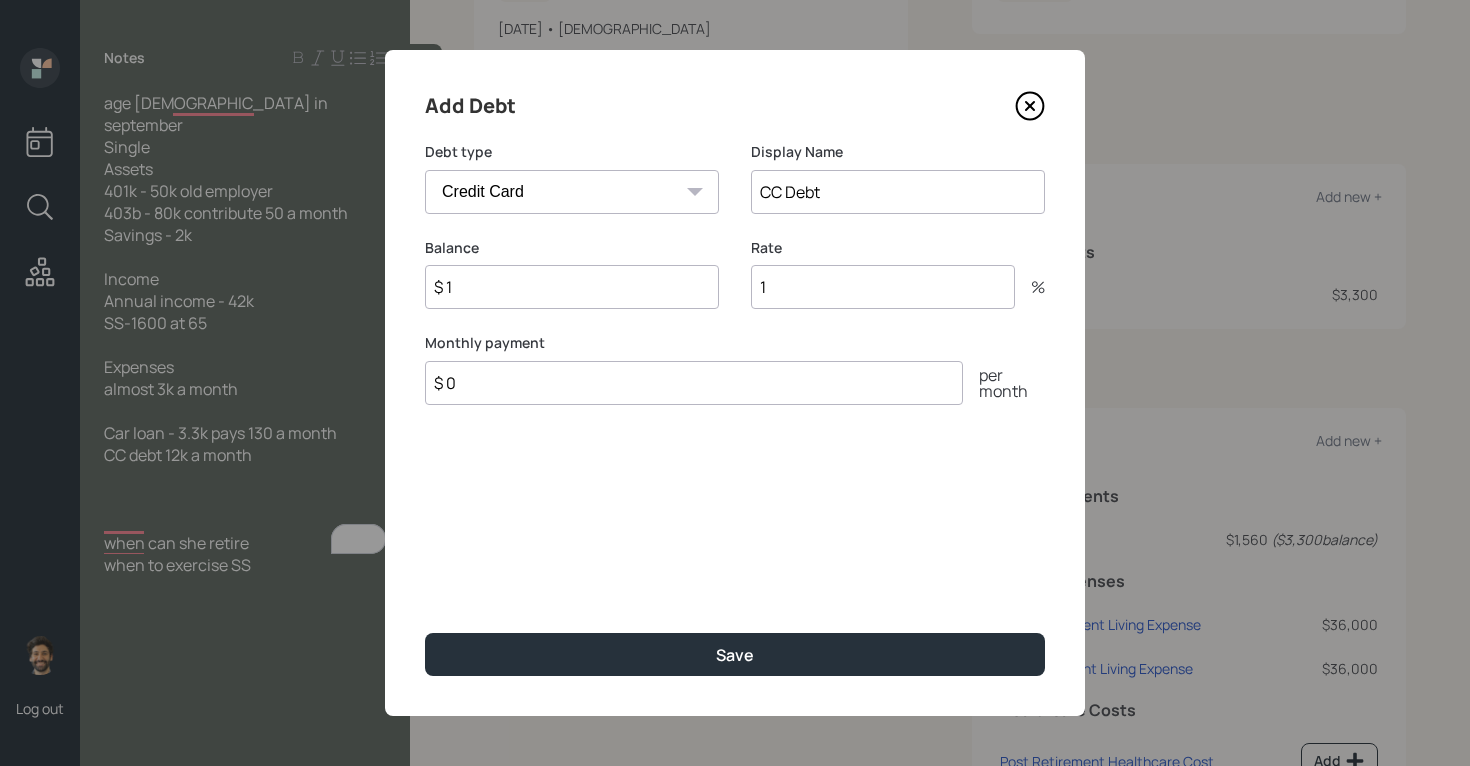 type on "1" 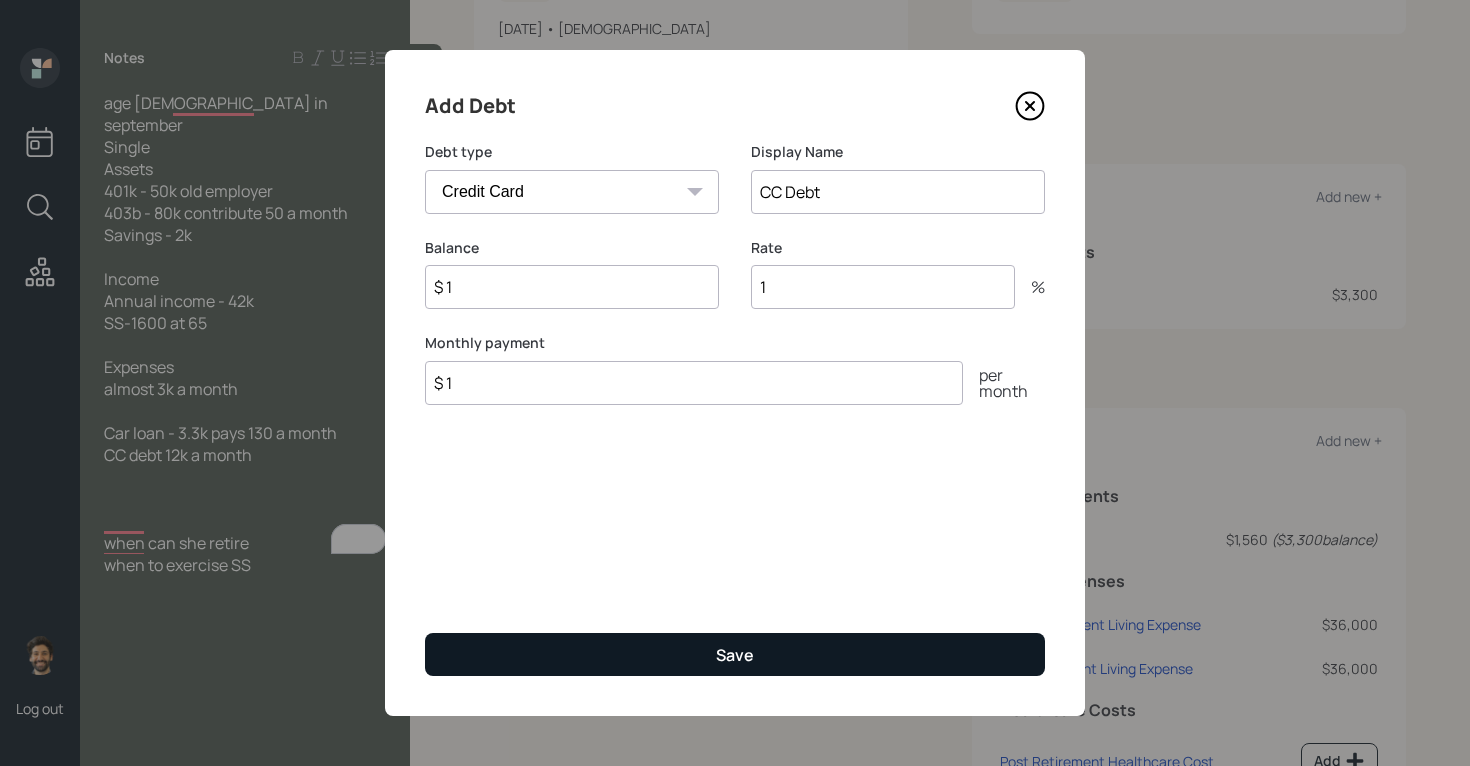 type on "$ 1" 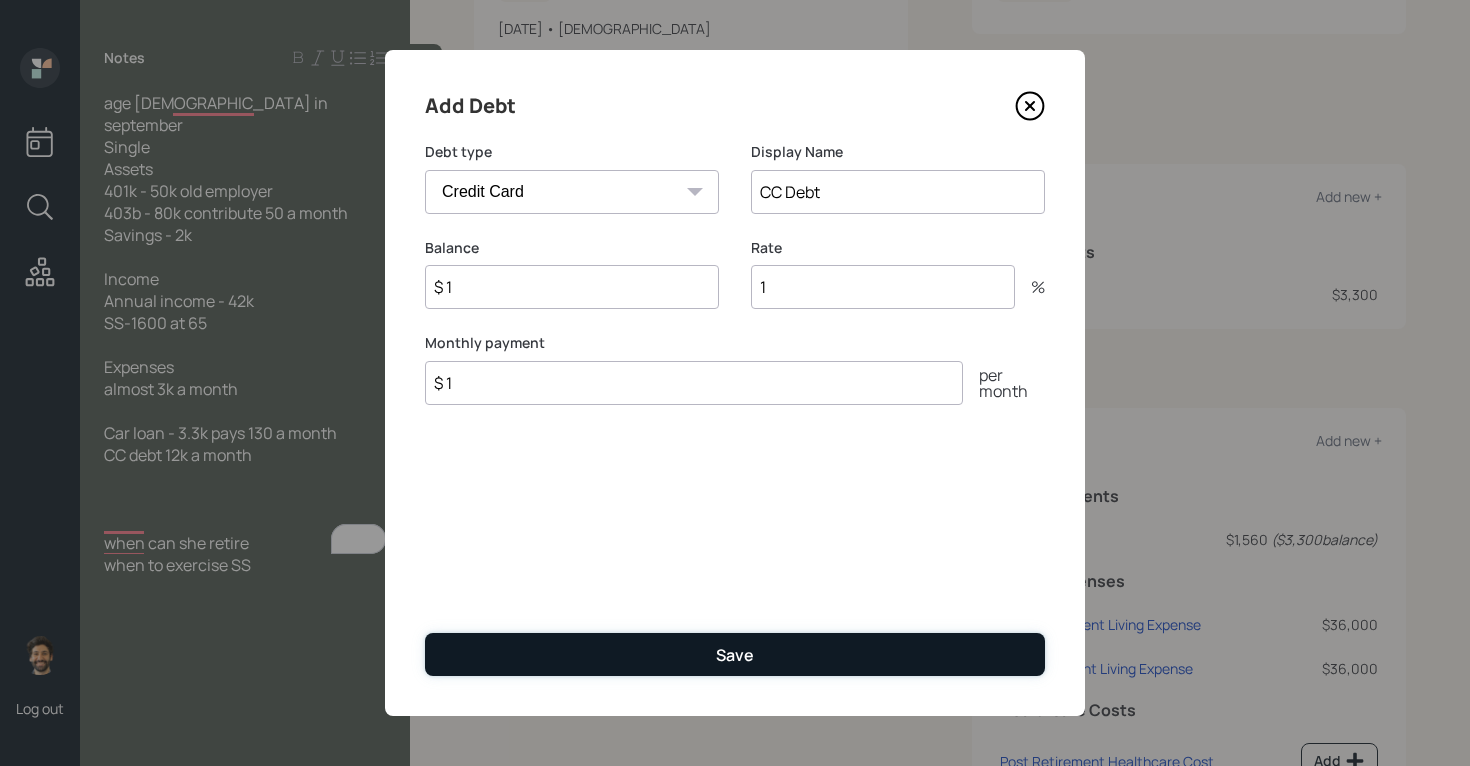 click on "Save" at bounding box center (735, 654) 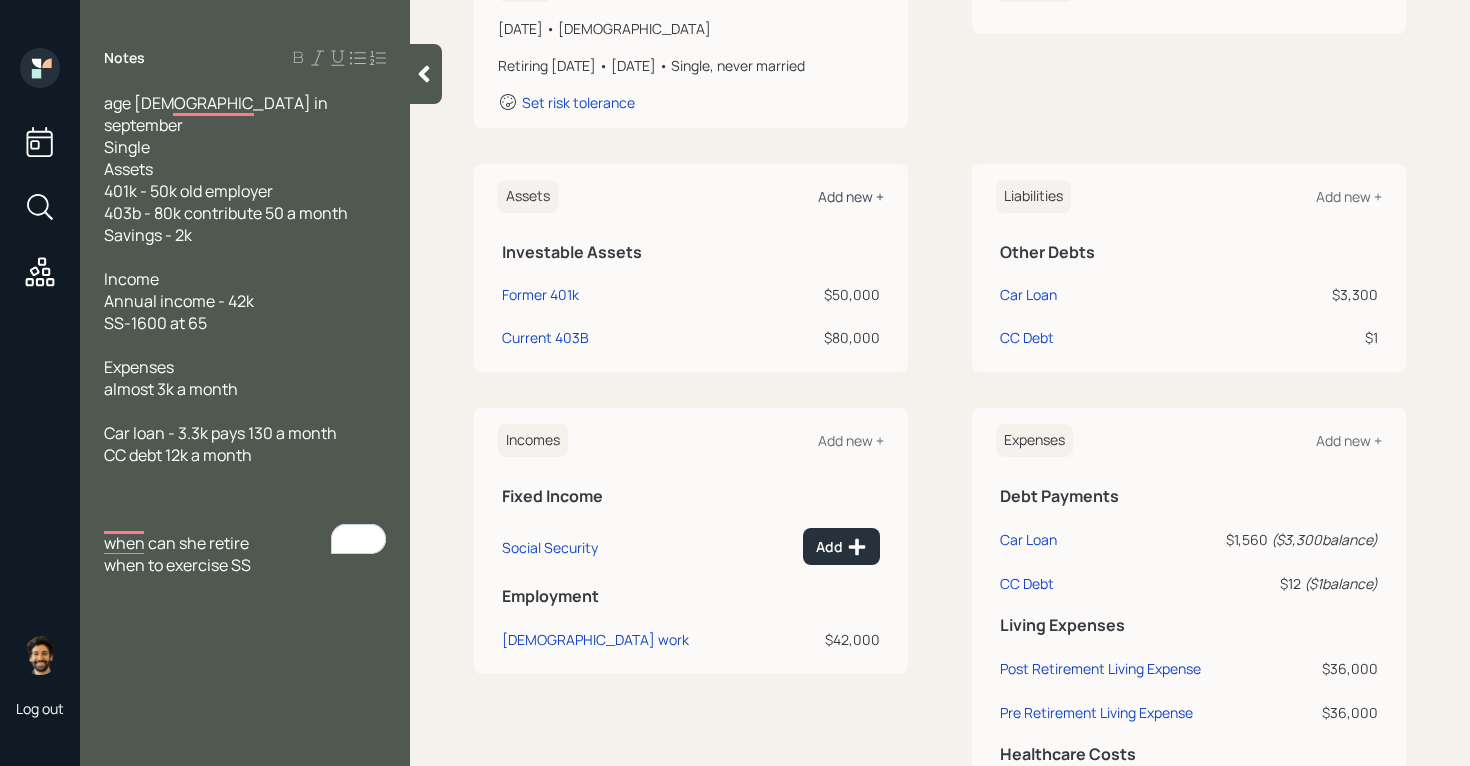 click on "Add new +" at bounding box center (851, 196) 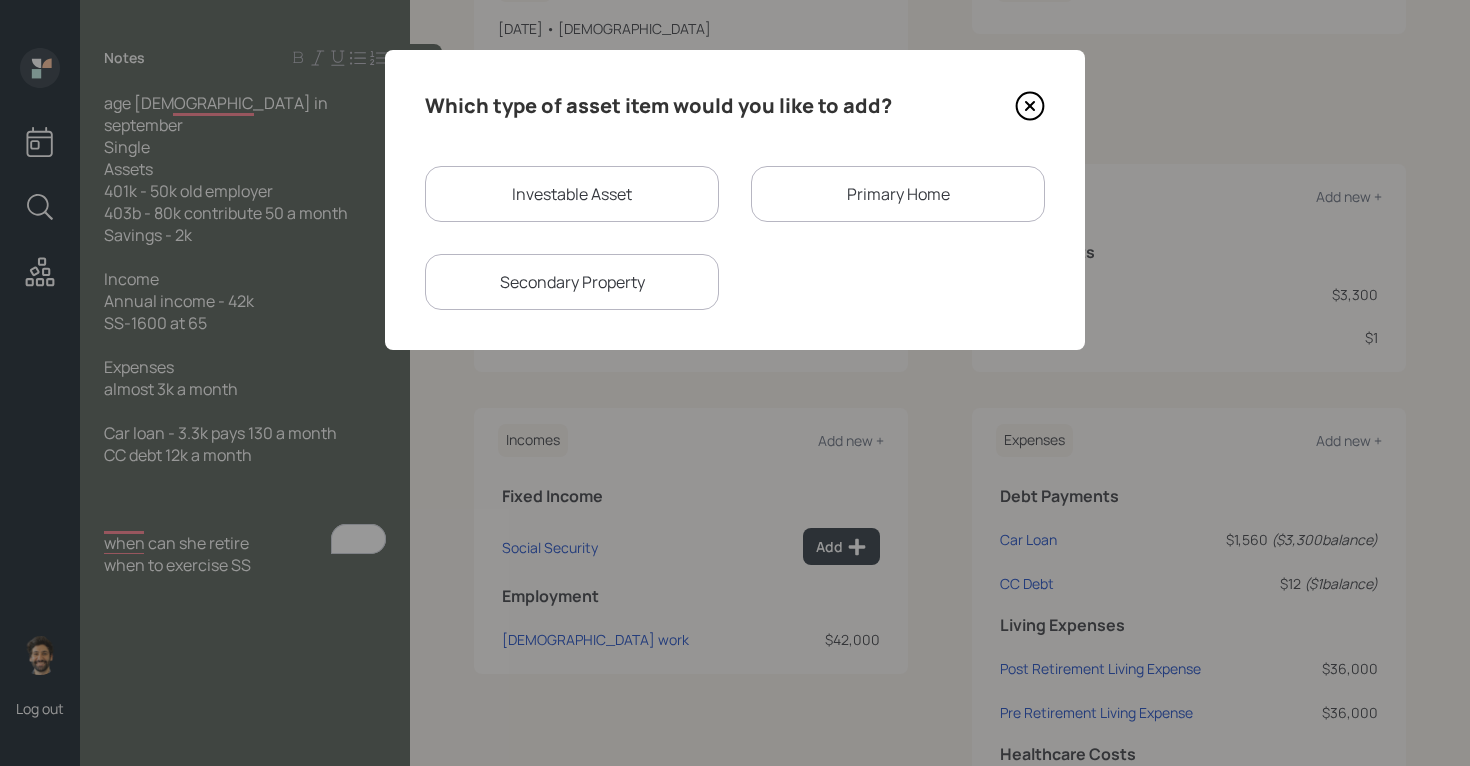 click on "Investable Asset" at bounding box center [572, 194] 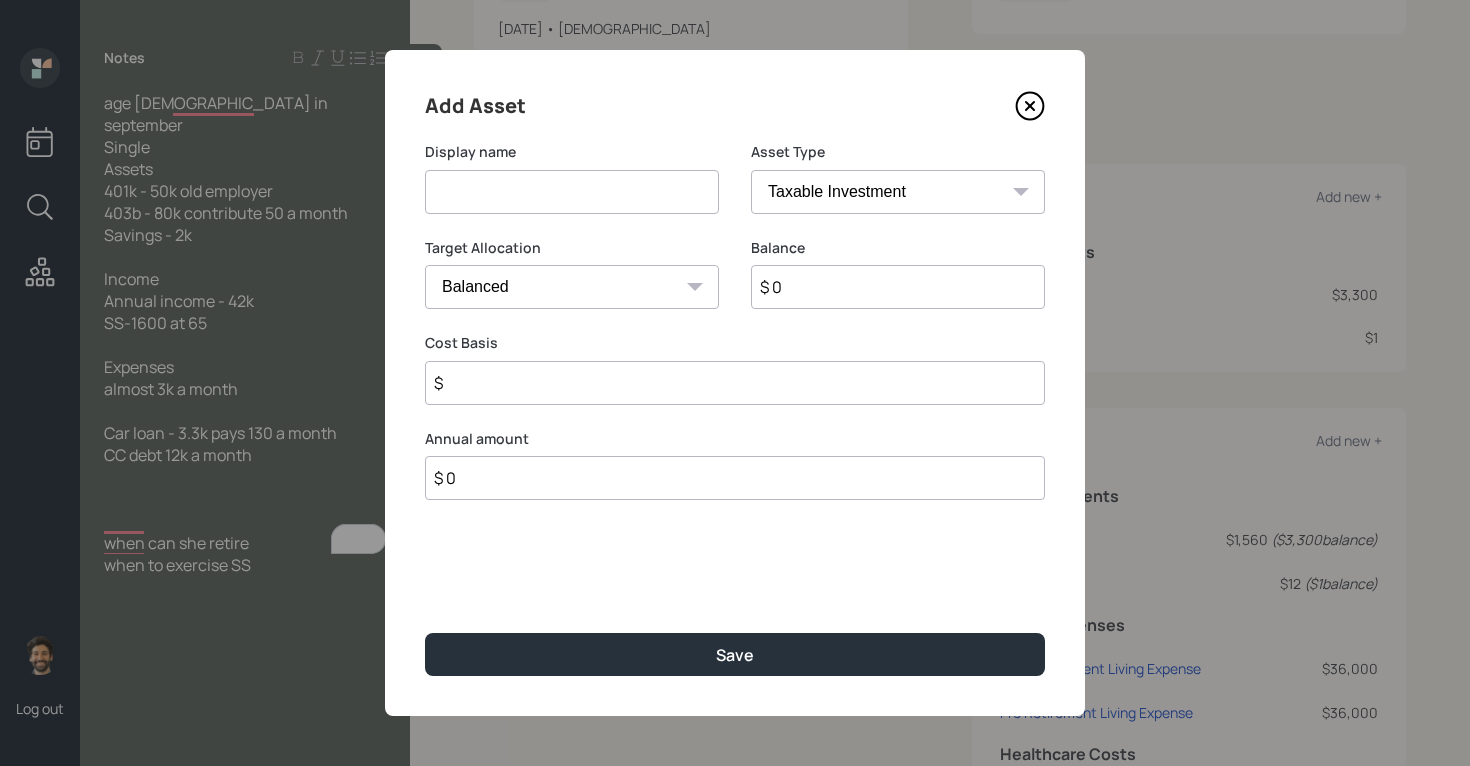click on "Display name" at bounding box center (572, 190) 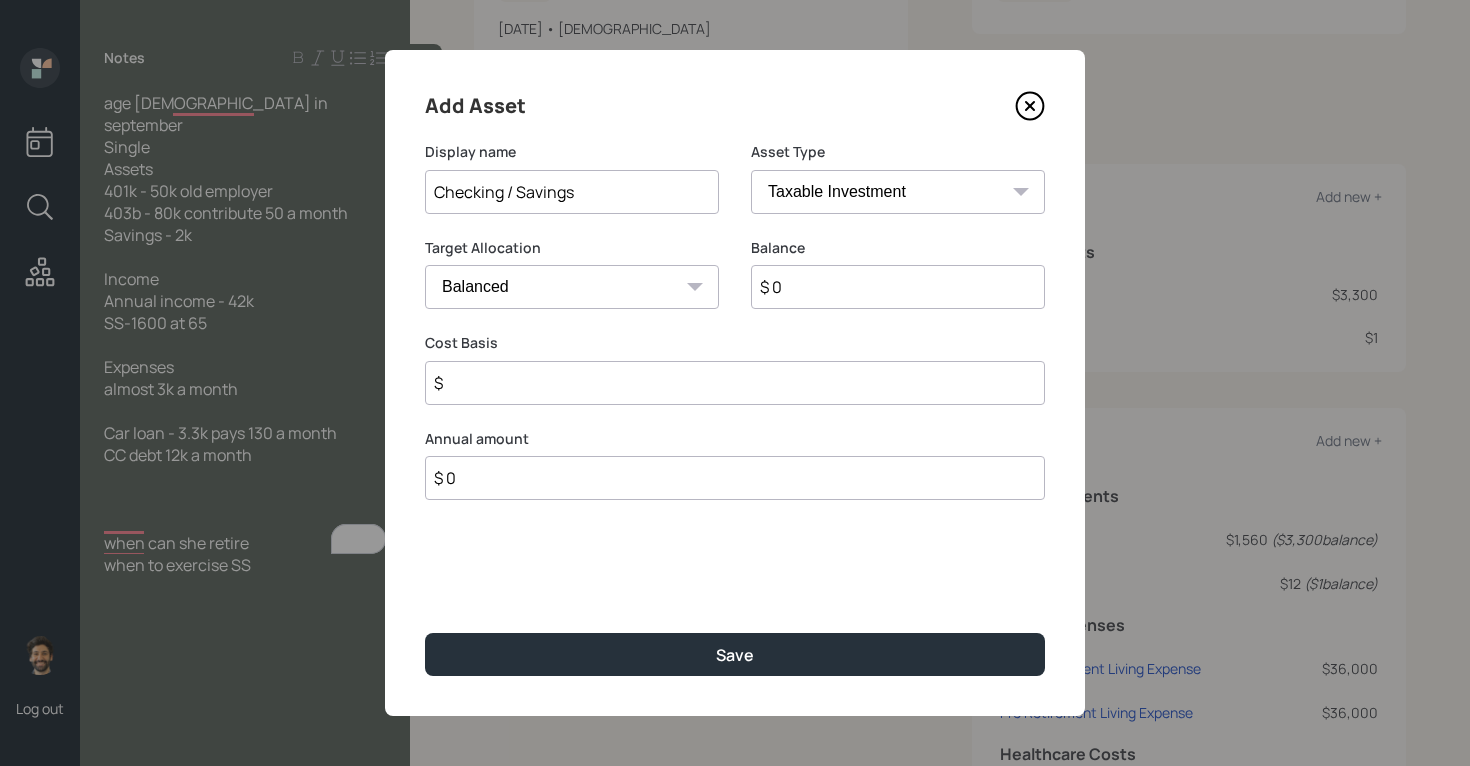 type on "Checking / Savings" 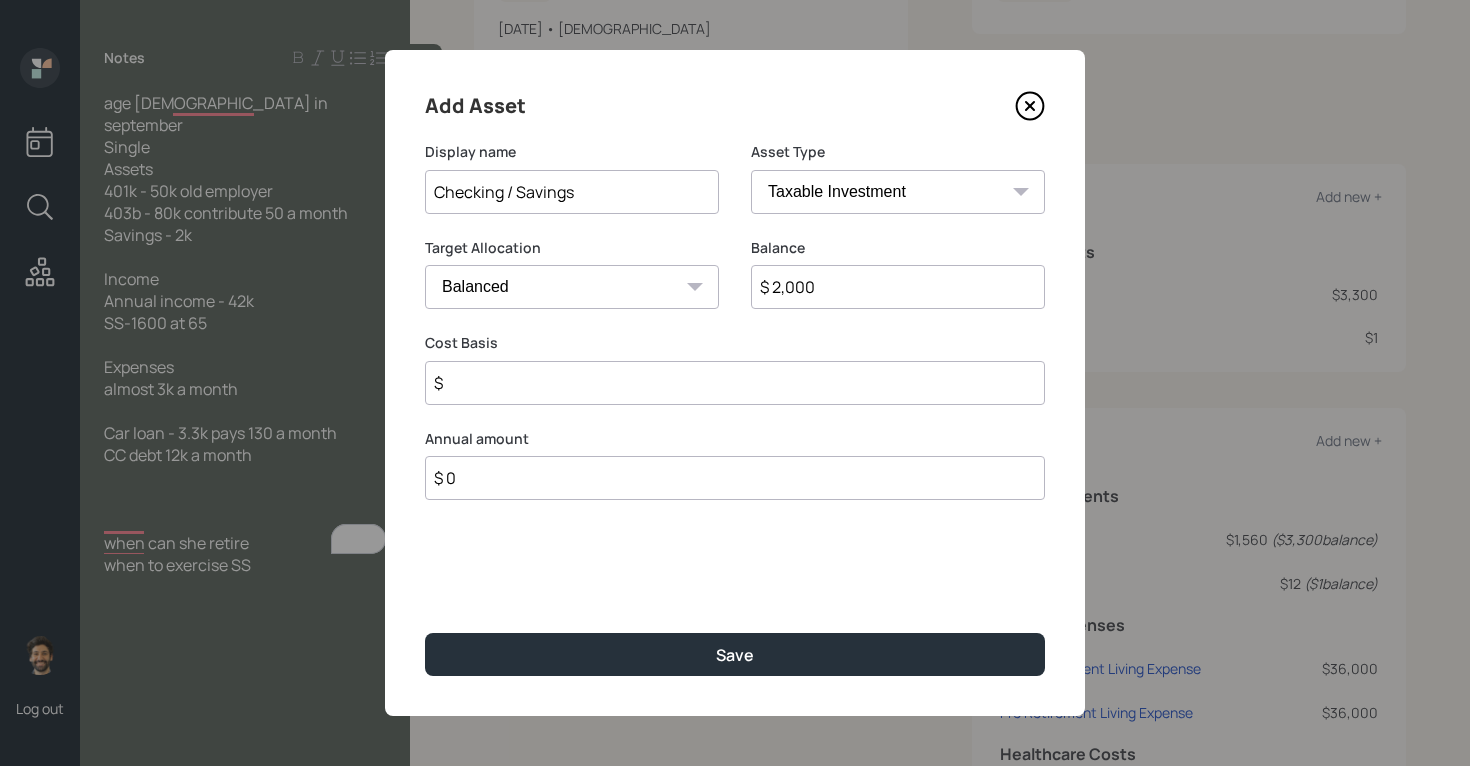type on "$ 2,000" 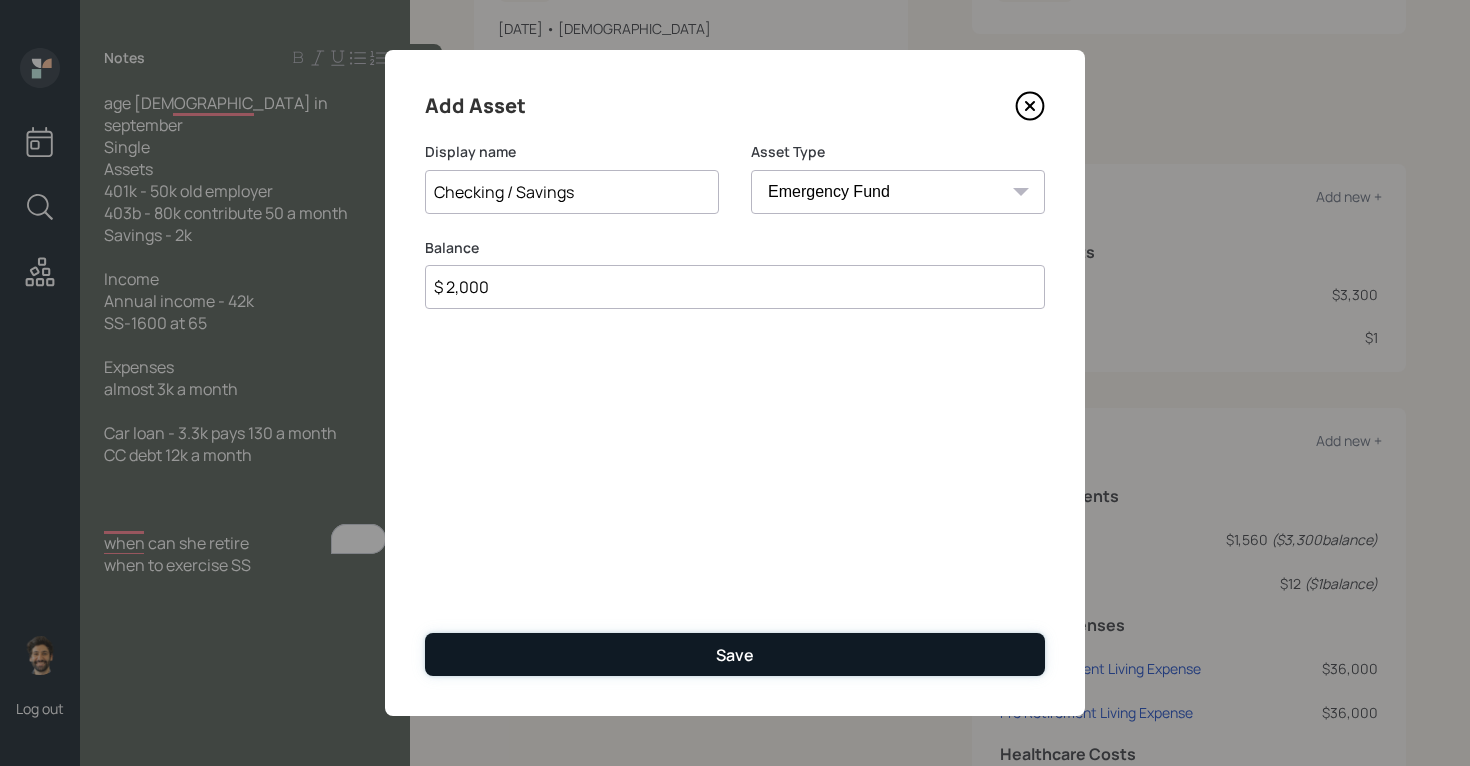 click on "Save" at bounding box center (735, 654) 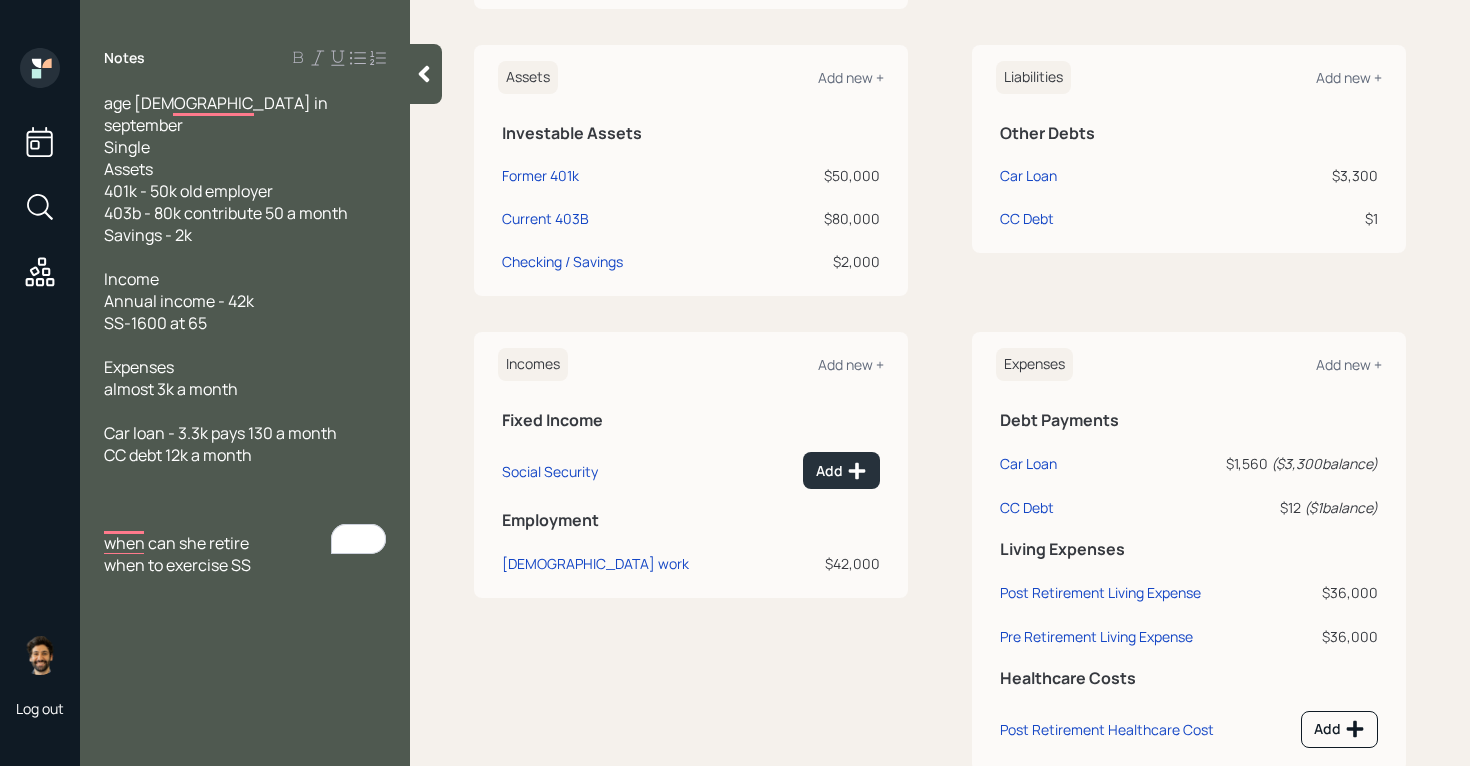 scroll, scrollTop: 521, scrollLeft: 0, axis: vertical 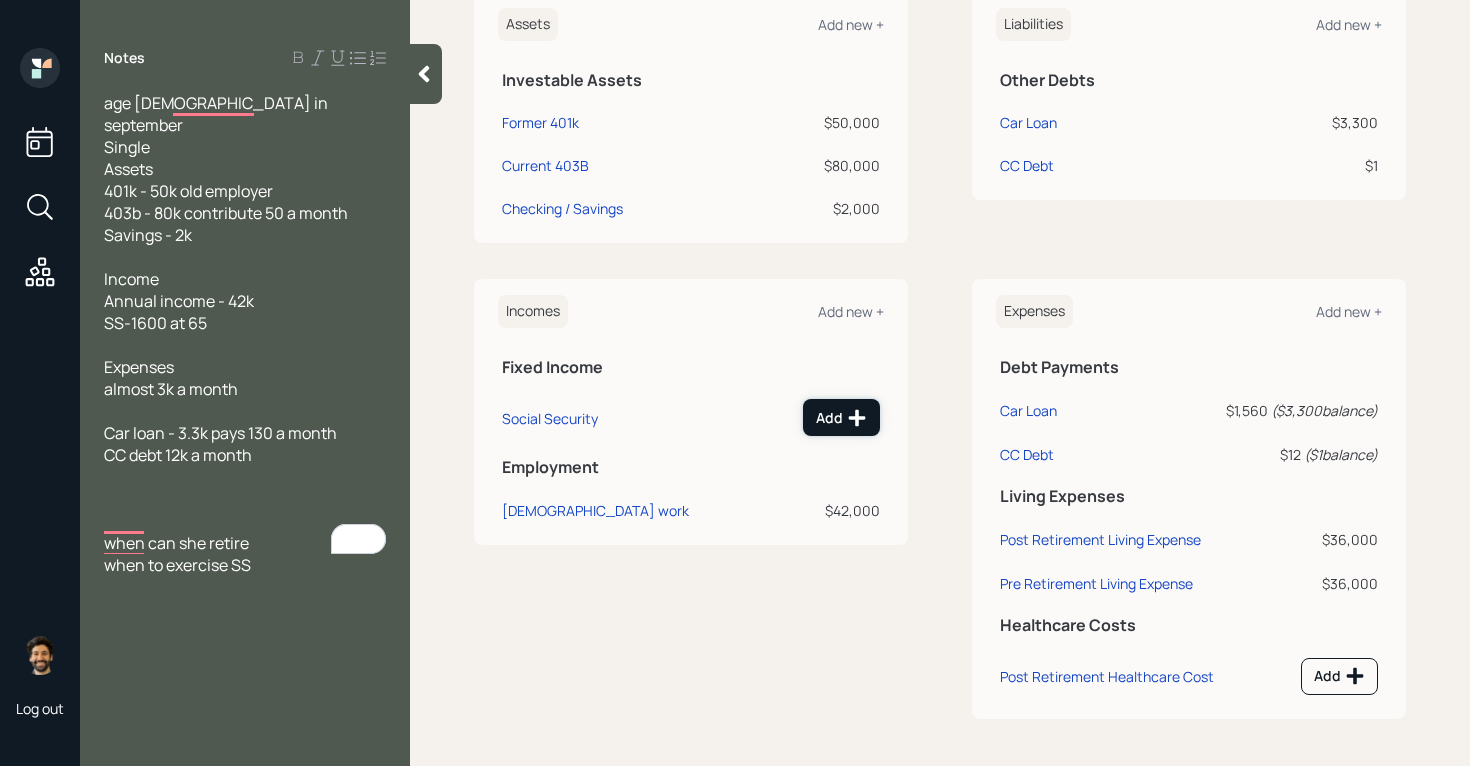 click on "Add" at bounding box center (841, 418) 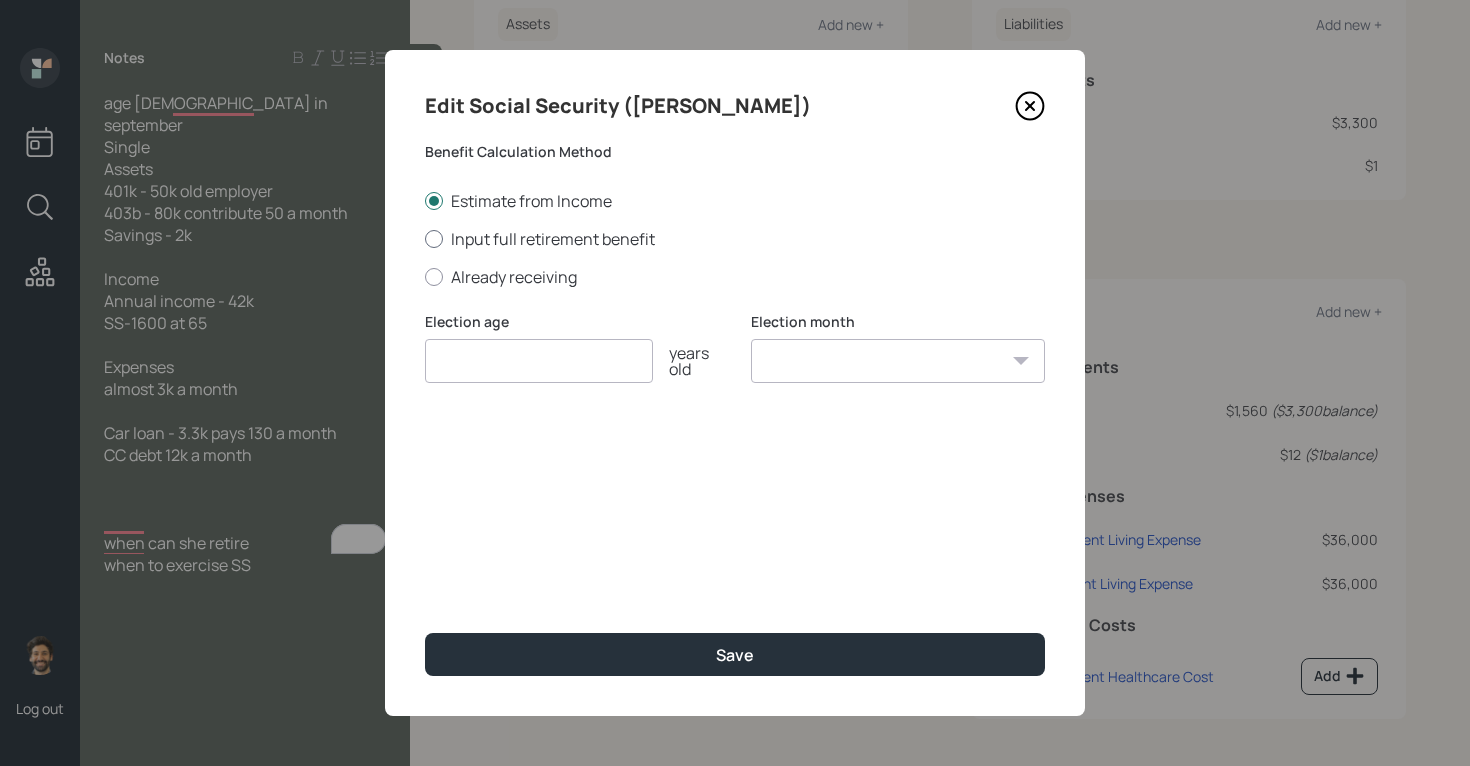 click on "Input full retirement benefit" at bounding box center (735, 239) 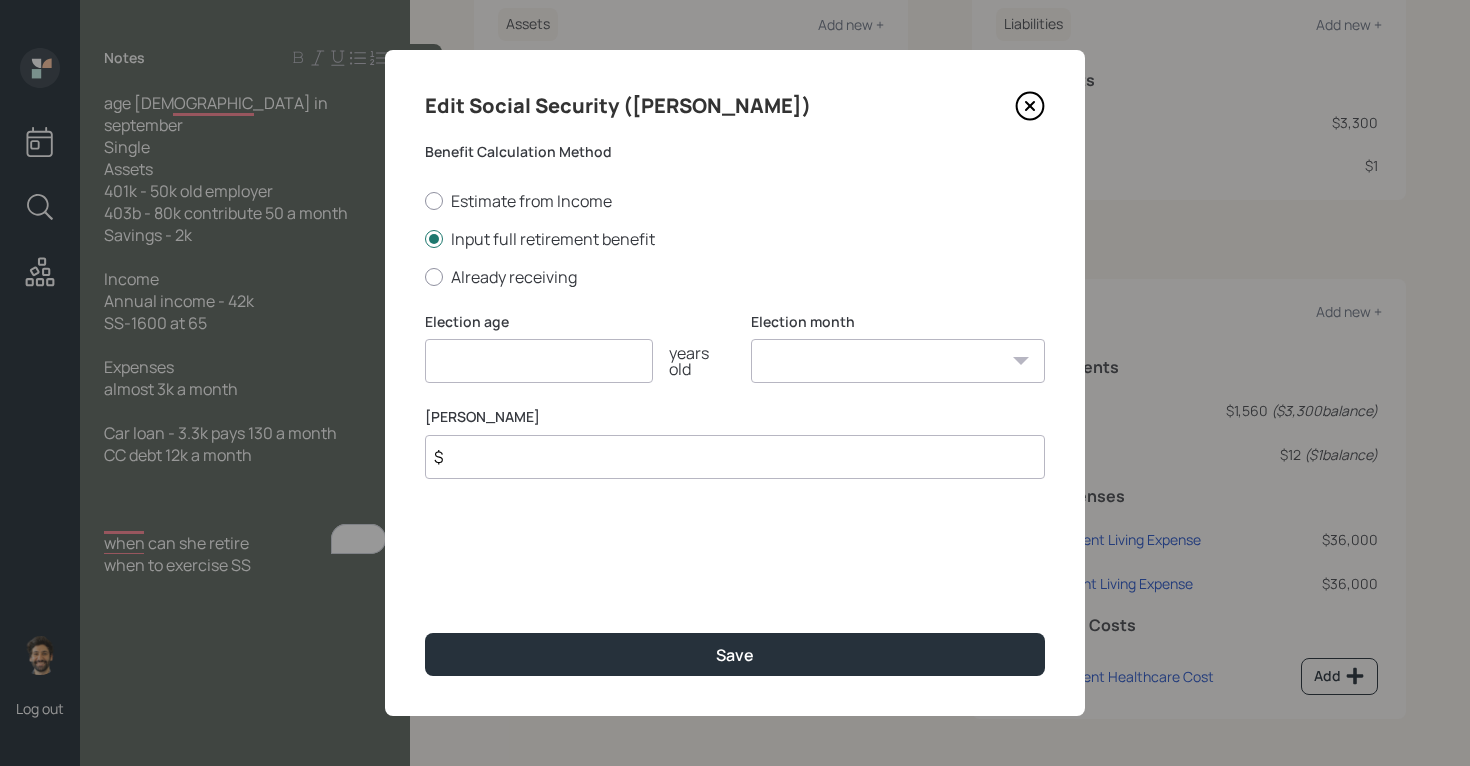 click at bounding box center (539, 361) 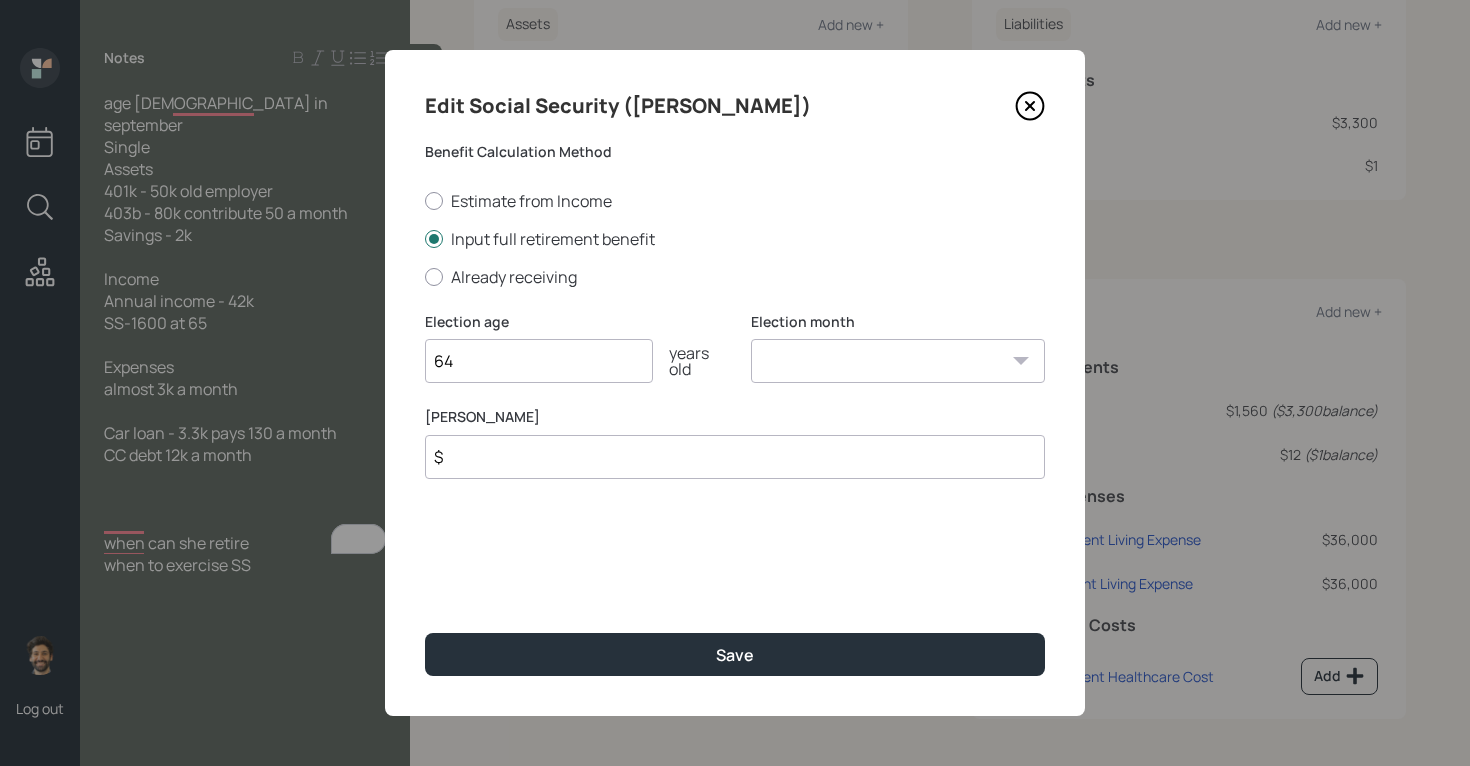 type on "64" 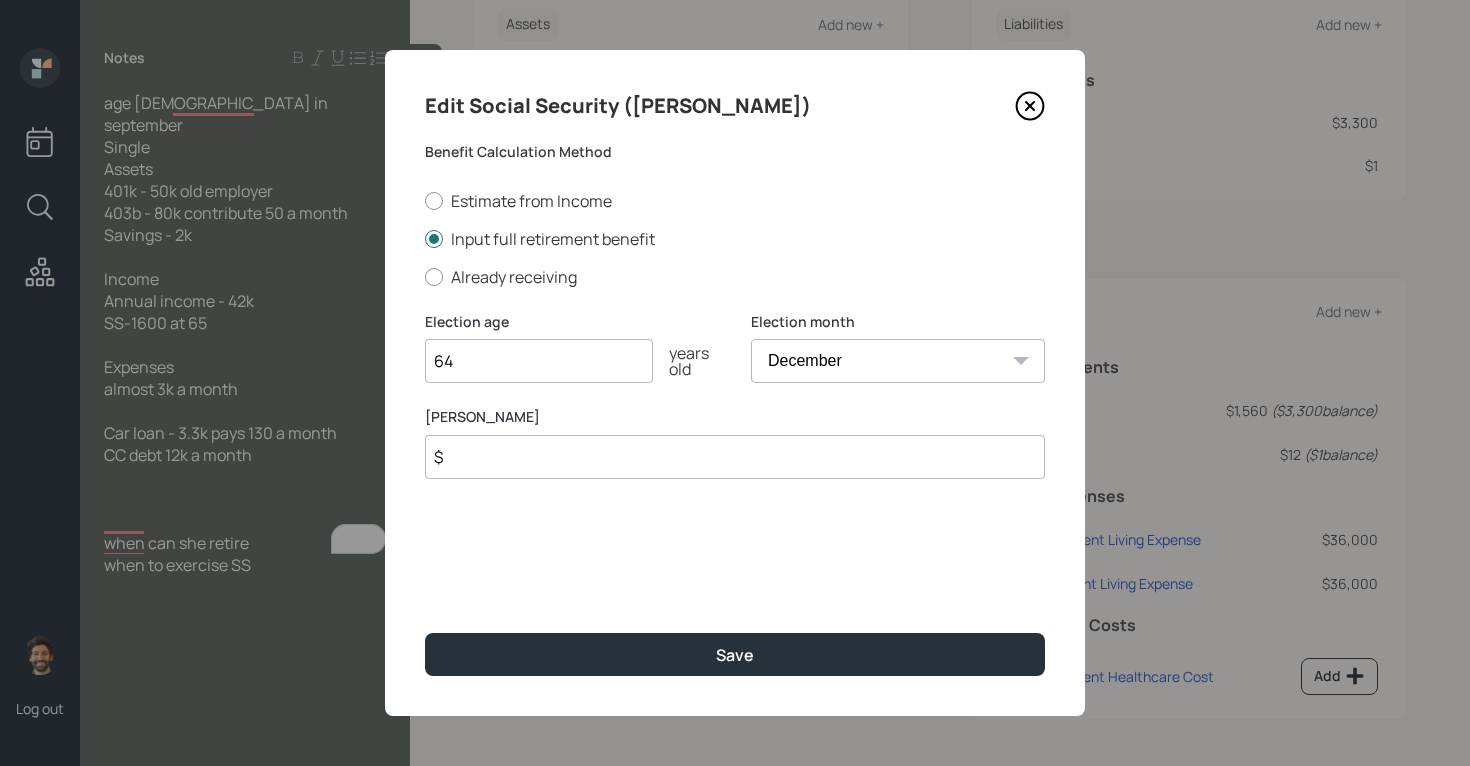click on "$" at bounding box center (735, 457) 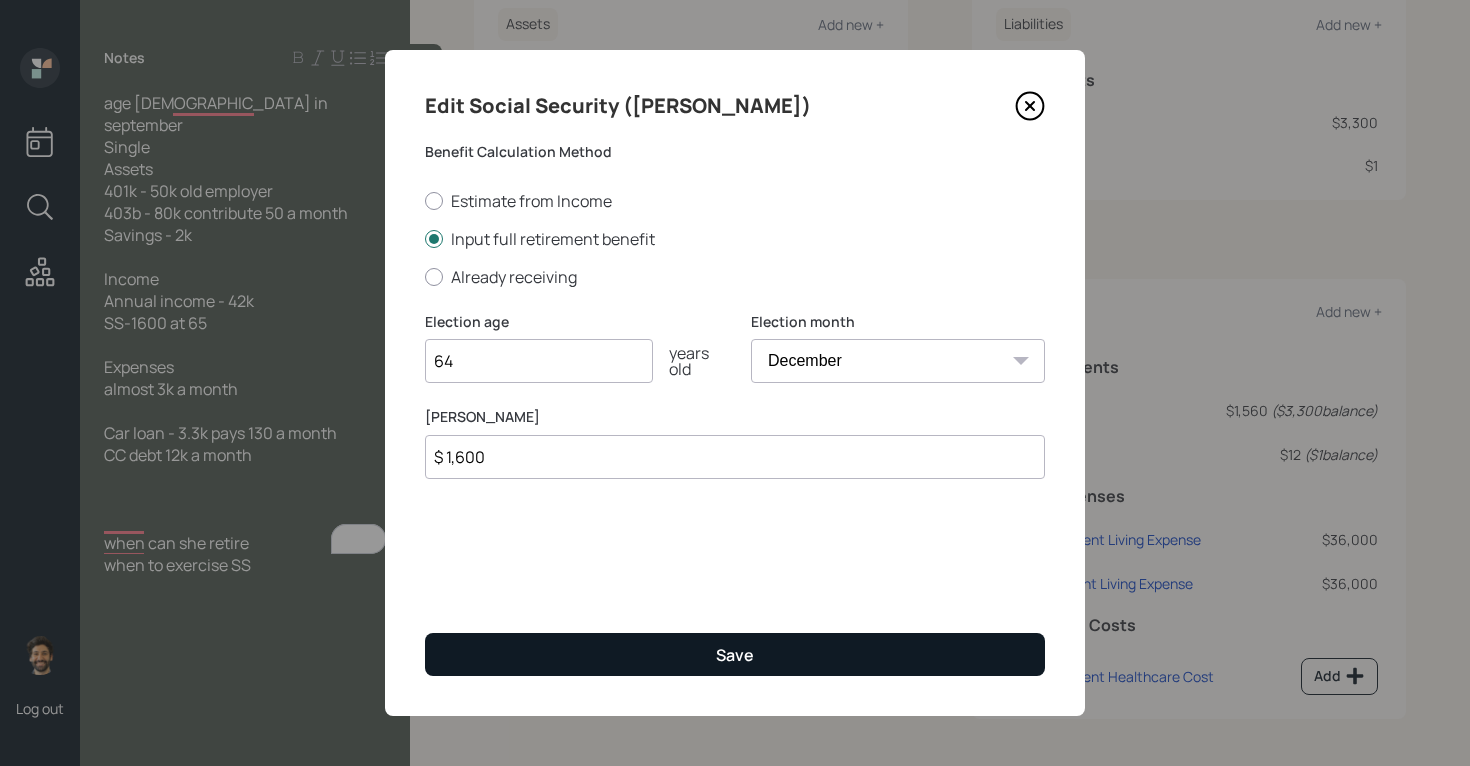 type on "$ 1,600" 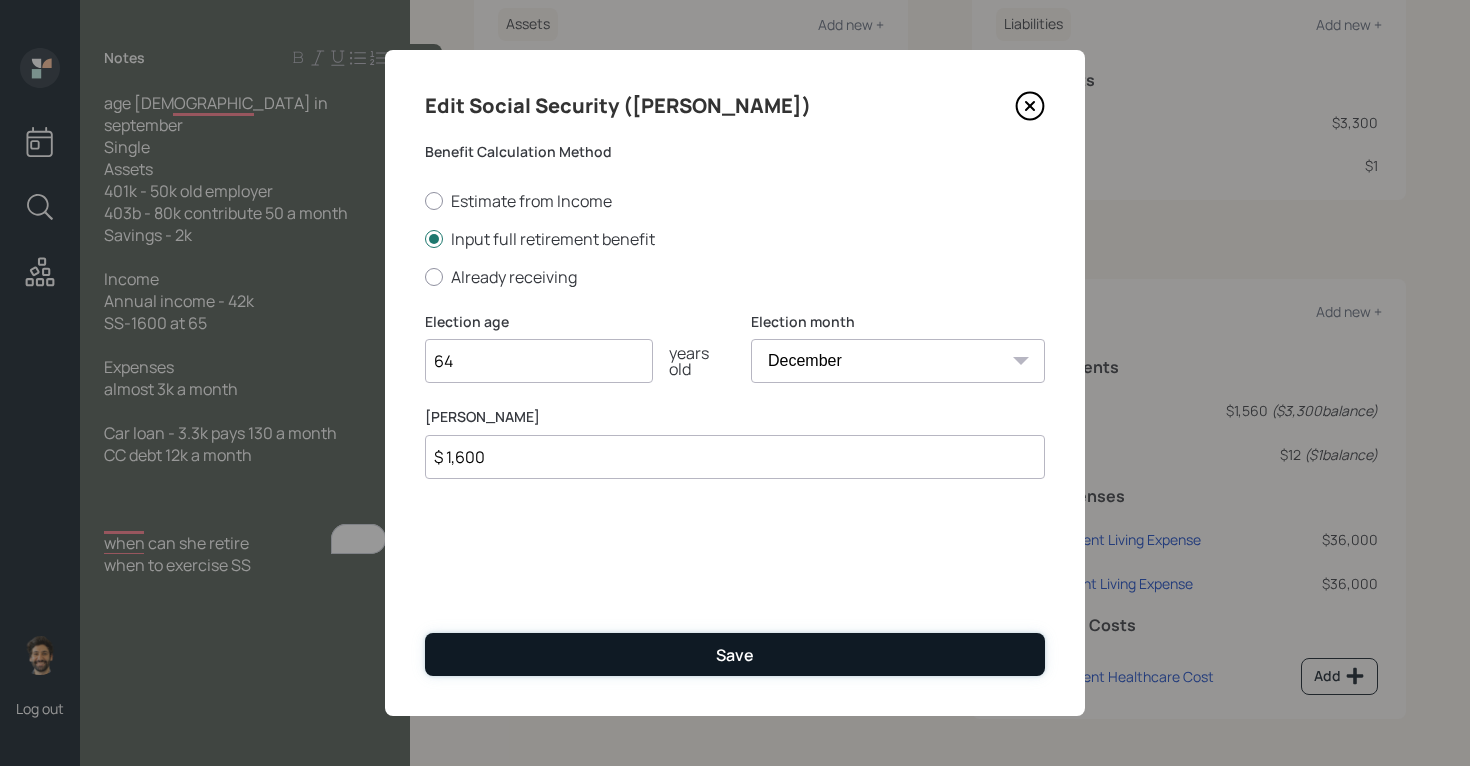 click on "Save" at bounding box center [735, 654] 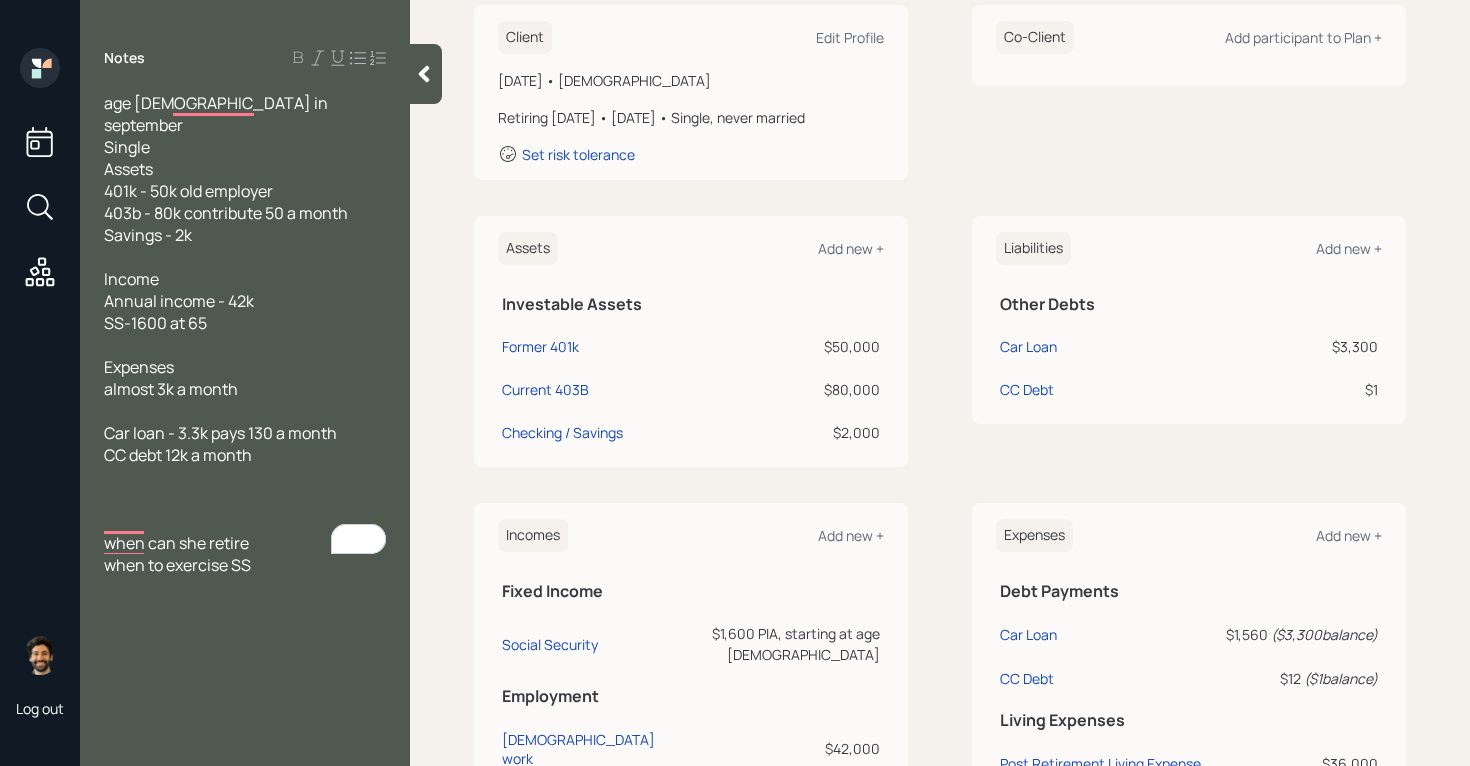 scroll, scrollTop: 0, scrollLeft: 0, axis: both 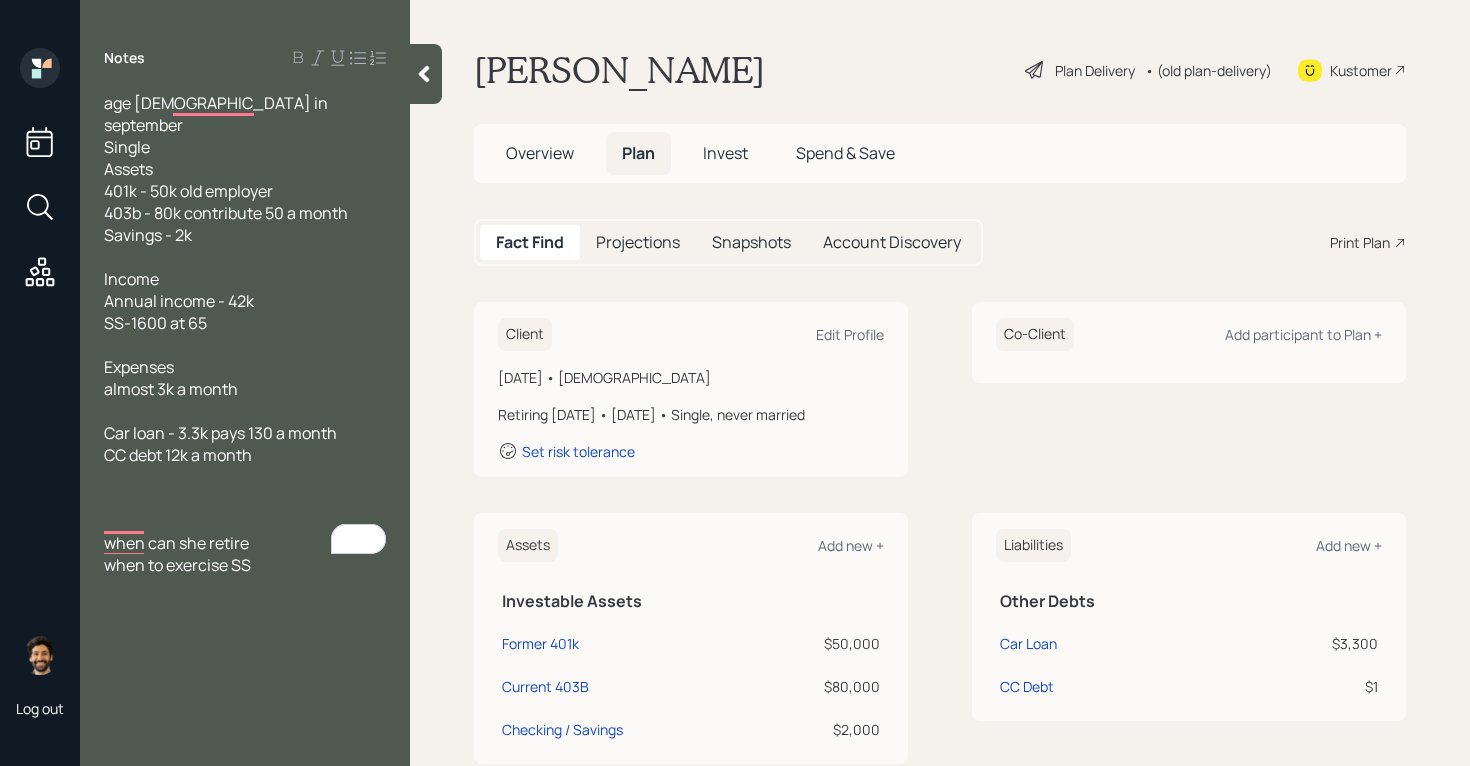 click on "Projections" at bounding box center [638, 242] 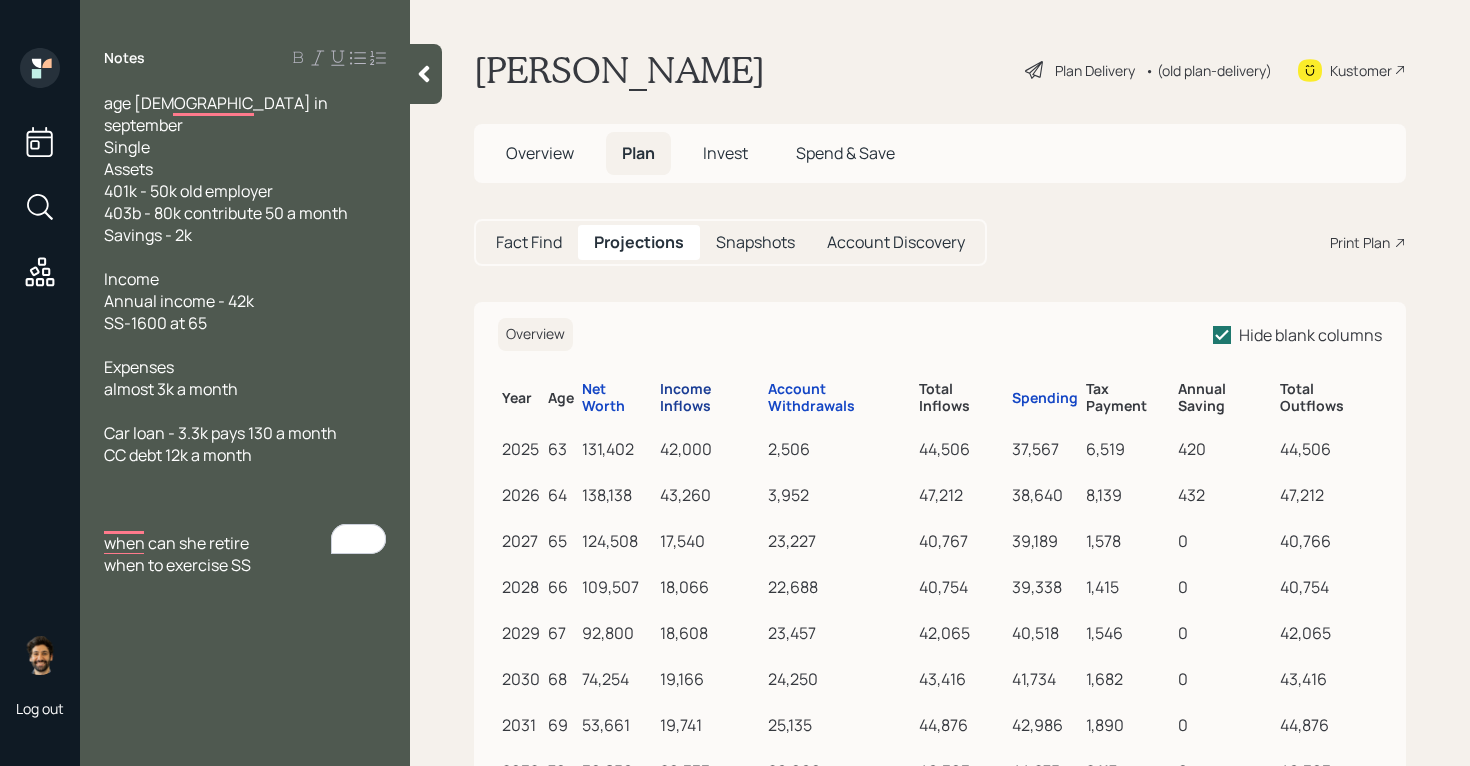 click on "Income Inflows" at bounding box center [710, 398] 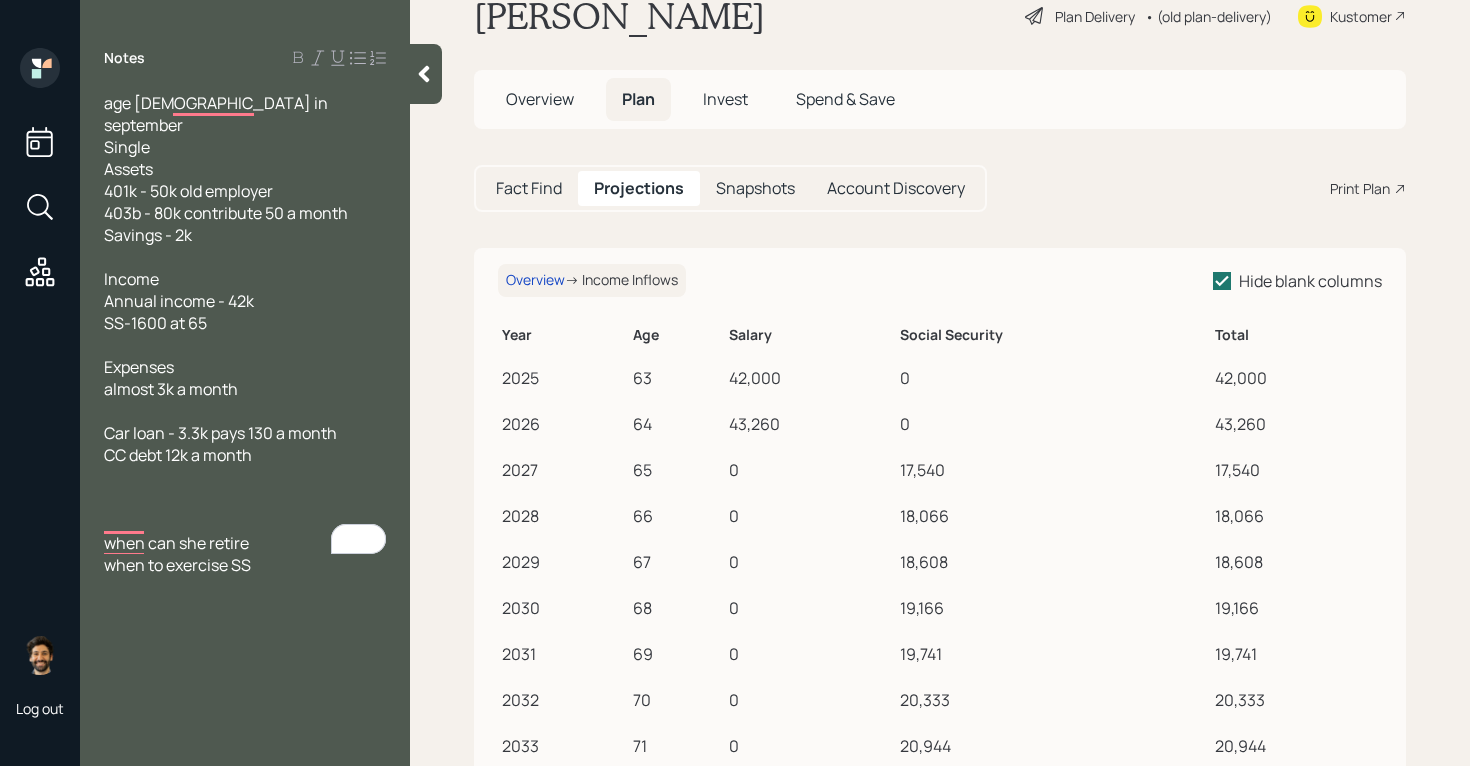 scroll, scrollTop: 63, scrollLeft: 0, axis: vertical 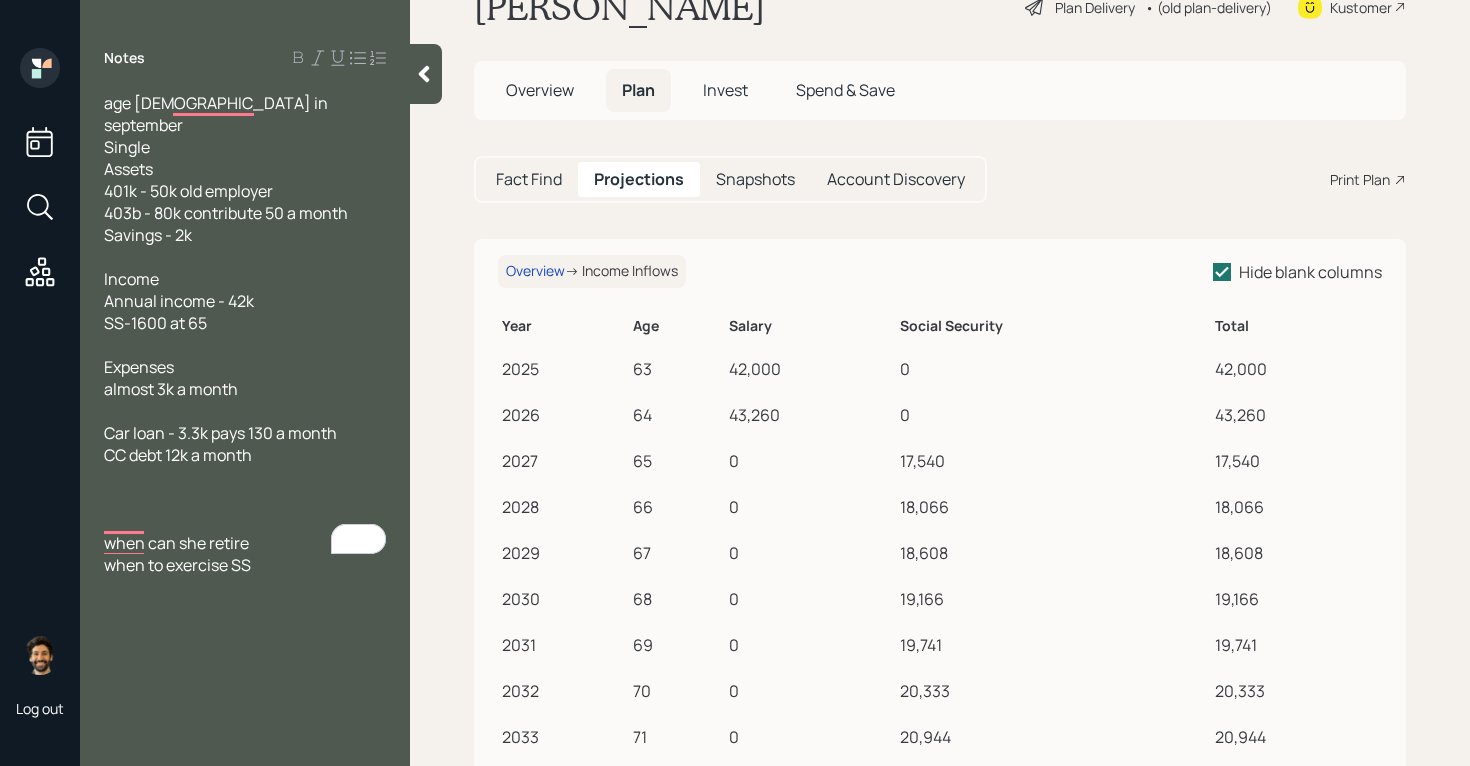 click on "Fact Find" at bounding box center [529, 179] 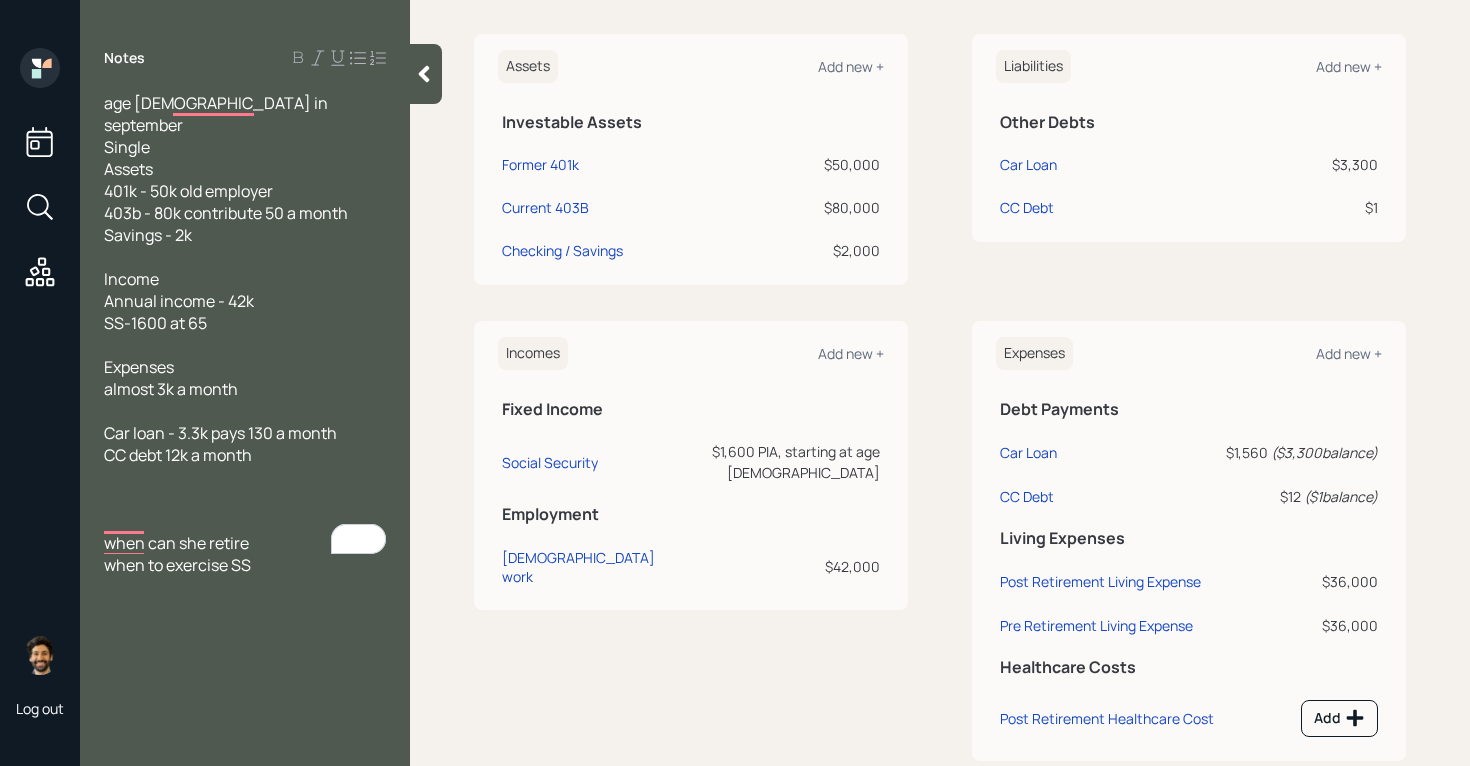 scroll, scrollTop: 521, scrollLeft: 0, axis: vertical 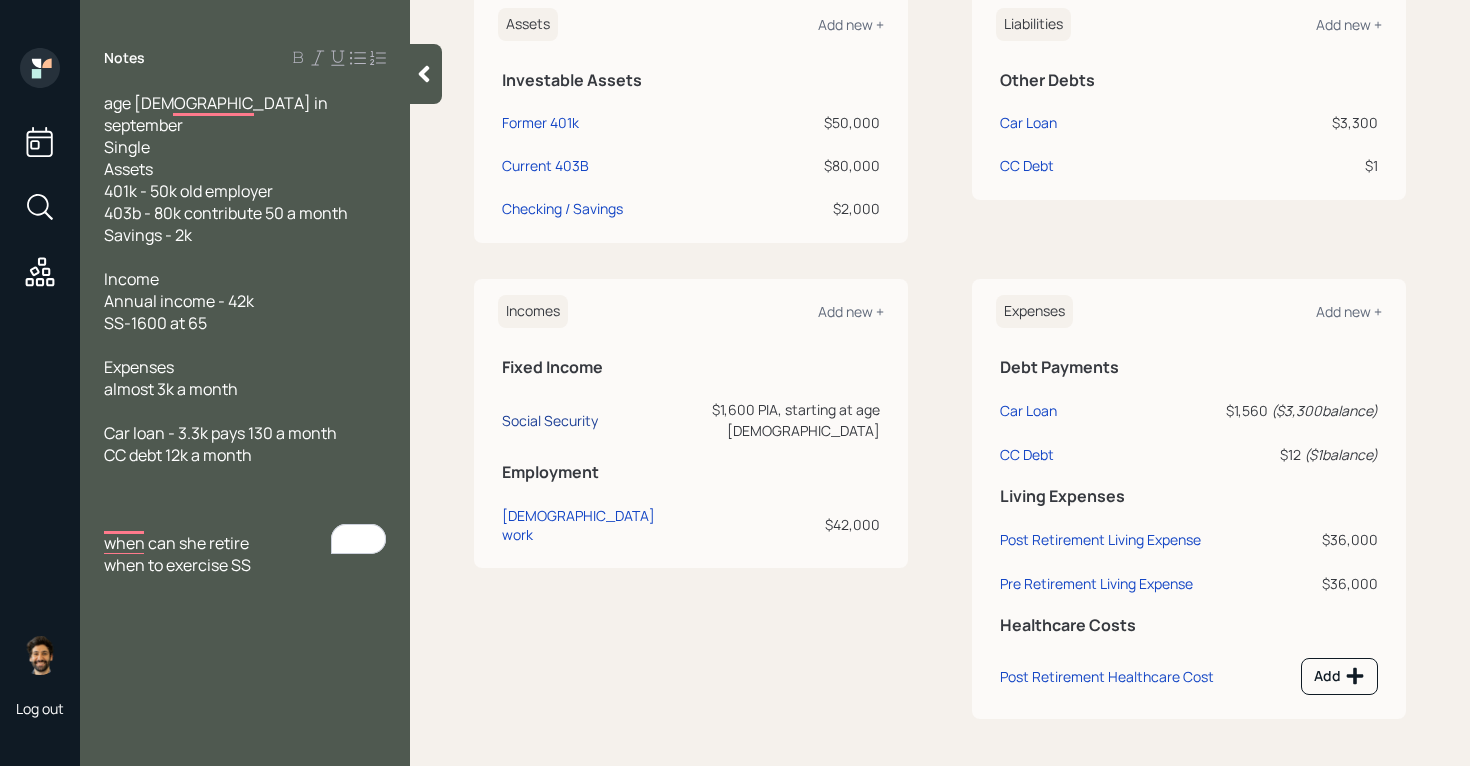 click on "Social Security" at bounding box center [550, 420] 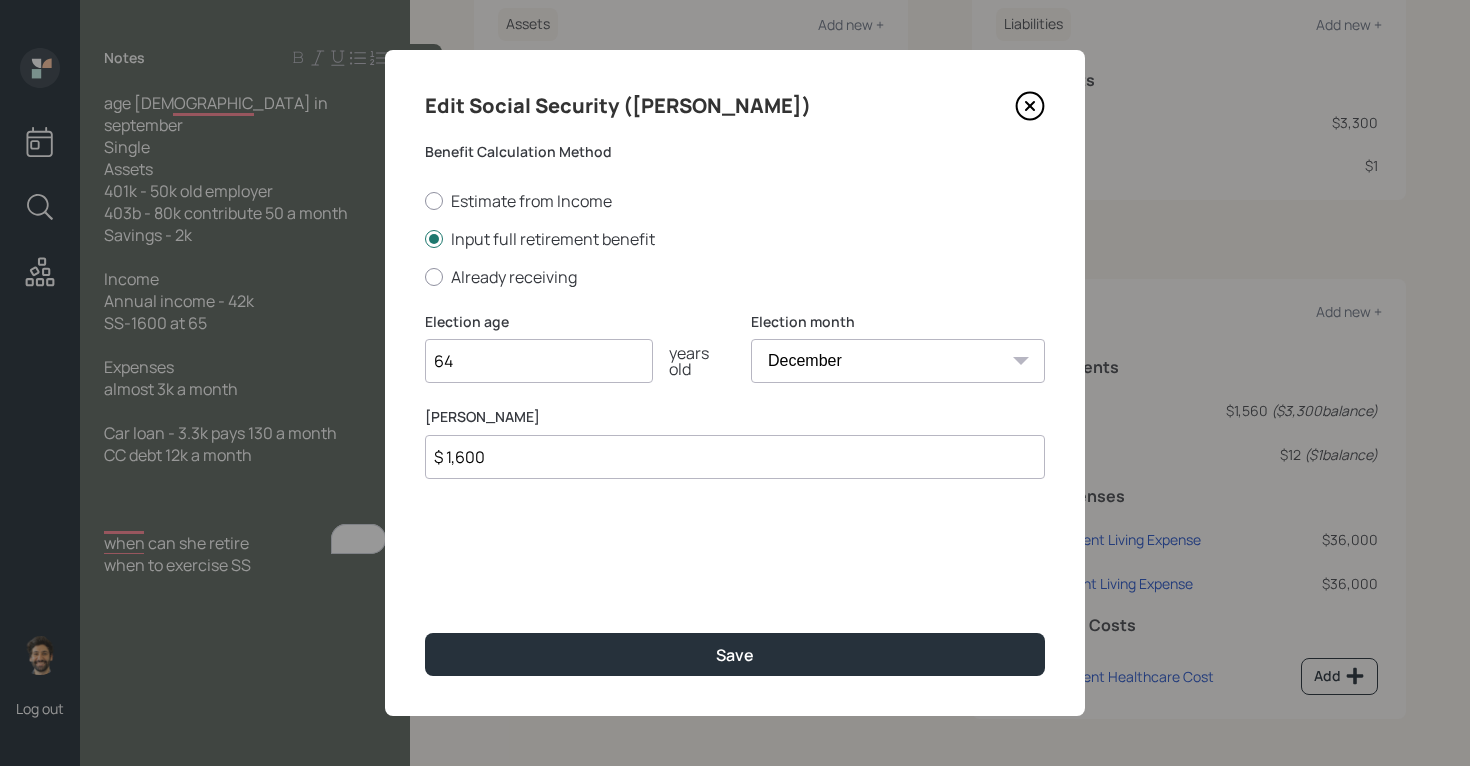 click on "$ 1,600" at bounding box center [735, 457] 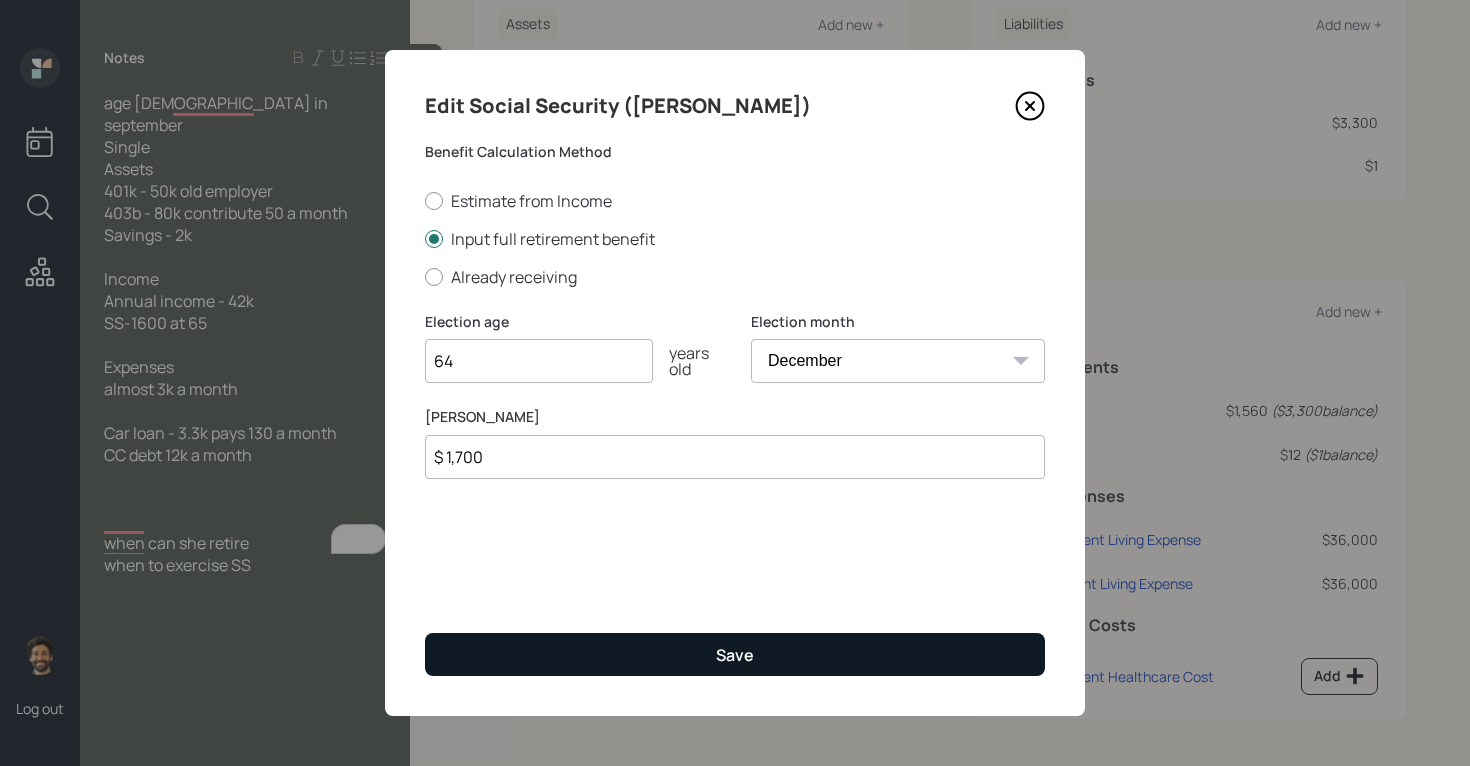 type on "$ 1,700" 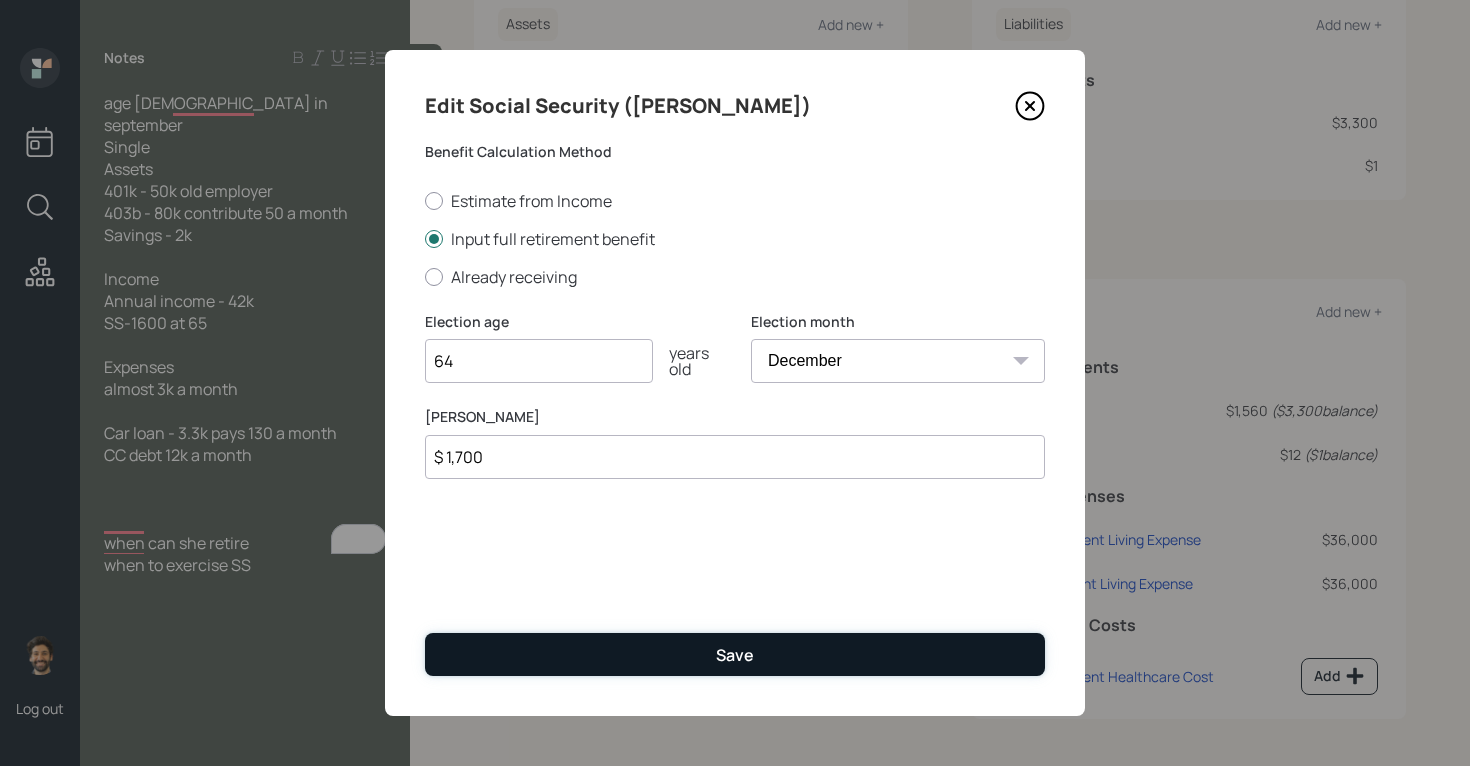 click on "Save" at bounding box center (735, 654) 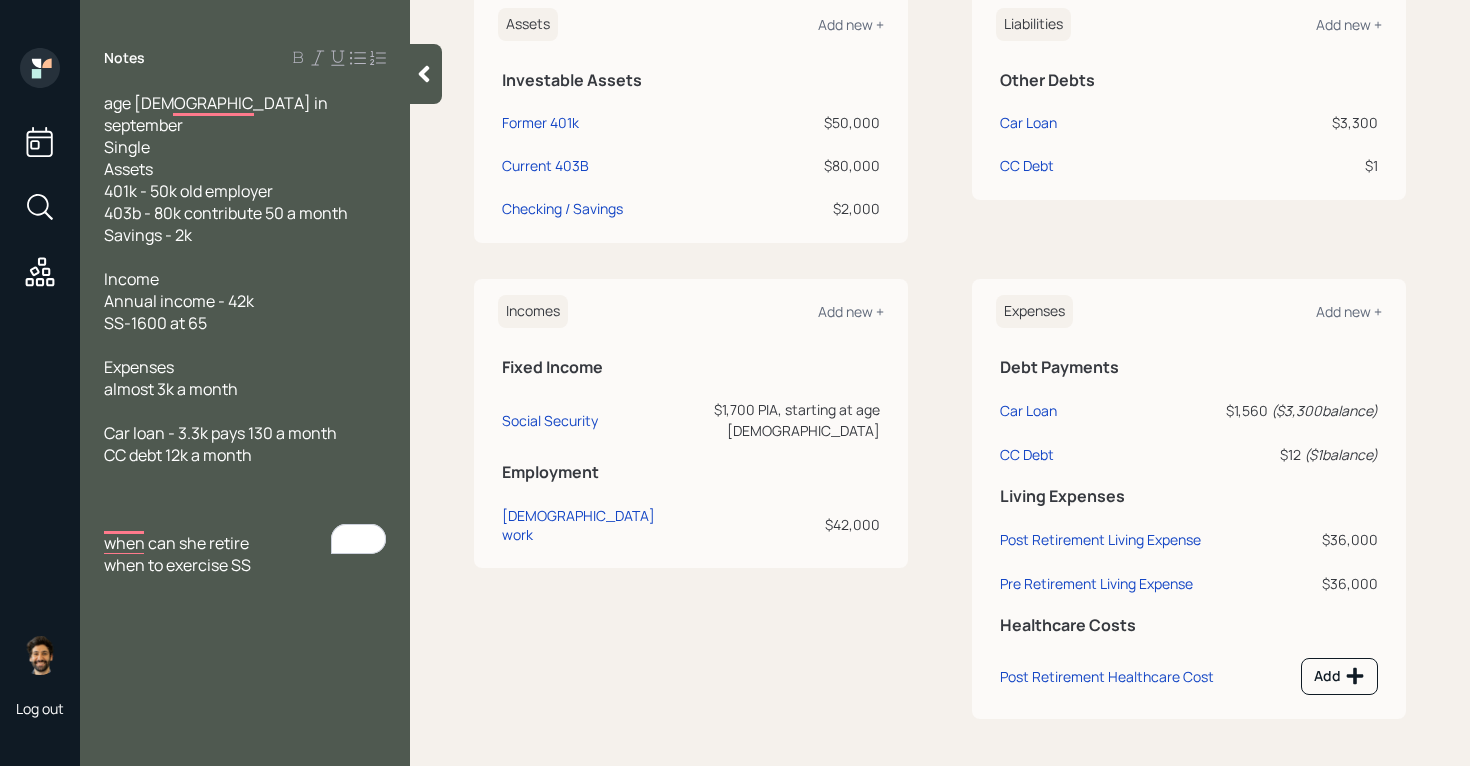 scroll, scrollTop: 0, scrollLeft: 0, axis: both 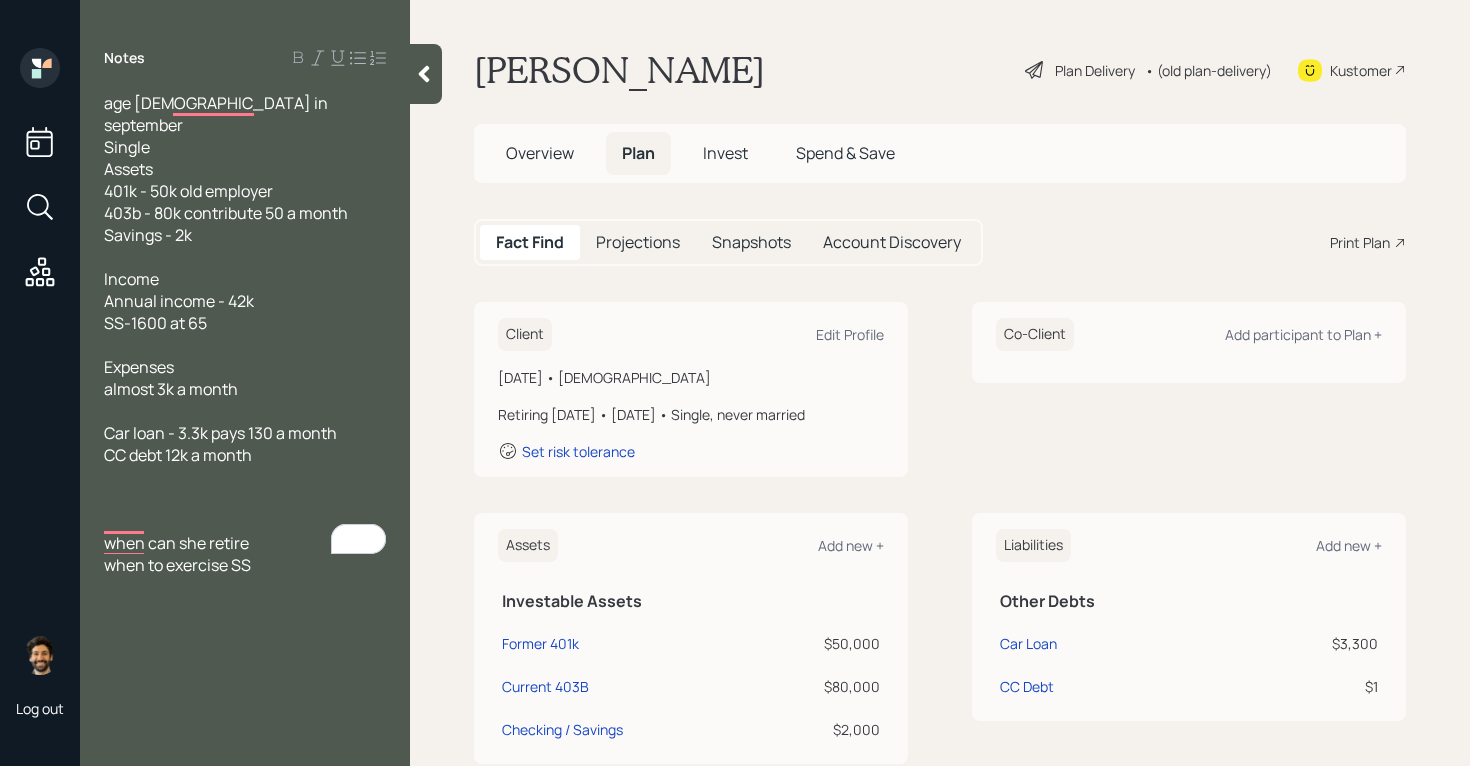 click on "Projections" at bounding box center (638, 242) 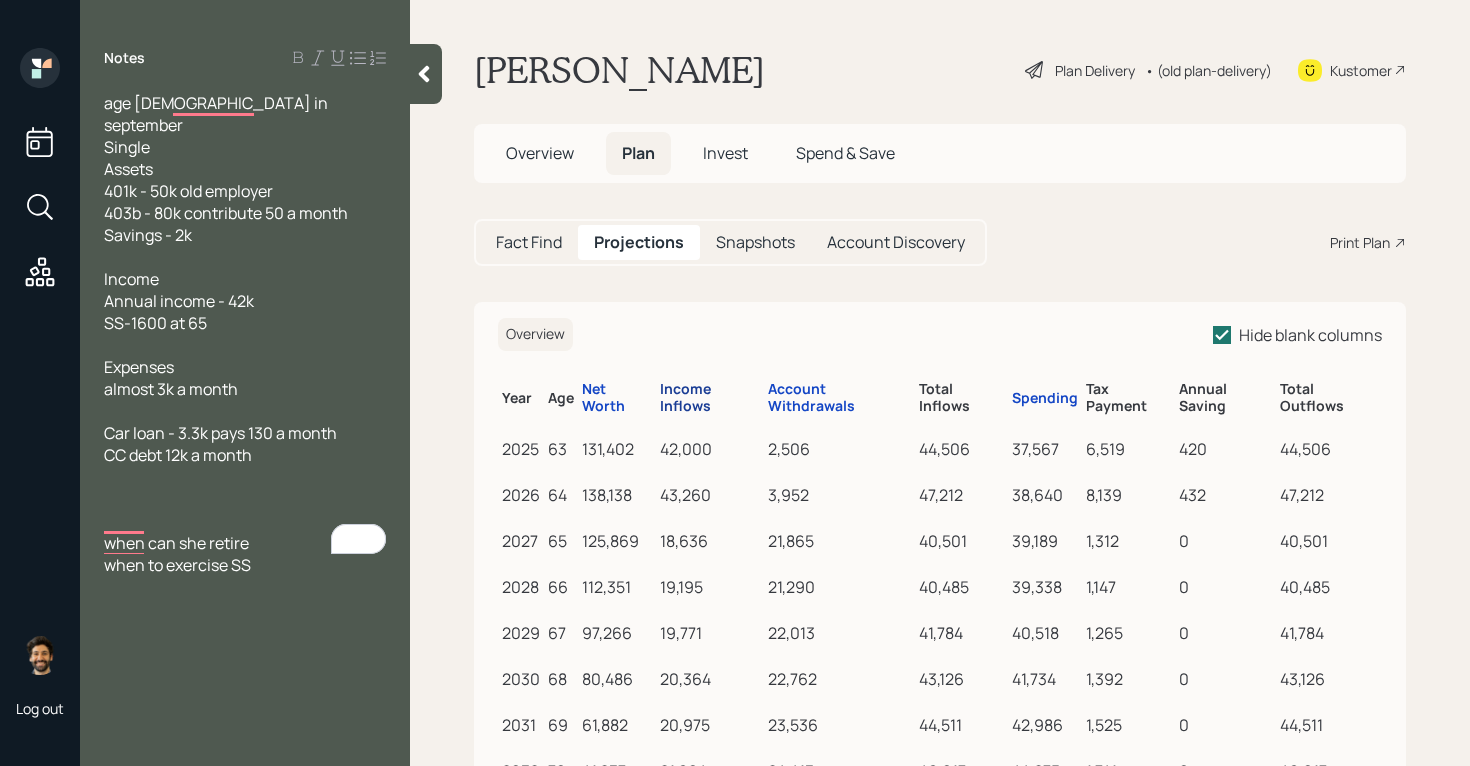 click on "Income Inflows" at bounding box center [710, 398] 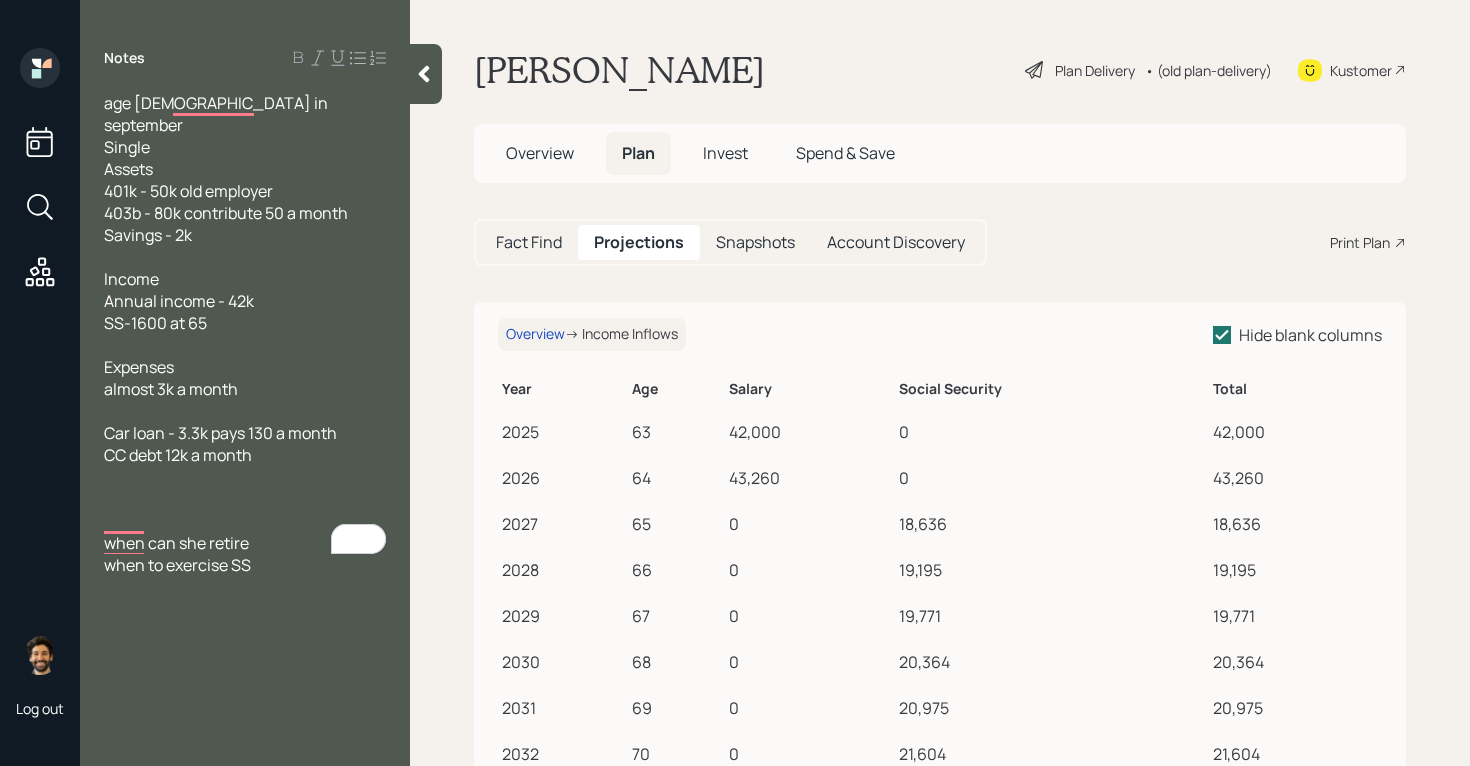 click on "[PERSON_NAME] Plan Delivery • (old plan-delivery) Kustomer Overview Plan Invest Spend & Save Fact Find Projections Snapshots Account Discovery Print Plan Overview  →   Income Inflows Hide blank columns Year Age Salary Social Security Total 2025 63 42,000 0 42,000 2026 64 43,260 0 43,260 2027 65 0 18,636 18,636 2028 66 0 19,195 19,195 2029 67 0 19,771 19,771 2030 68 0 20,364 20,364 2031 69 0 20,975 20,975 2032 70 0 21,604 21,604 2033 71 0 22,253 22,253 2034 72 0 22,920 22,920 2035 73 0 23,608 23,608 2036 74 0 24,315 24,315 2037 75 0 25,045 25,045 2038 76 0 25,797 25,797 2039 77 0 26,571 26,571 2040 78 0 27,368 27,368 2041 79 0 28,189 28,189 2042 80 0 29,035 29,035 2043 81 0 29,906 29,906 2044 82 0 30,803 30,803 2045 83 0 31,726 31,726 2046 84 0 32,679 32,679 2047 85 0 33,659 33,659 2048 86 0 34,668 34,668 2049 87 0 35,709 35,709 2050 88 0 36,780 36,780 2051 89 0 37,884 37,884 2052 90 0 39,020 39,020 2053 91 0 40,190 40,190 2054 92 0 41,396 41,396 2055 93 0 42,638 42,638 2056 94 0 43,918 43,918 2057 95 0" at bounding box center (940, 383) 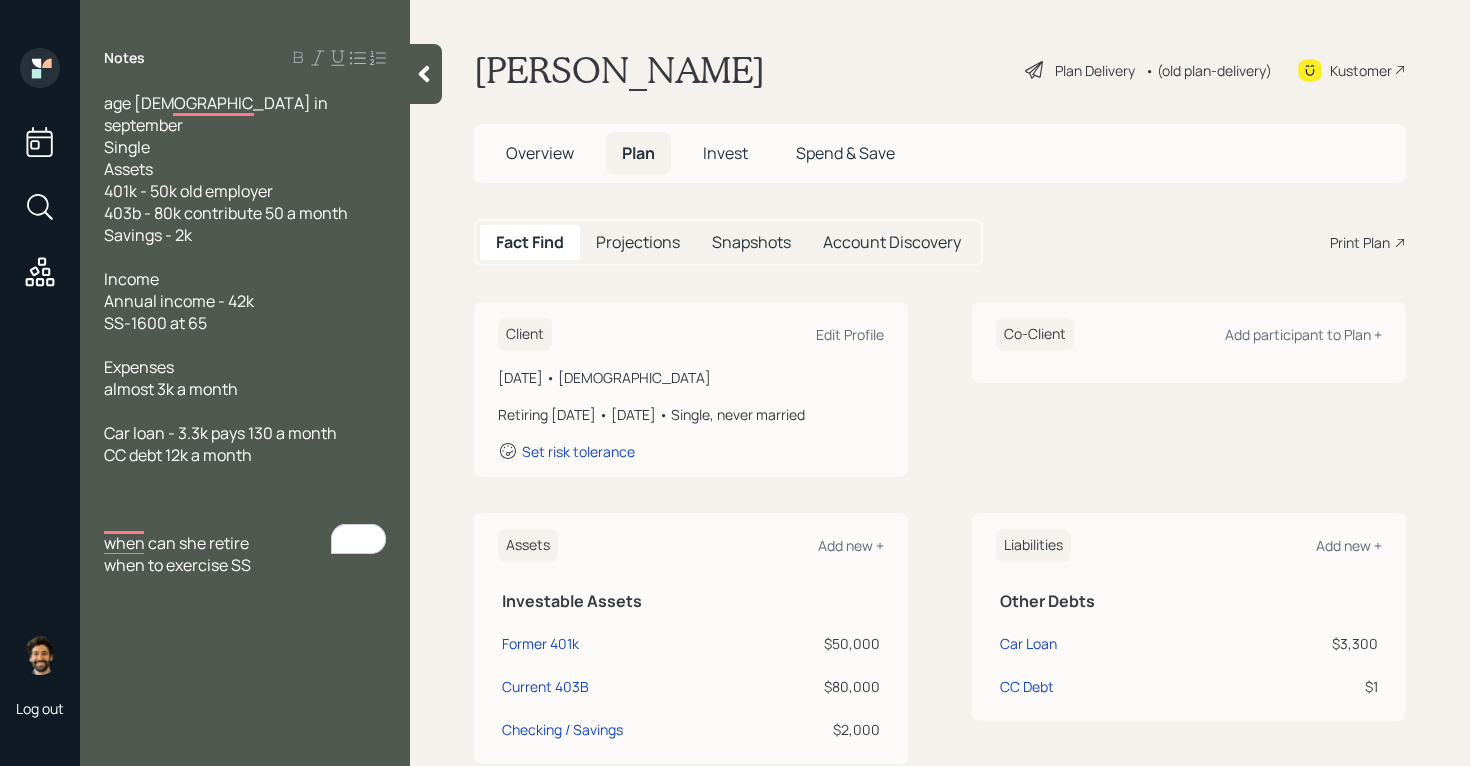 scroll, scrollTop: 521, scrollLeft: 0, axis: vertical 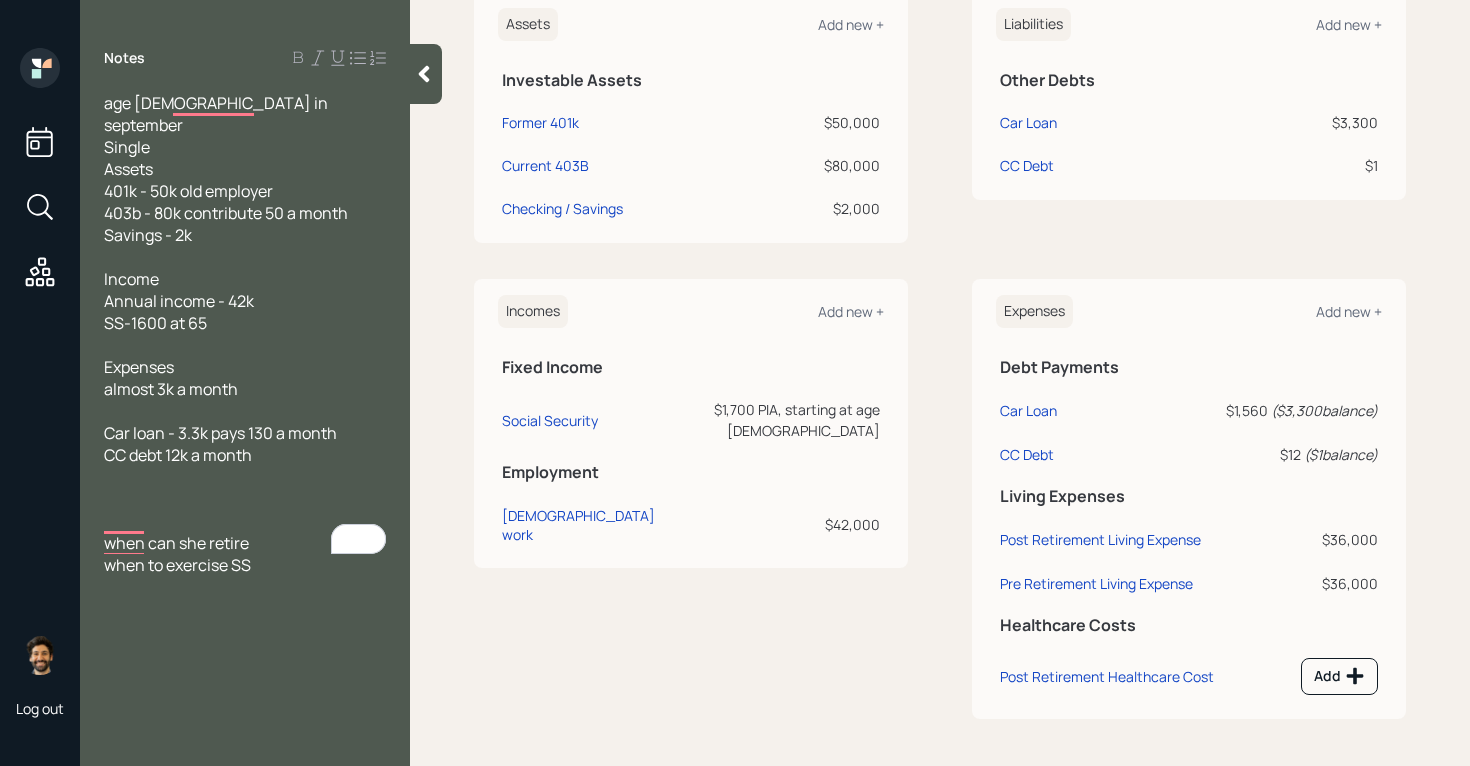 click on "Social Security" at bounding box center (584, 417) 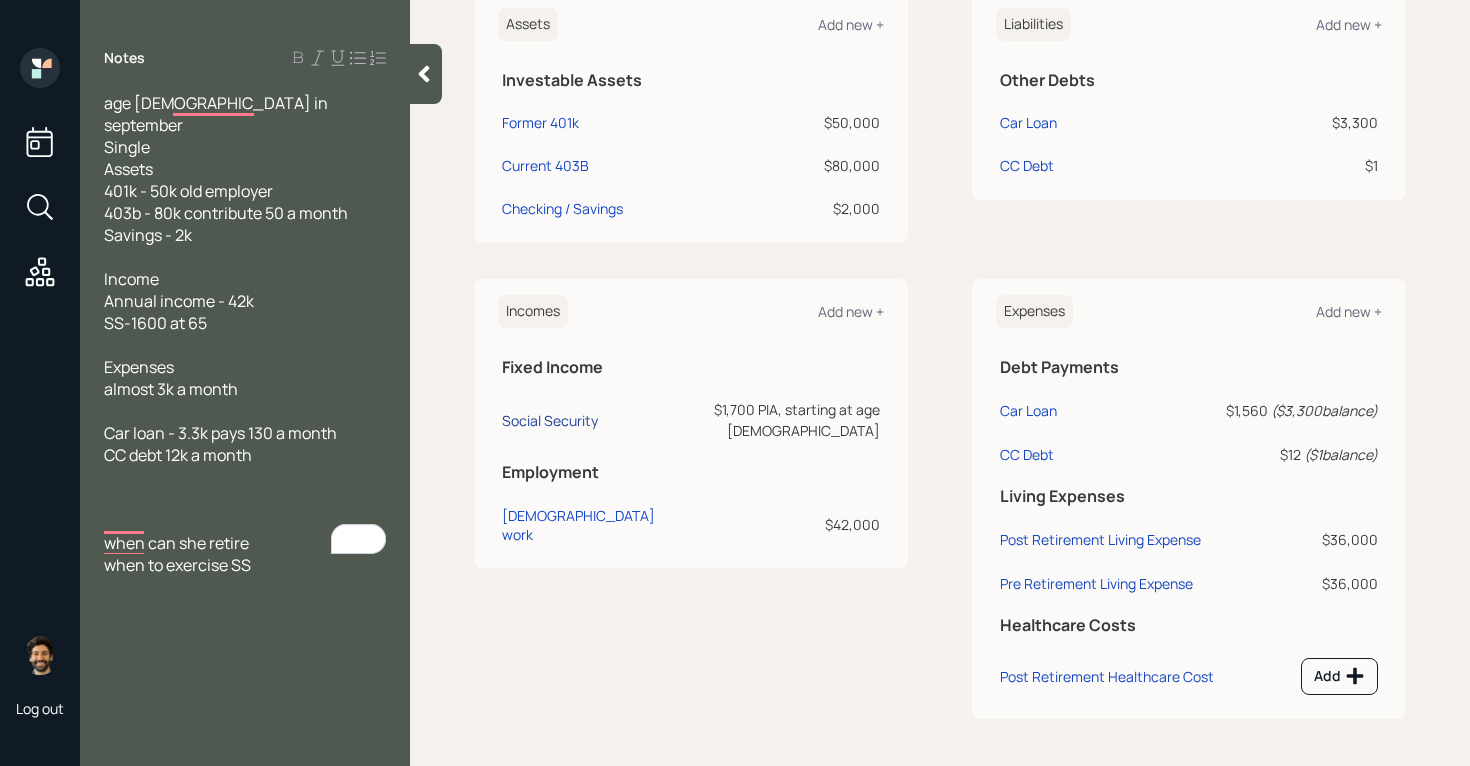 click on "Social Security" at bounding box center [550, 420] 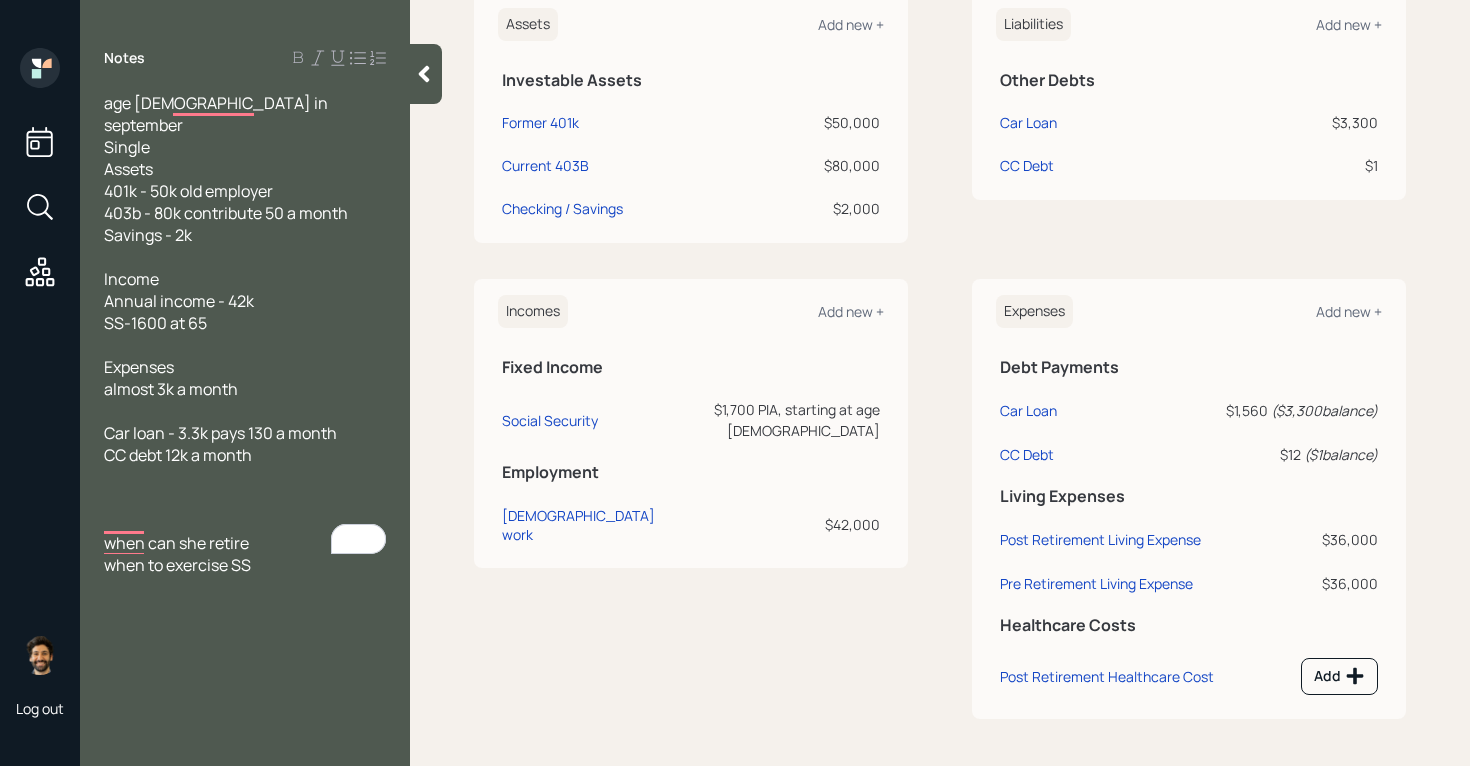 select on "12" 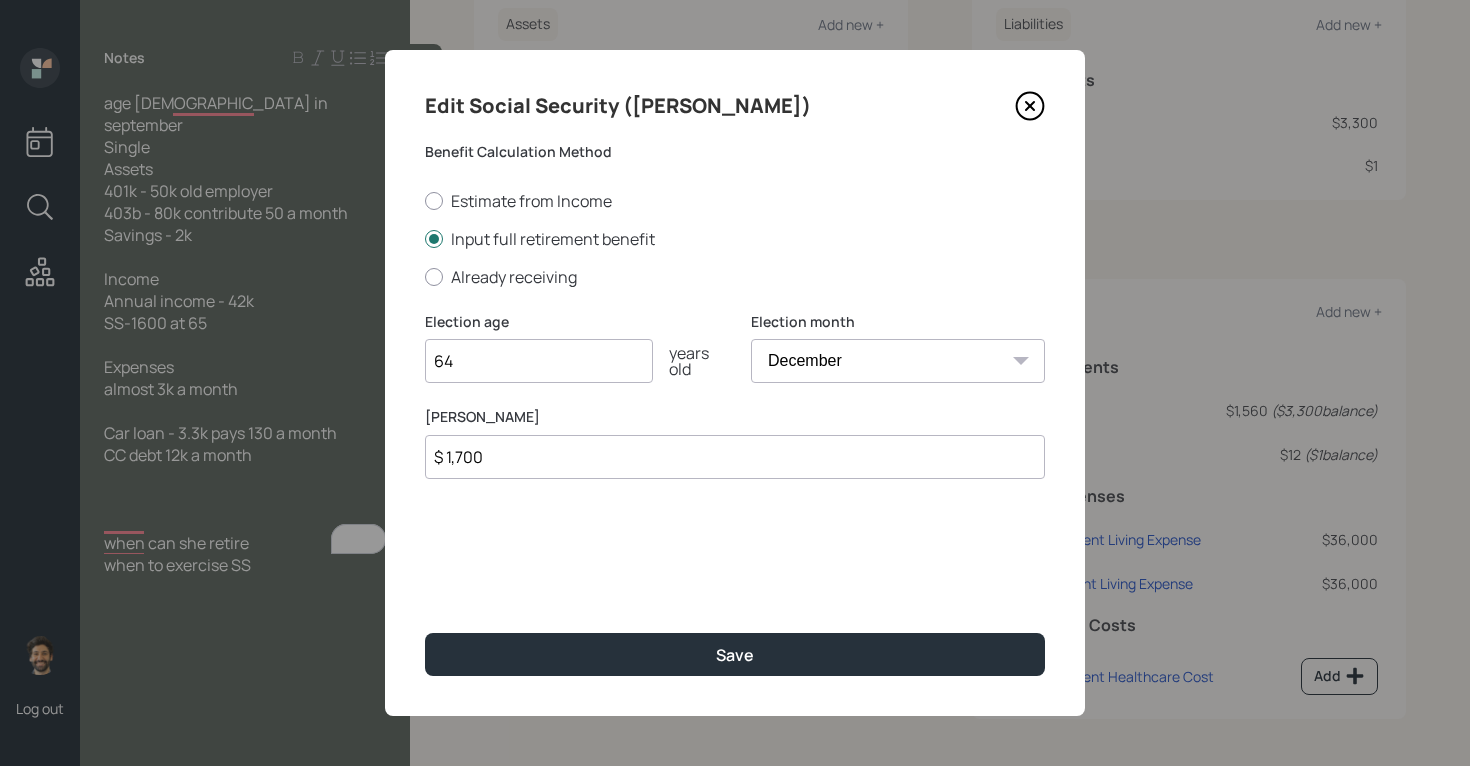 click on "$ 1,700" at bounding box center [735, 457] 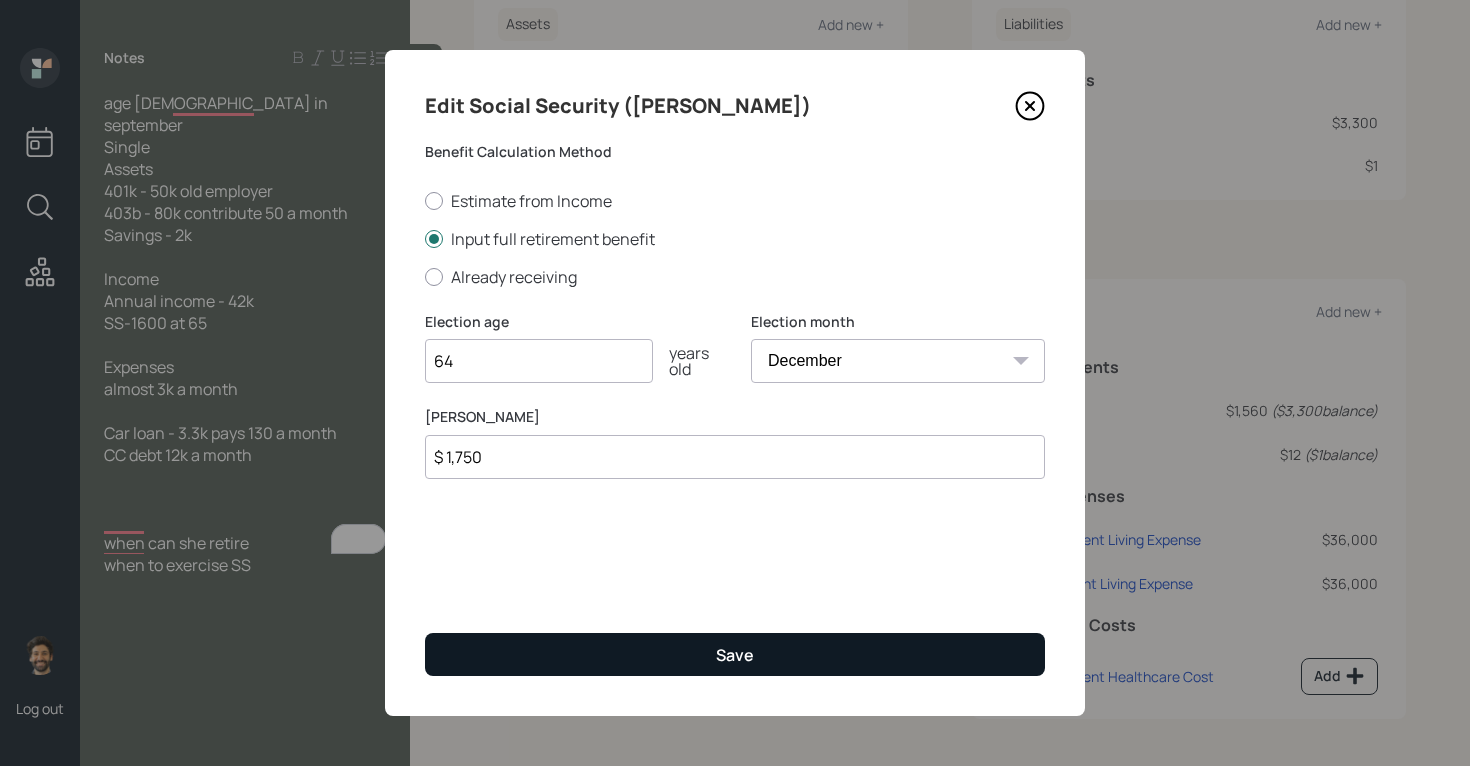 type on "$ 1,750" 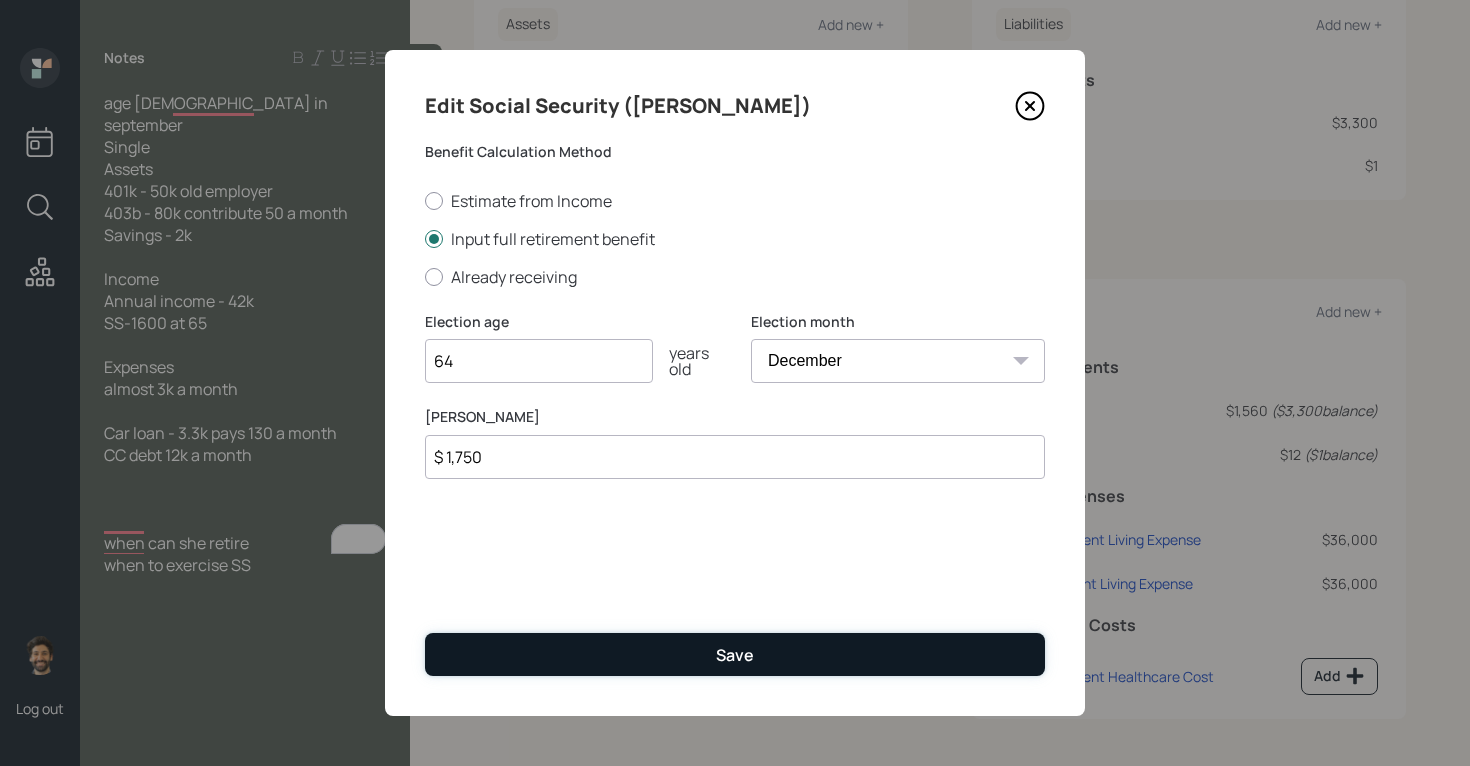click on "Save" at bounding box center (735, 654) 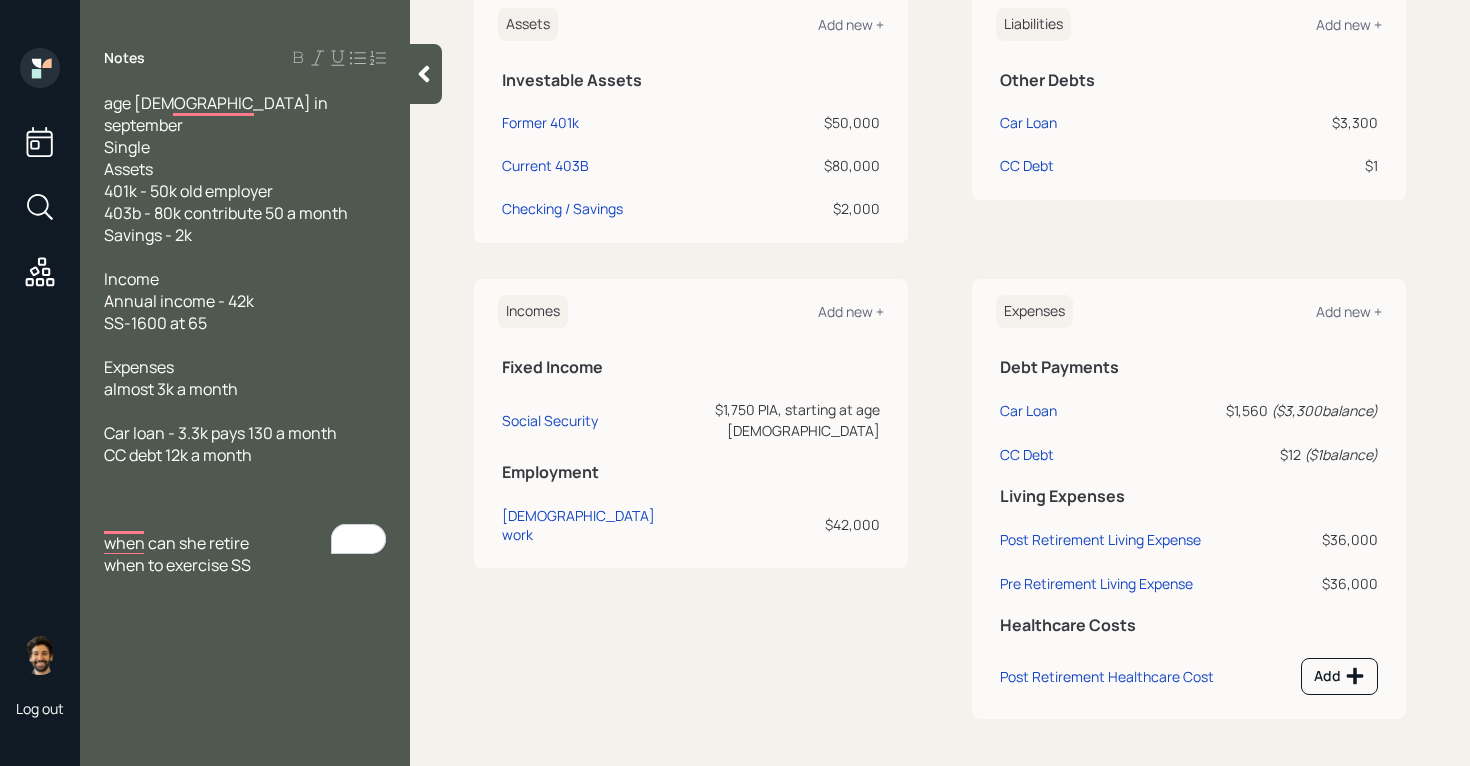 scroll, scrollTop: 0, scrollLeft: 0, axis: both 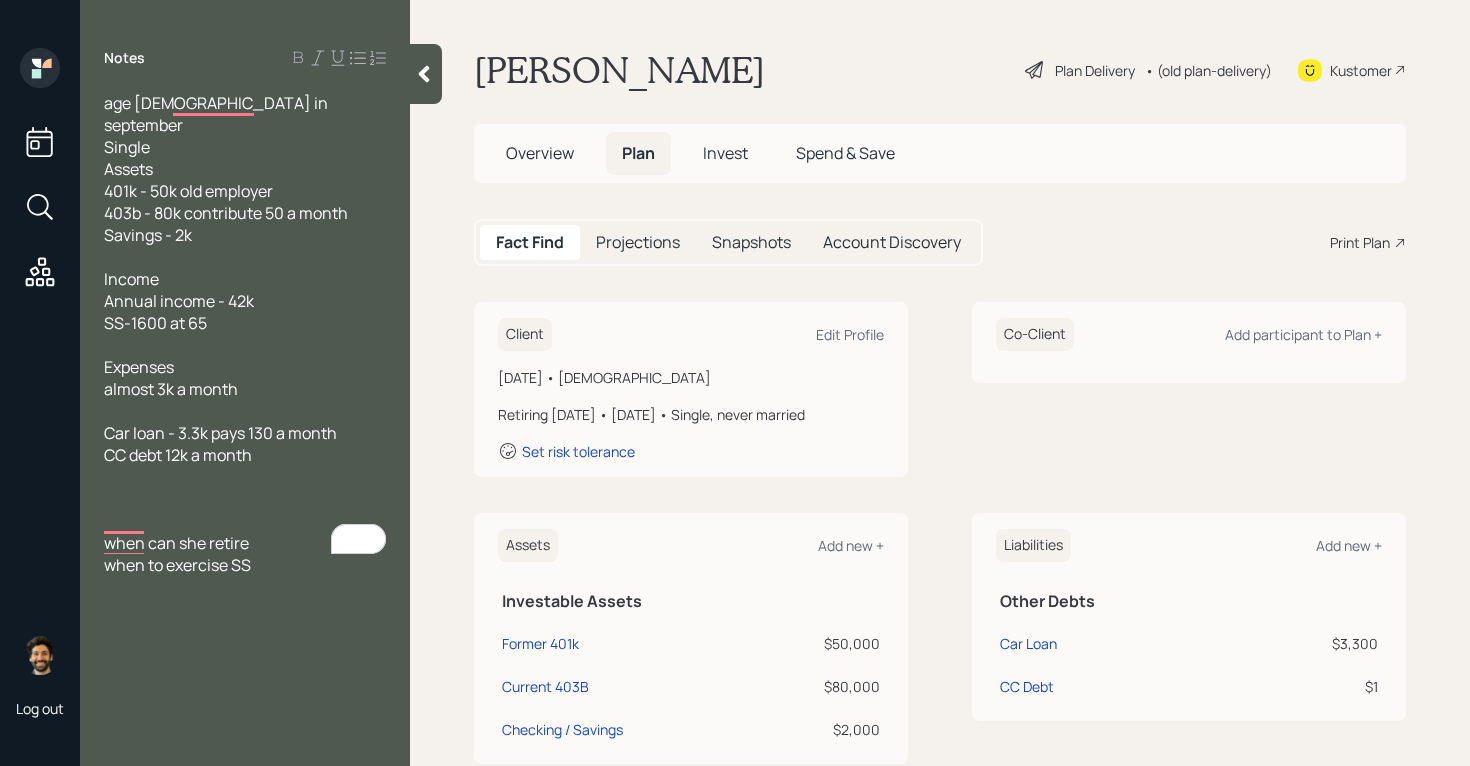 click on "Projections" at bounding box center [638, 242] 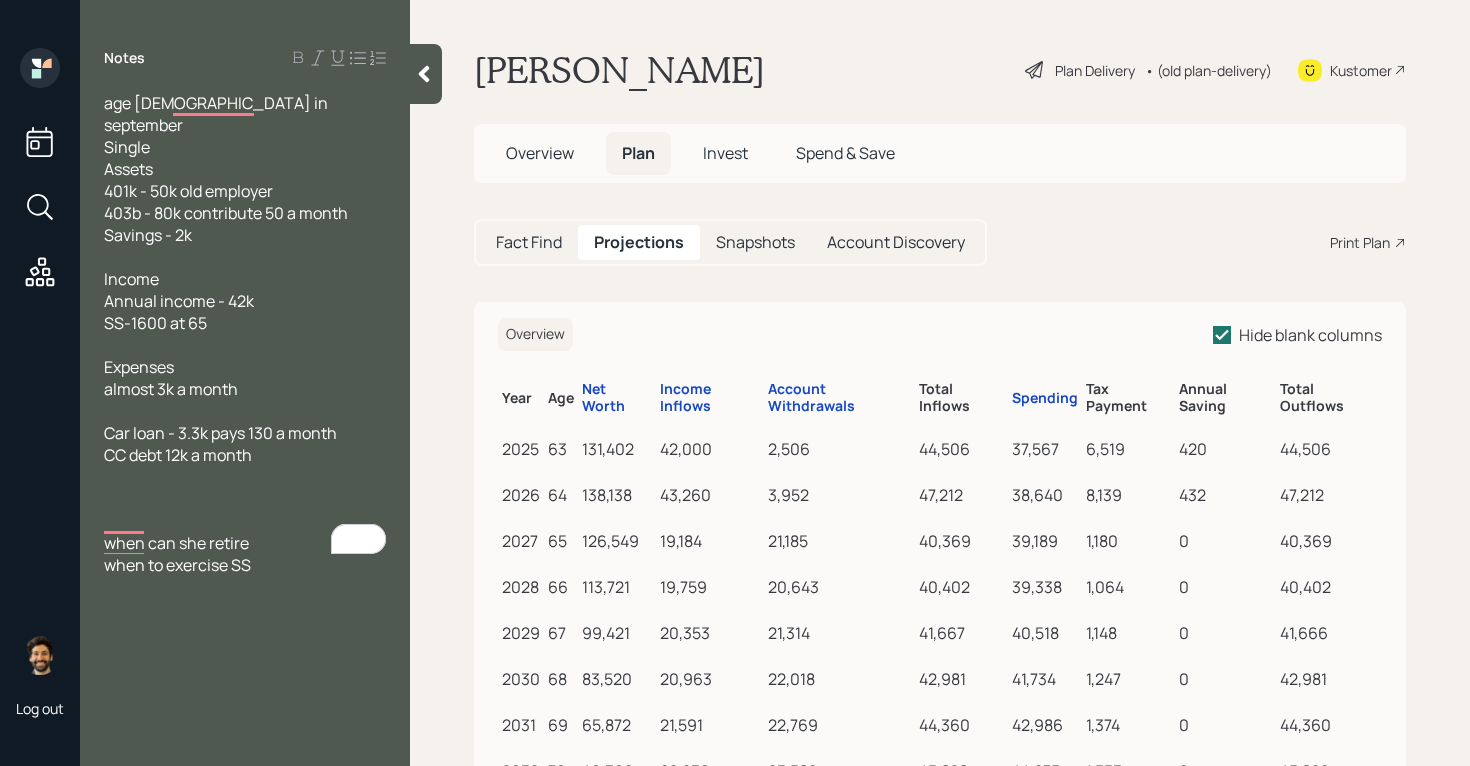 click on "Fact Find" at bounding box center (529, 242) 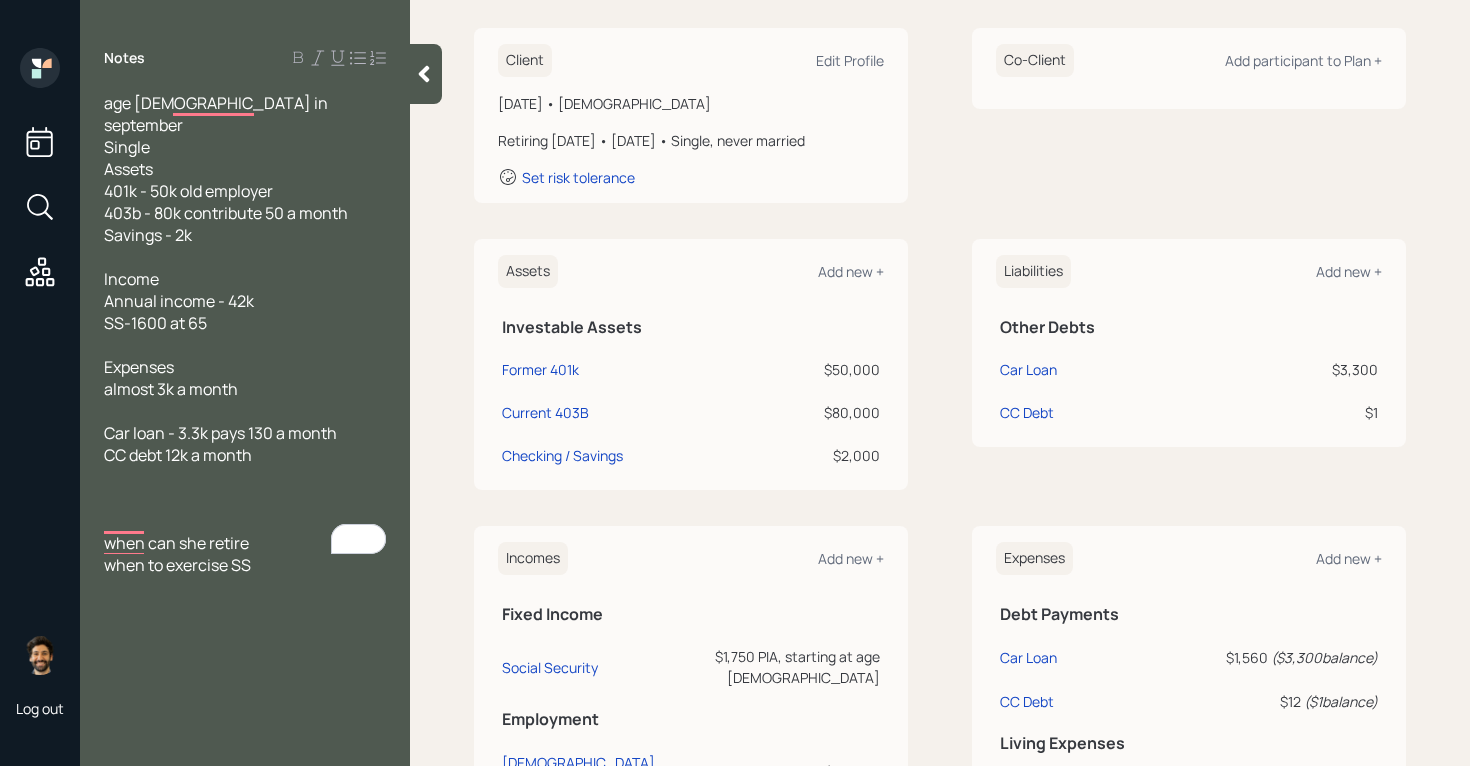 scroll, scrollTop: 521, scrollLeft: 0, axis: vertical 